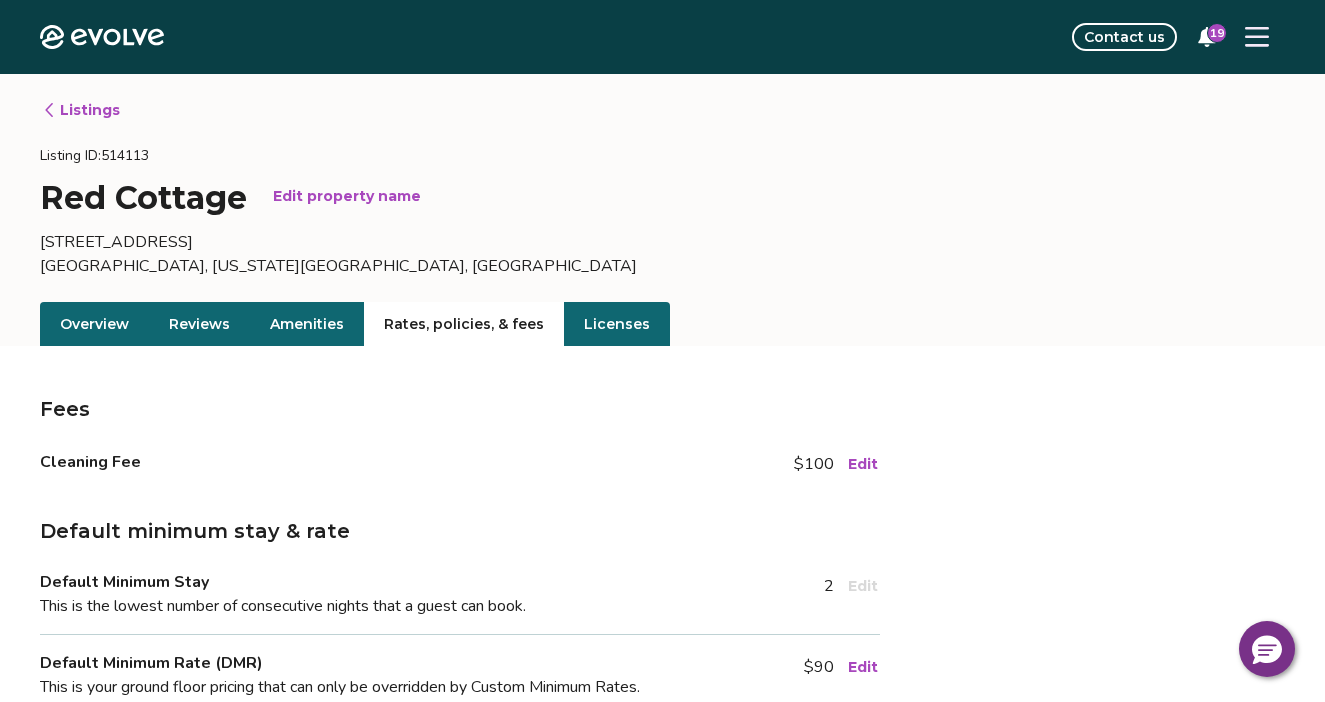 scroll, scrollTop: 0, scrollLeft: 0, axis: both 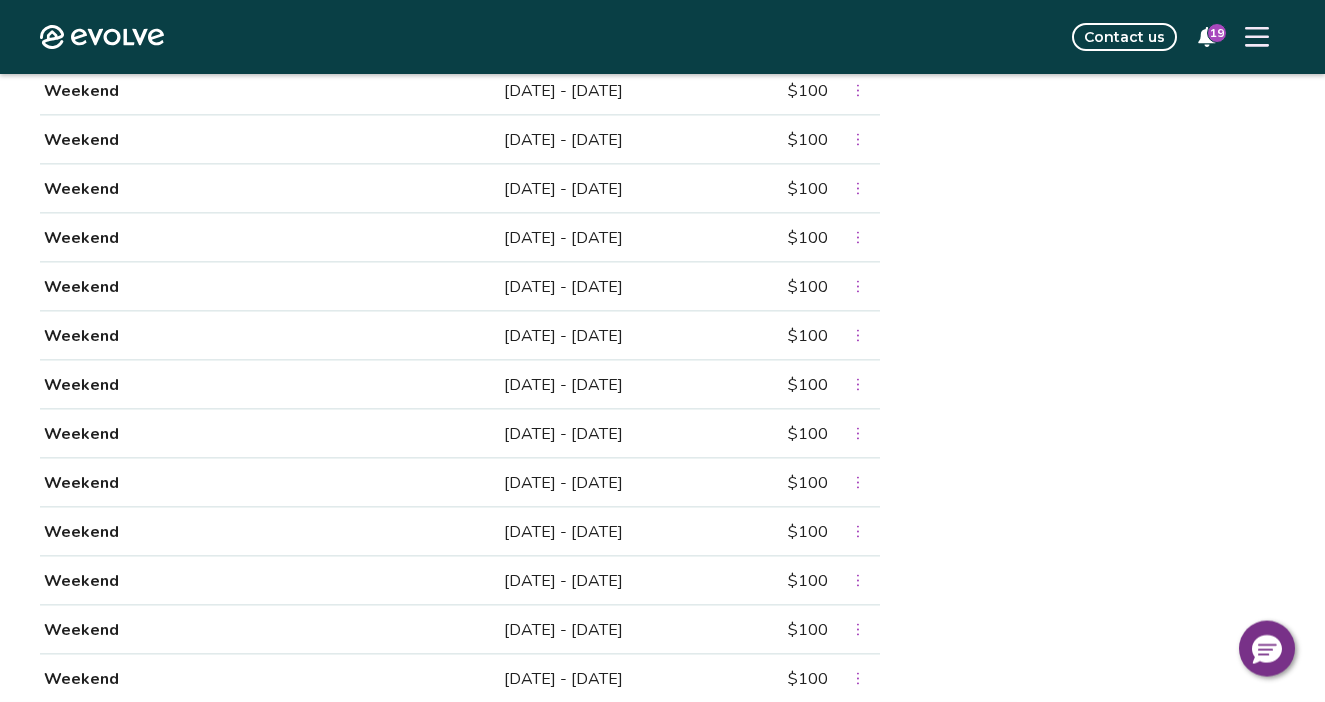 click 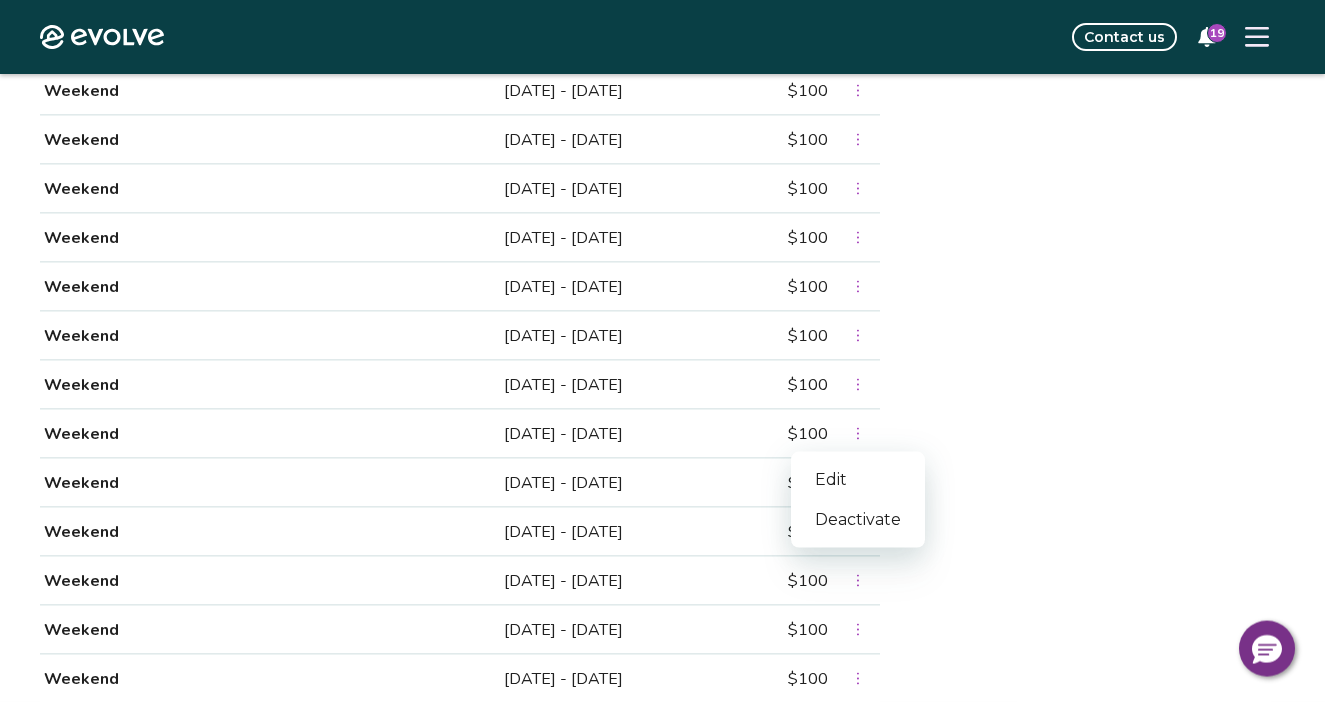 click on "Edit" at bounding box center [858, 480] 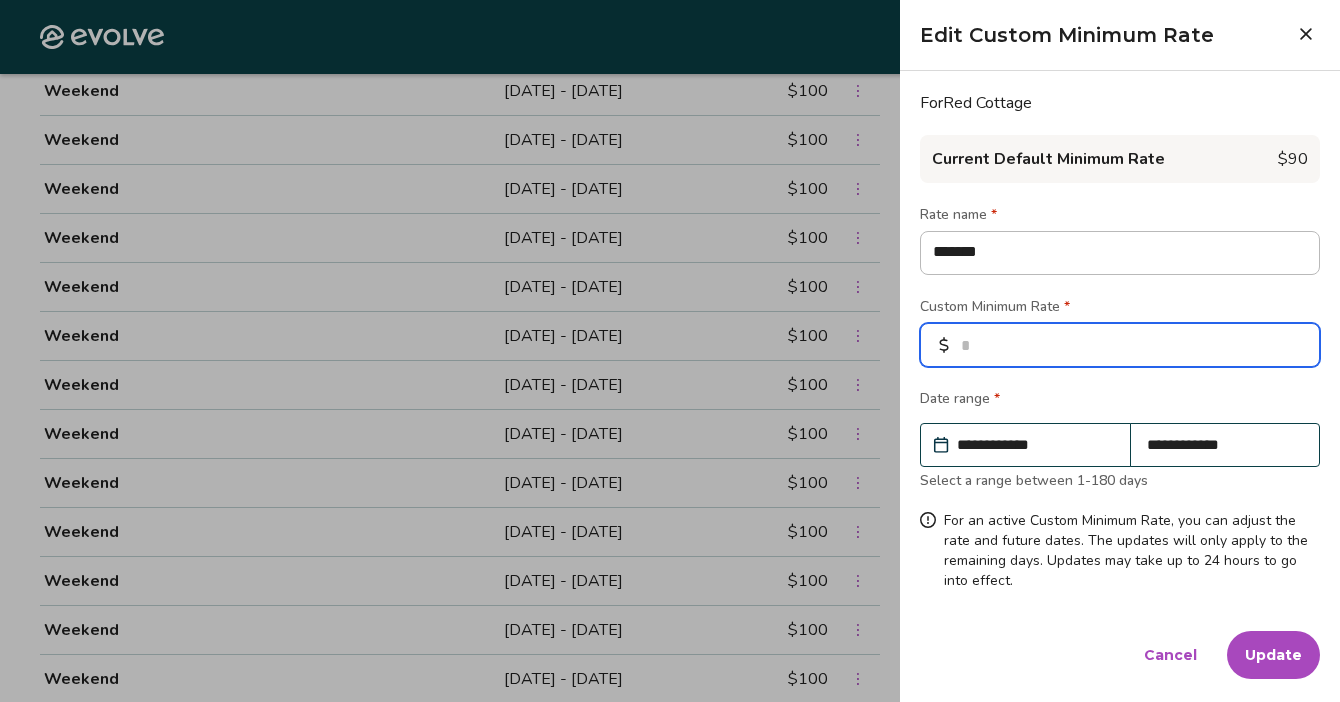 drag, startPoint x: 999, startPoint y: 346, endPoint x: 954, endPoint y: 352, distance: 45.39824 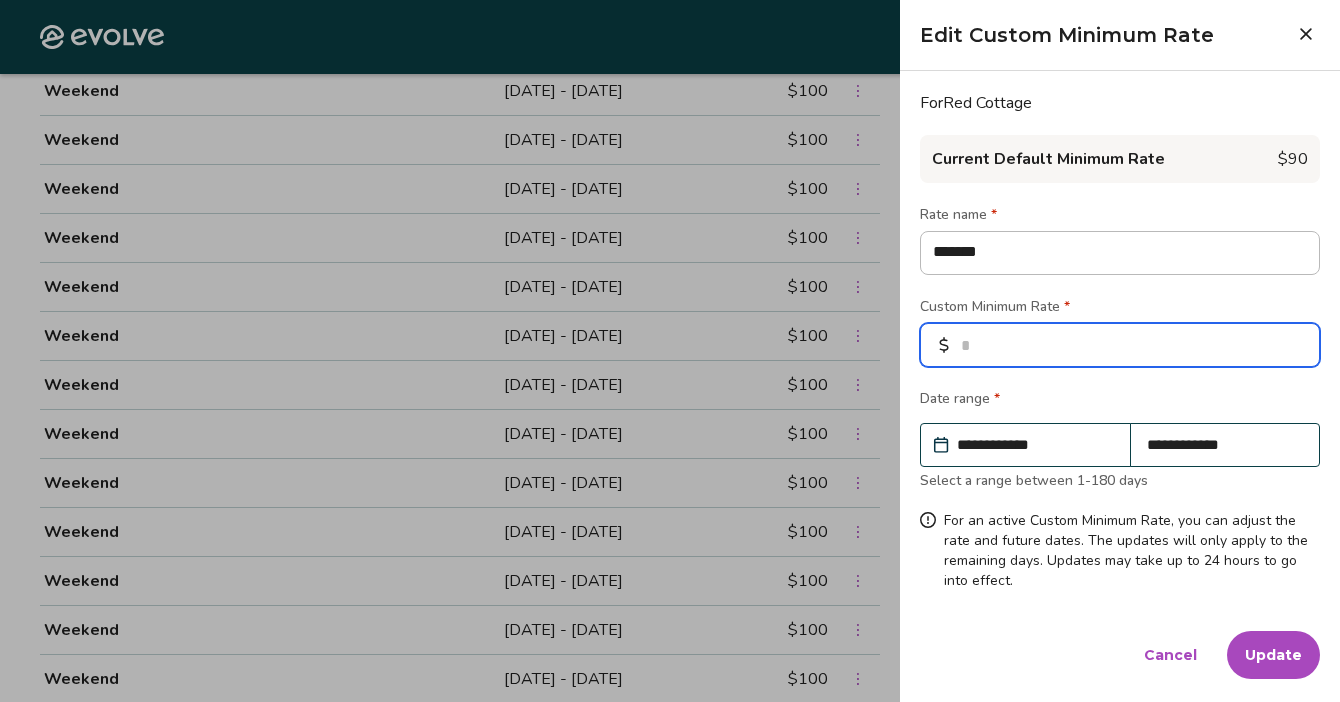 type on "*" 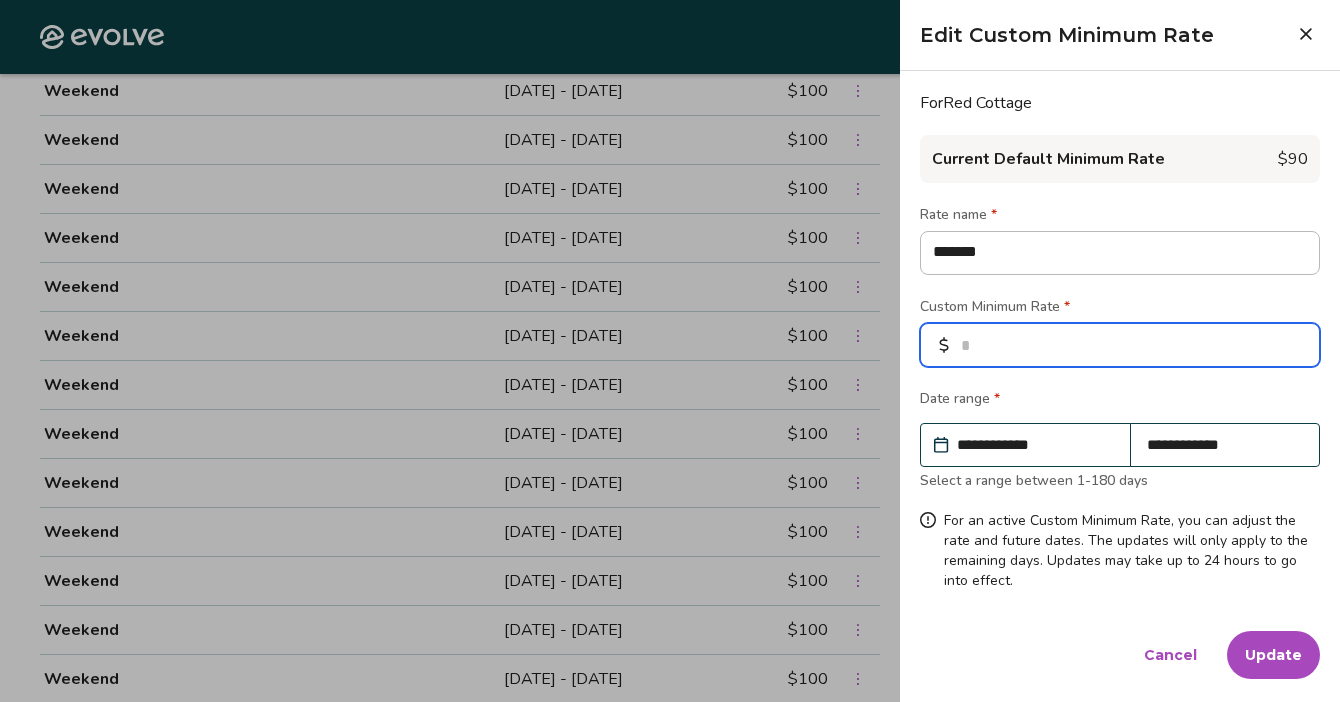 type on "*" 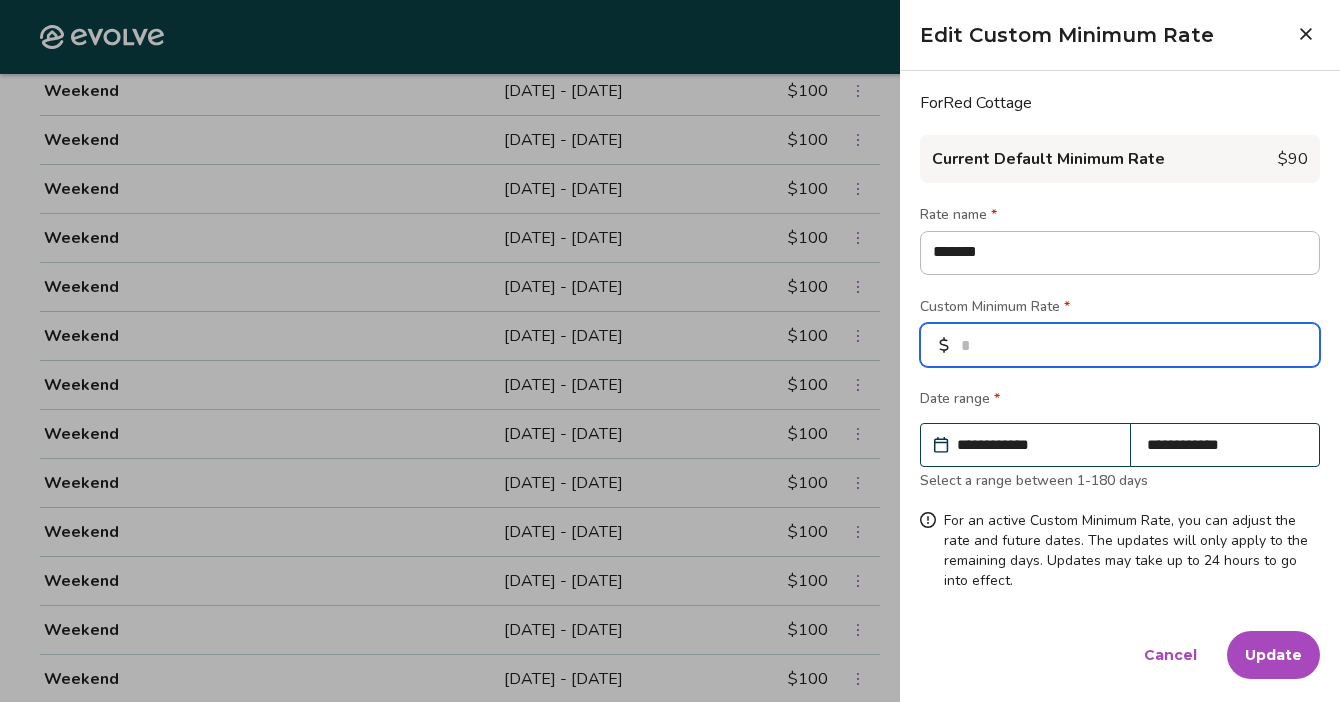 type on "**" 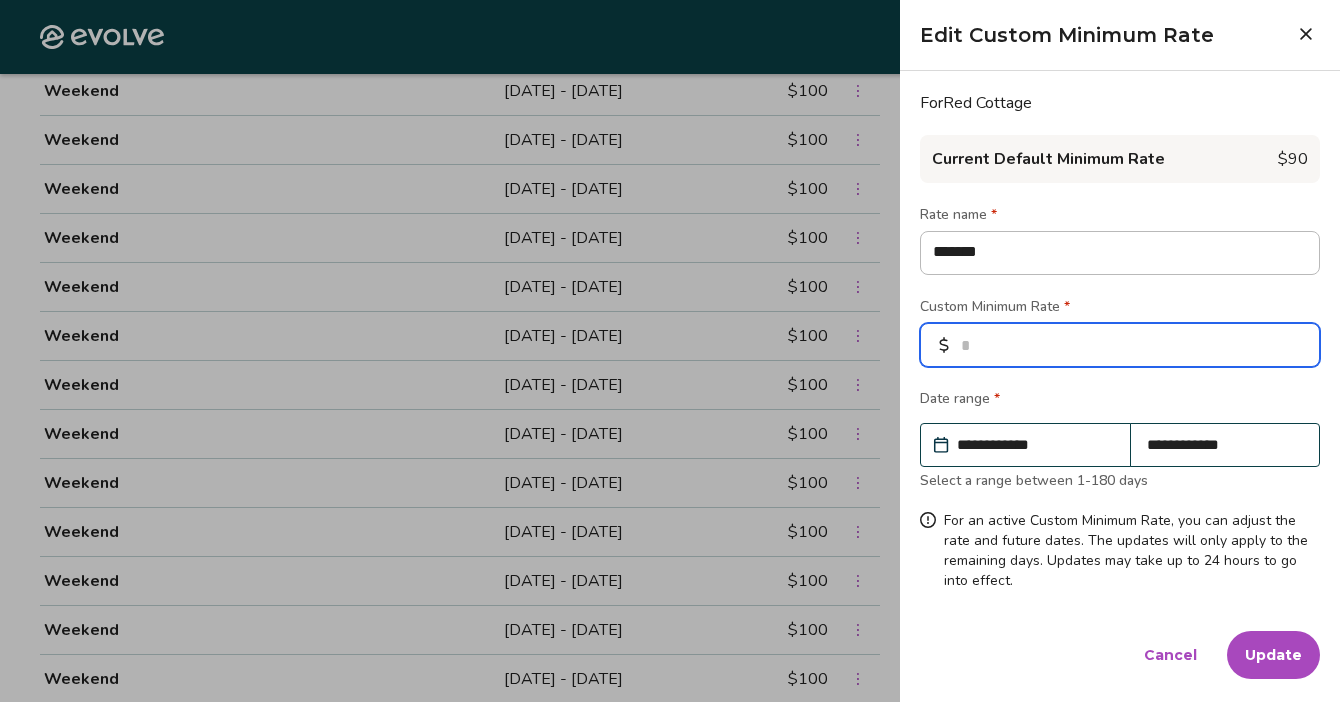 type on "*" 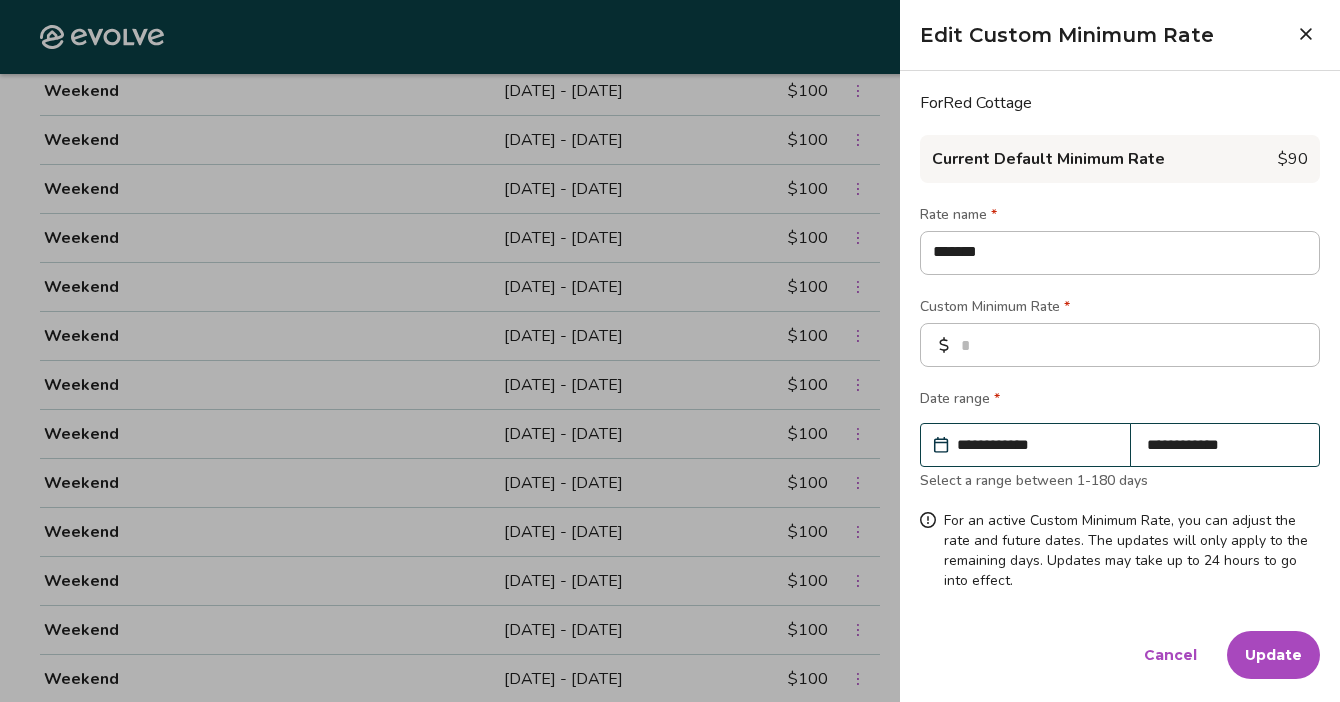 click on "Update" at bounding box center (1273, 655) 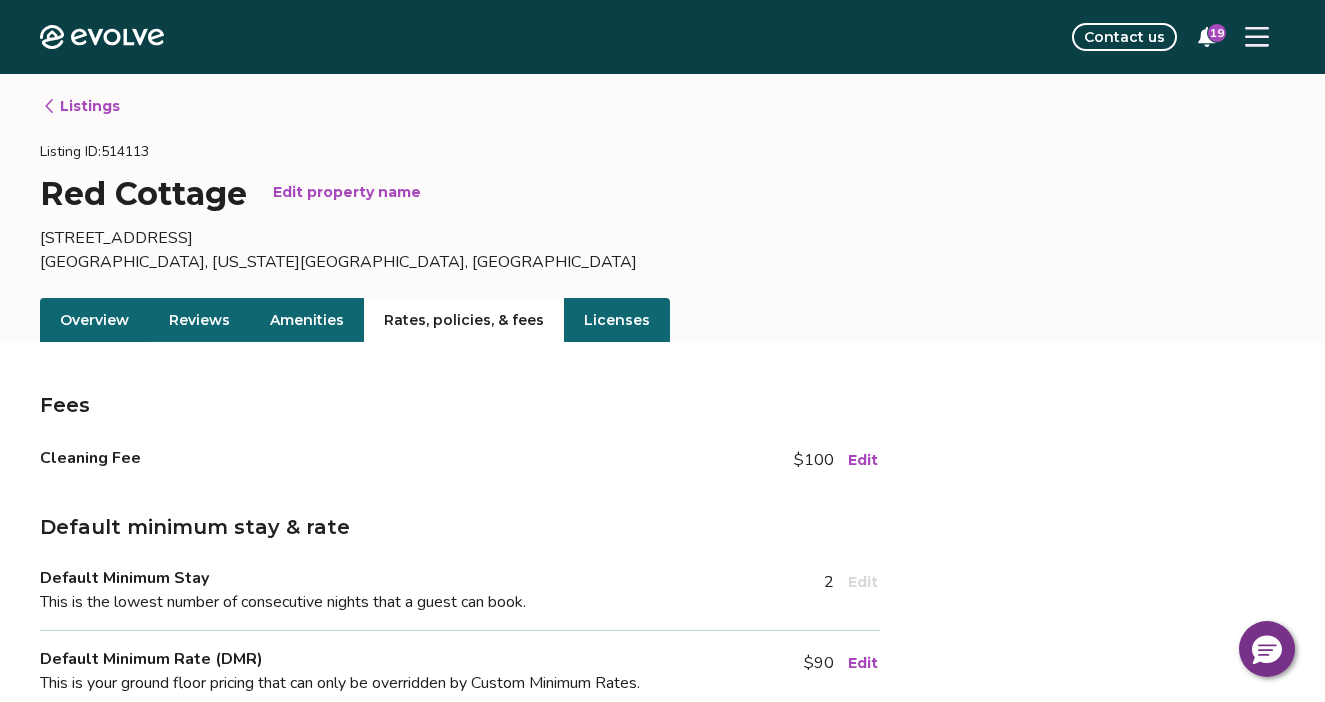 scroll, scrollTop: 0, scrollLeft: 0, axis: both 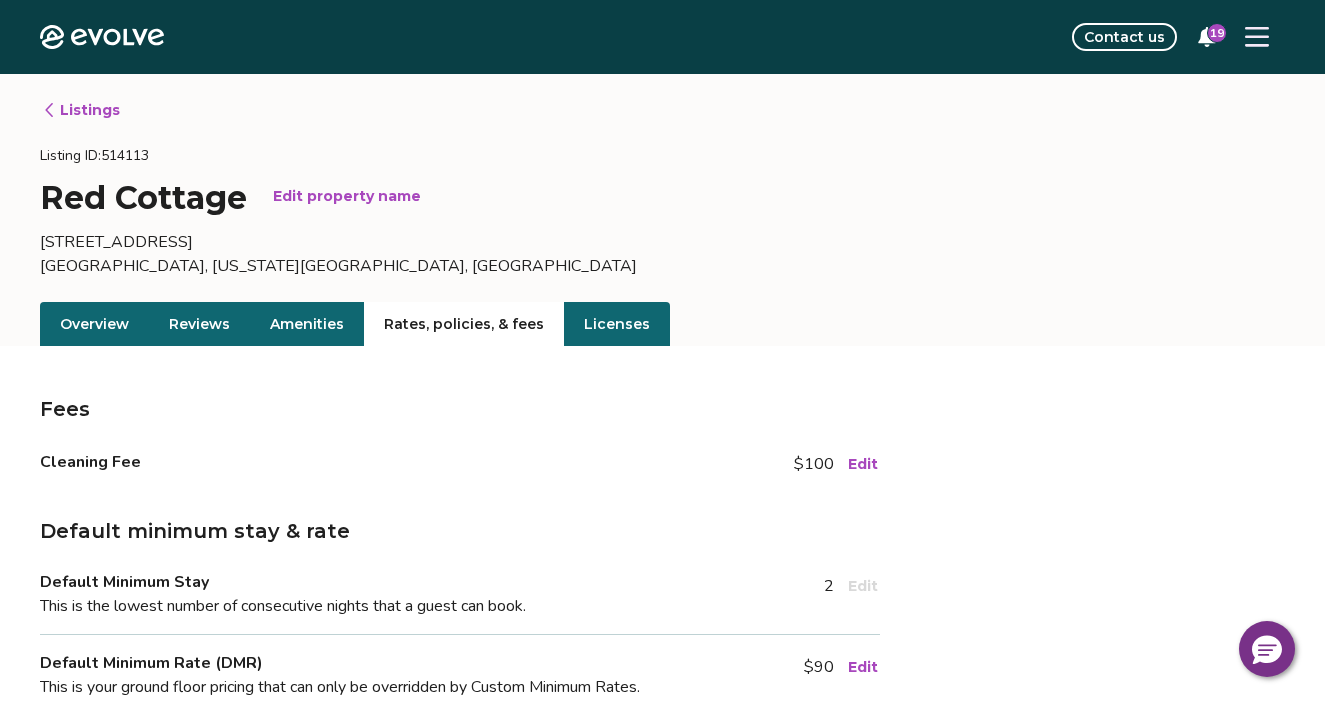 click on "Listings" at bounding box center [81, 110] 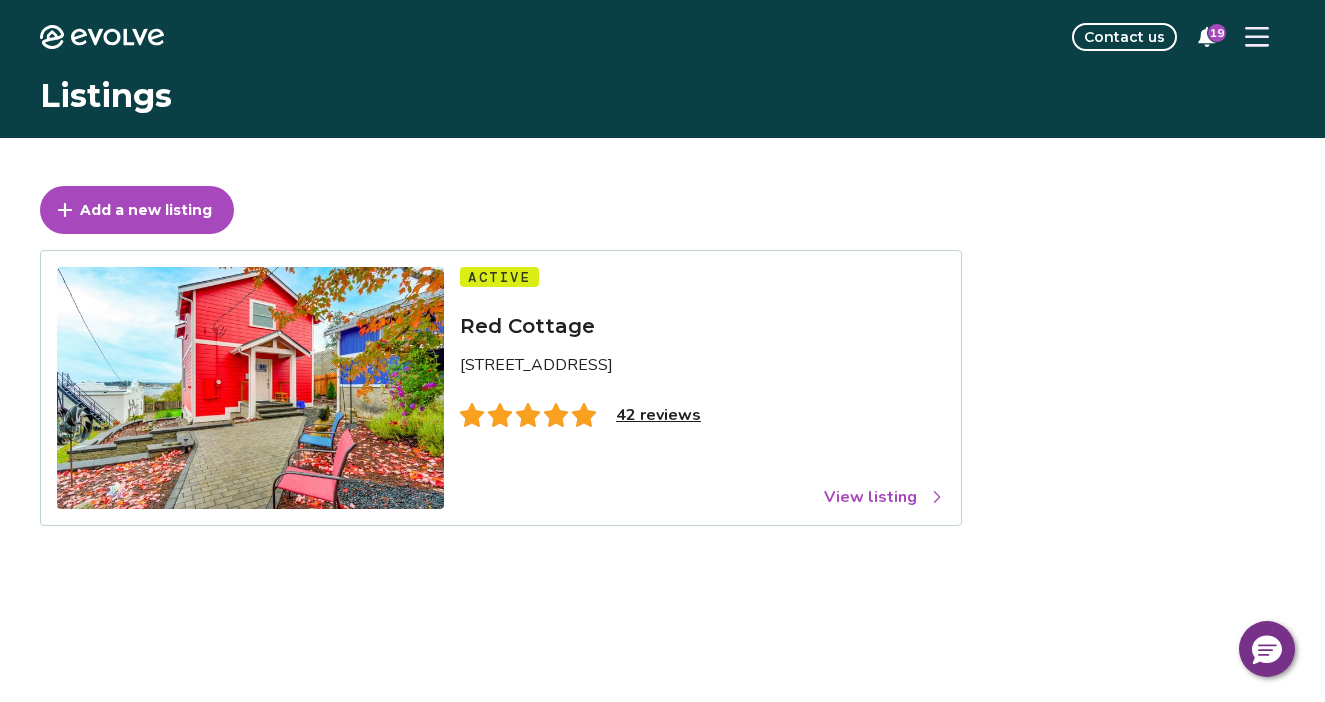 click on "Evolve" 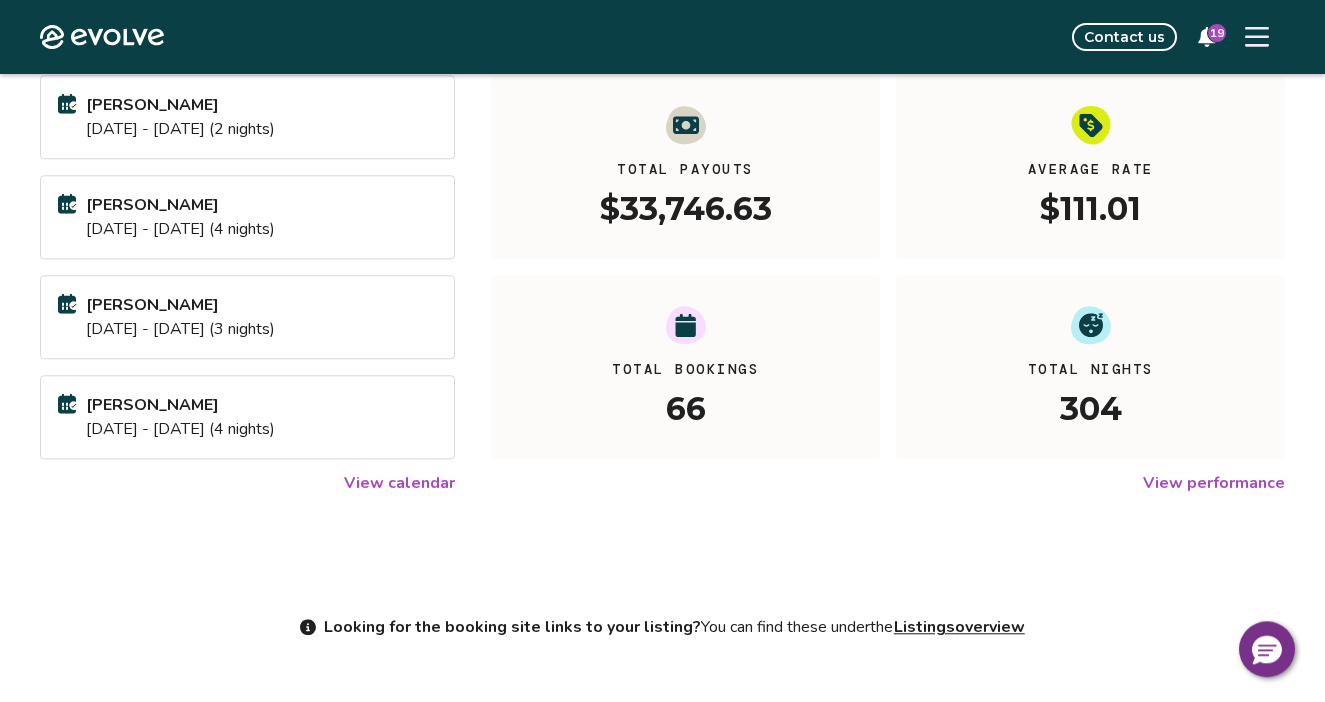 scroll, scrollTop: 226, scrollLeft: 0, axis: vertical 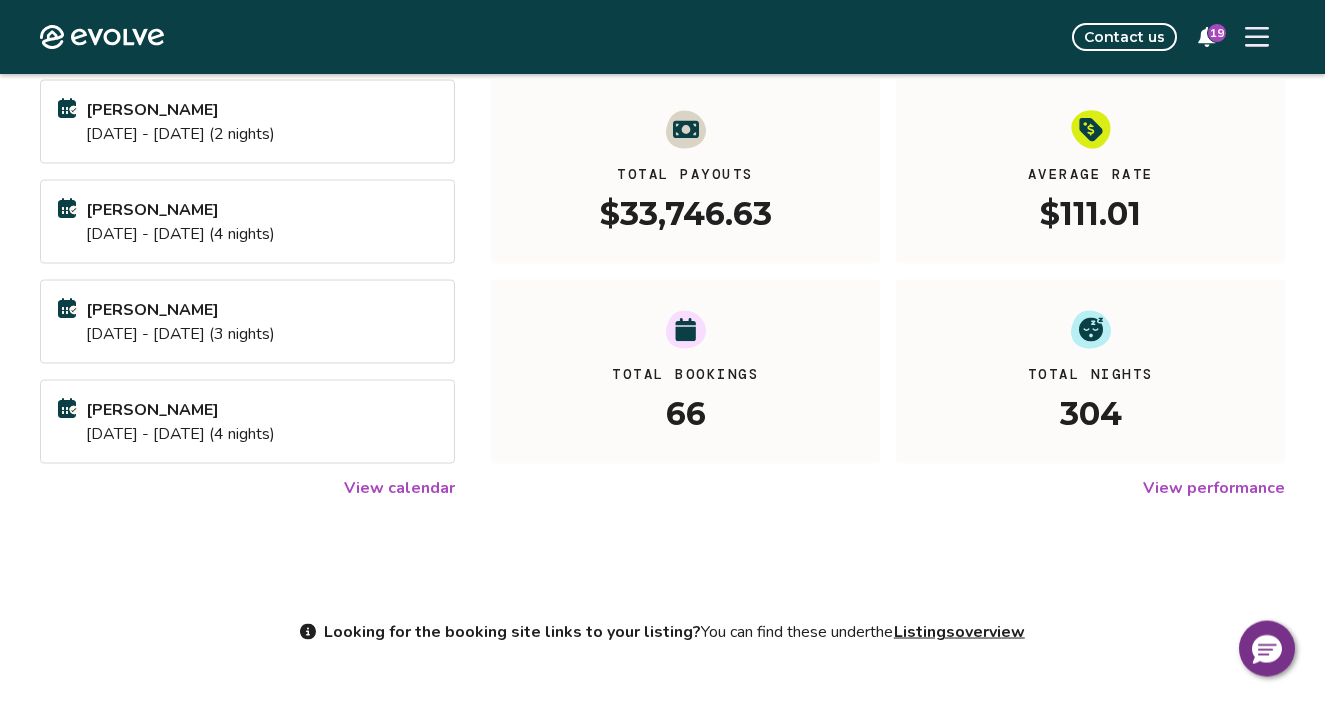 click on "View calendar" at bounding box center (399, 488) 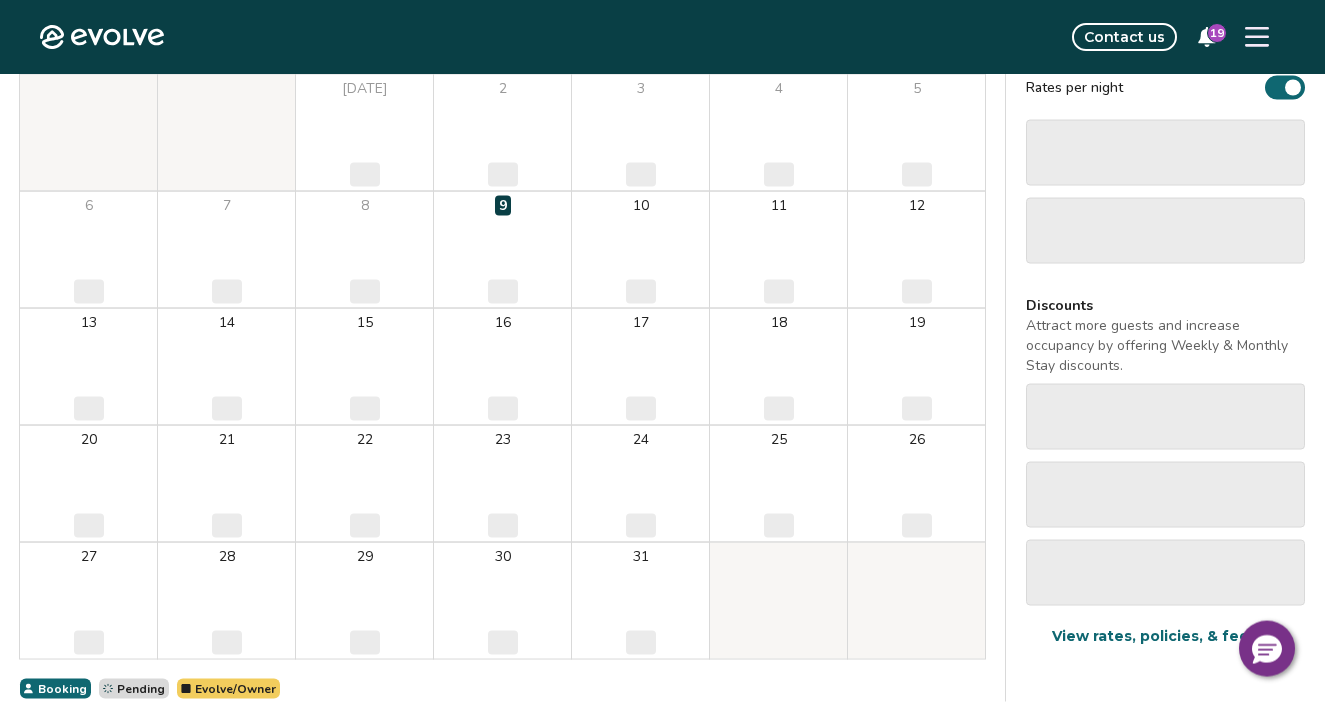 scroll, scrollTop: 0, scrollLeft: 0, axis: both 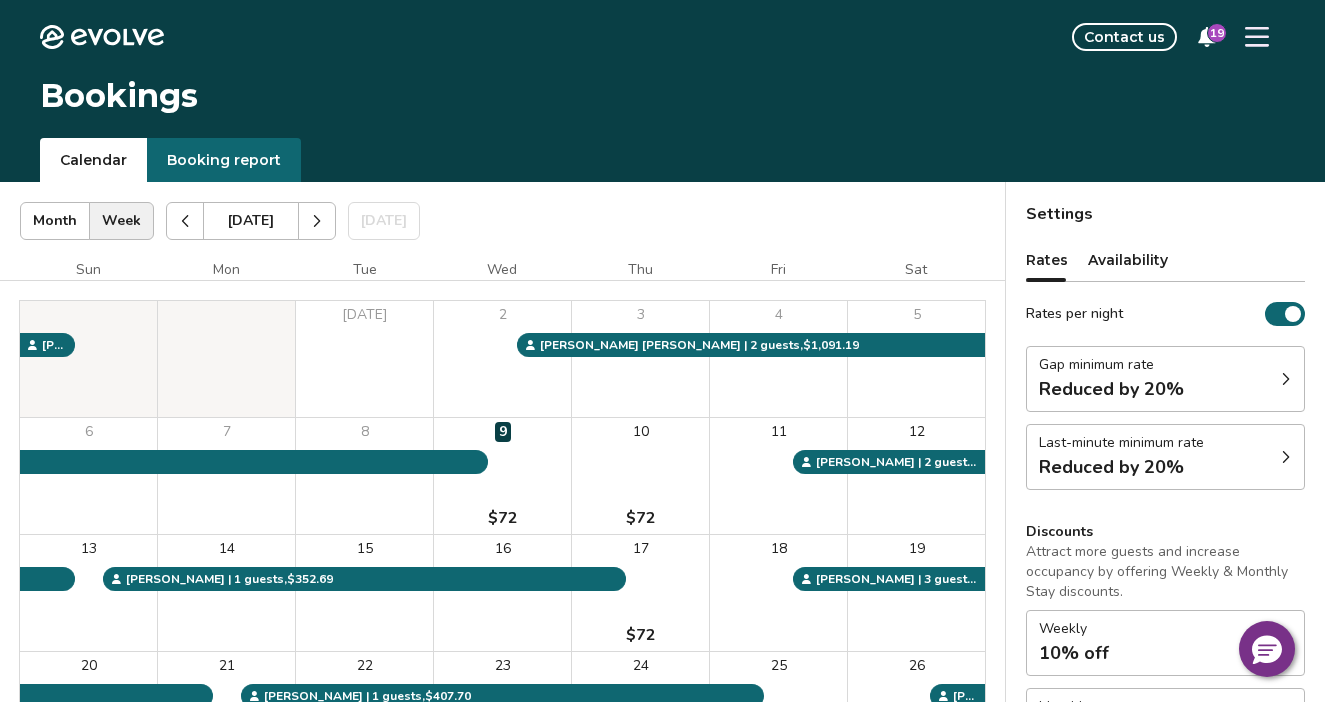 click at bounding box center (317, 221) 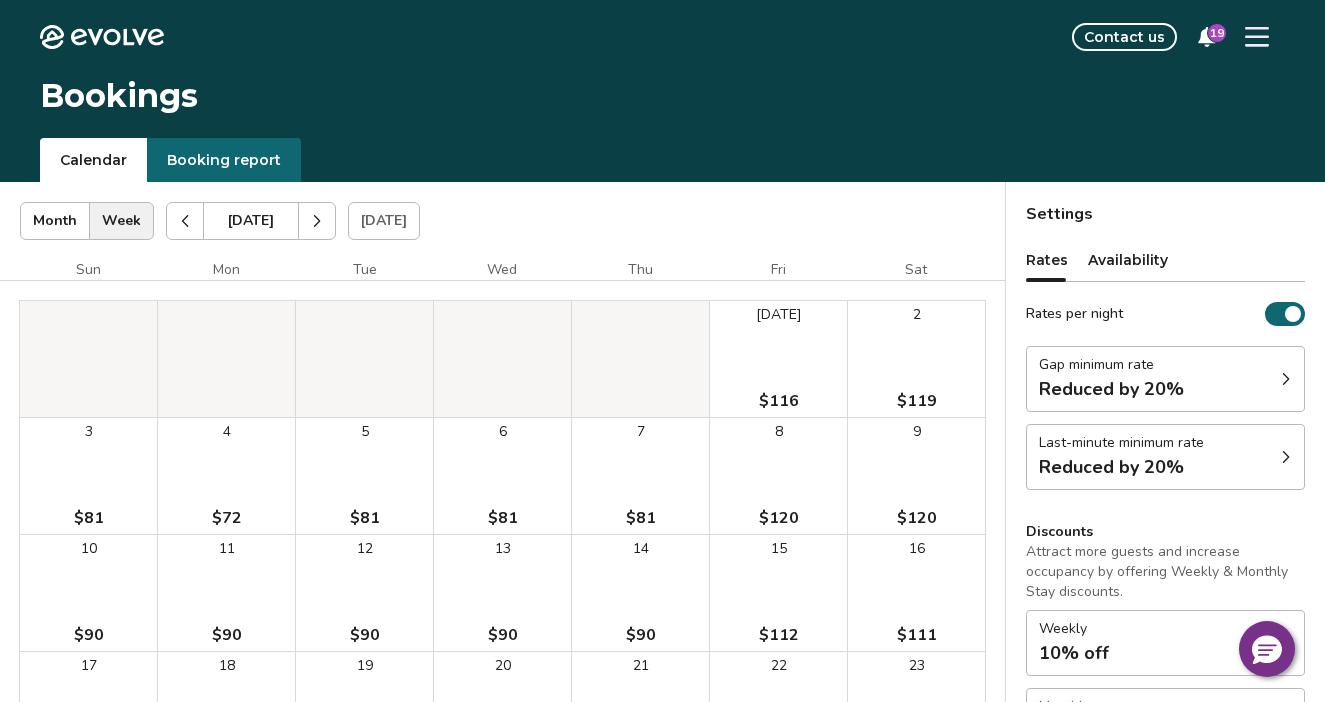 click at bounding box center [317, 221] 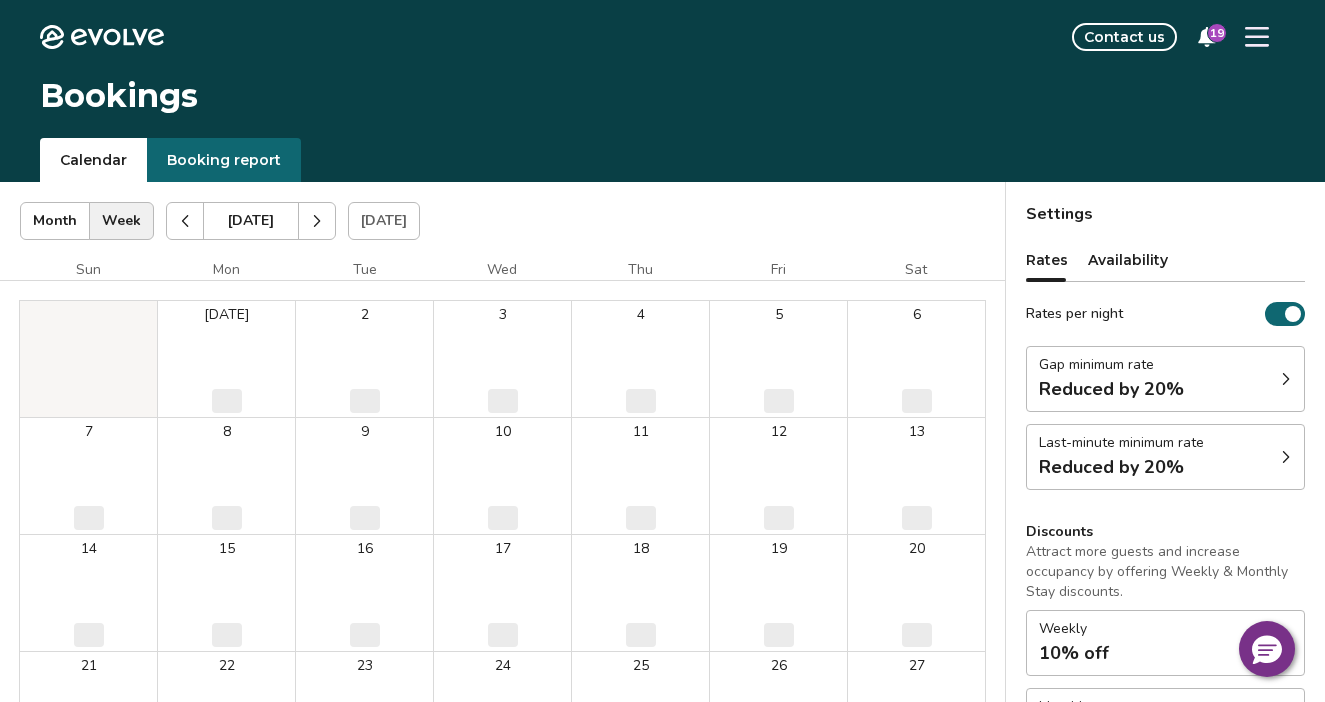 click at bounding box center (317, 221) 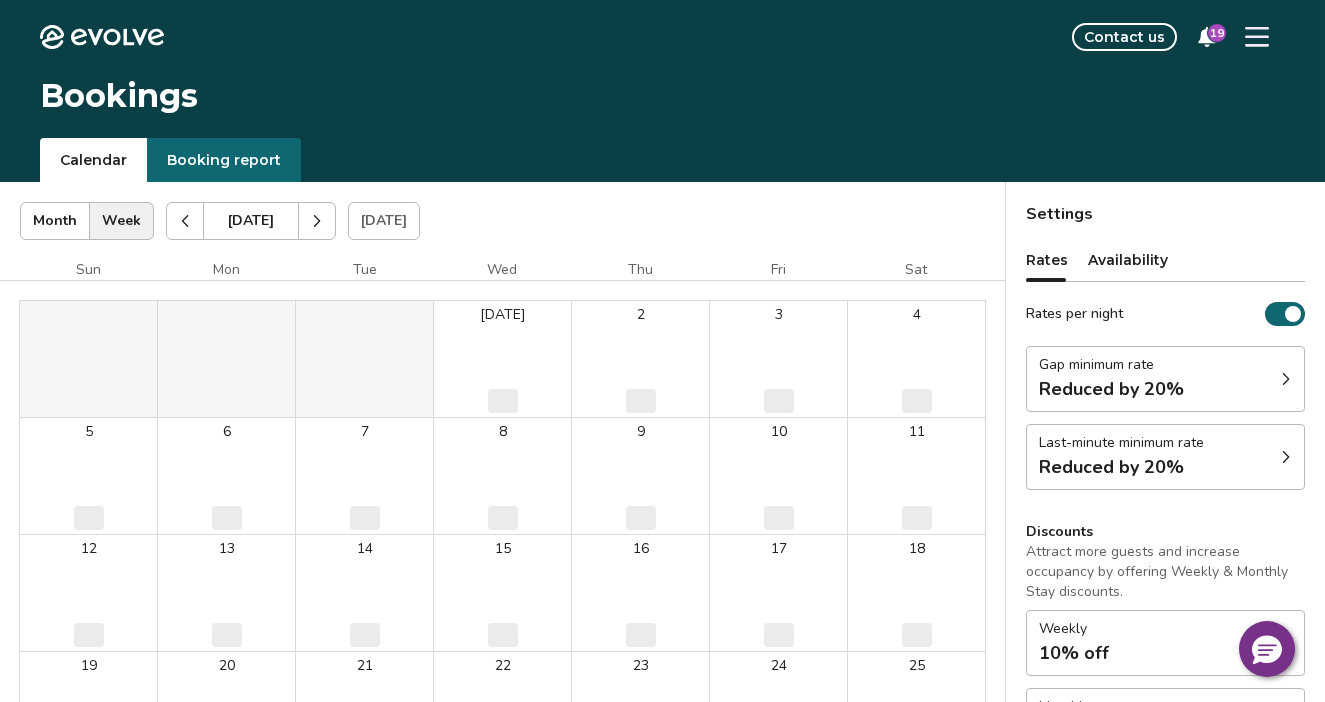click at bounding box center [317, 221] 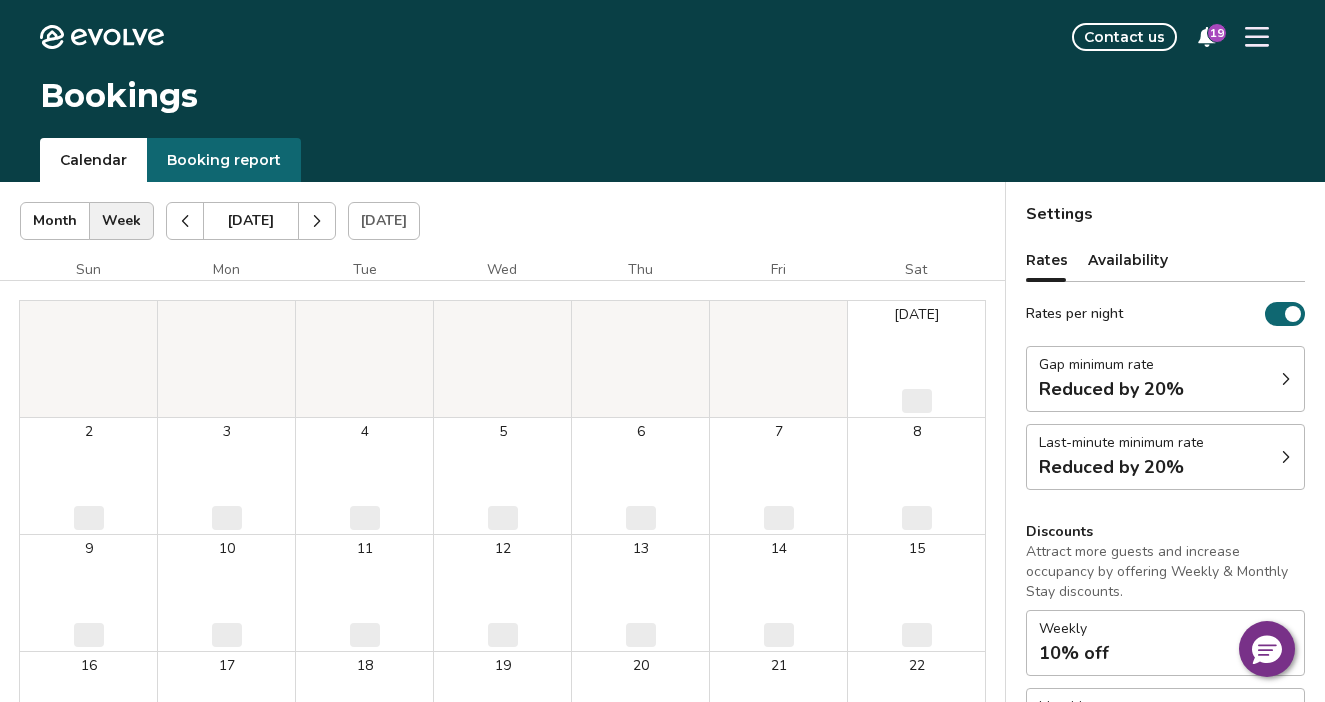 click at bounding box center [317, 221] 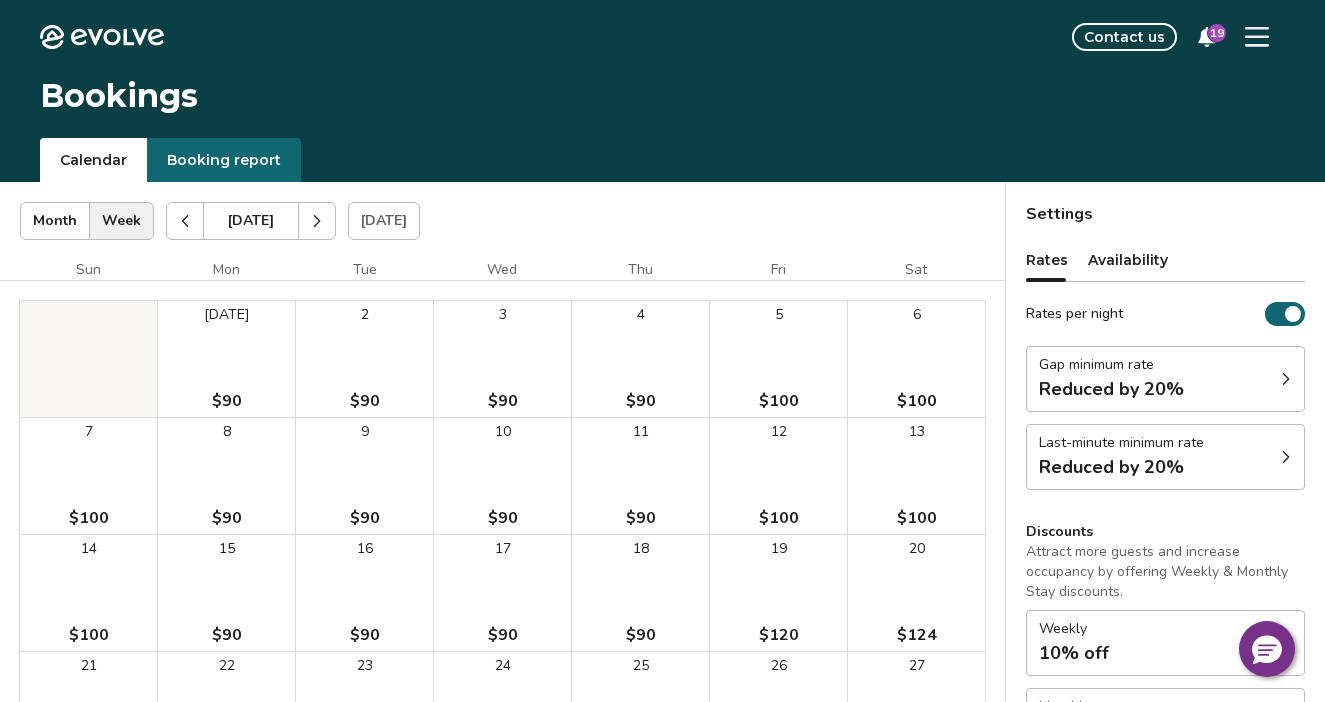 click at bounding box center [317, 221] 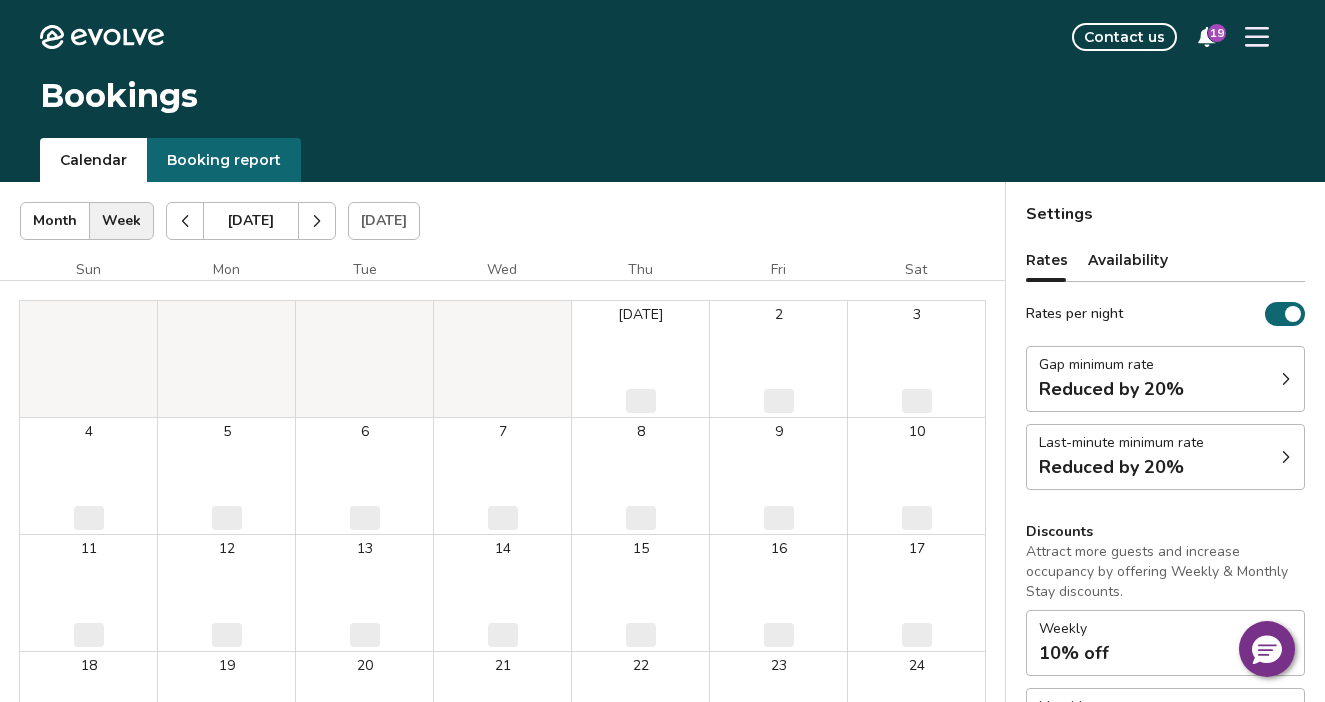 click at bounding box center [317, 221] 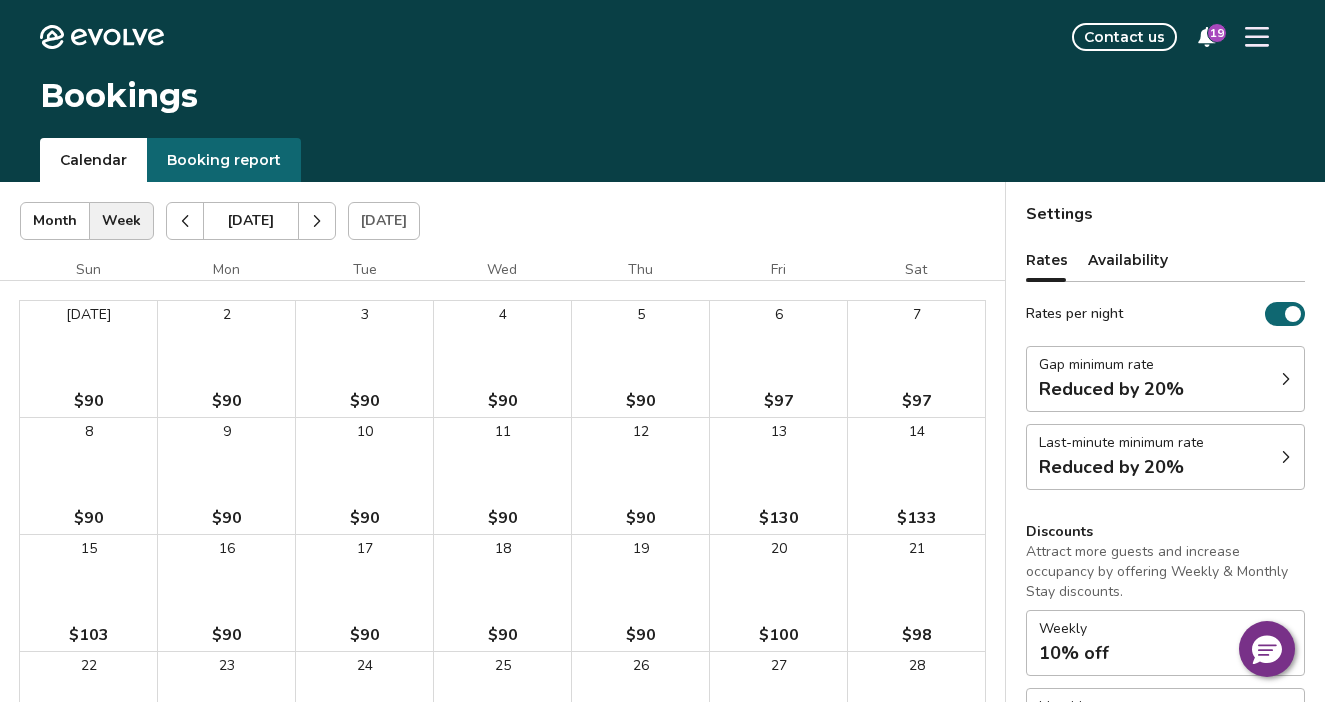 click 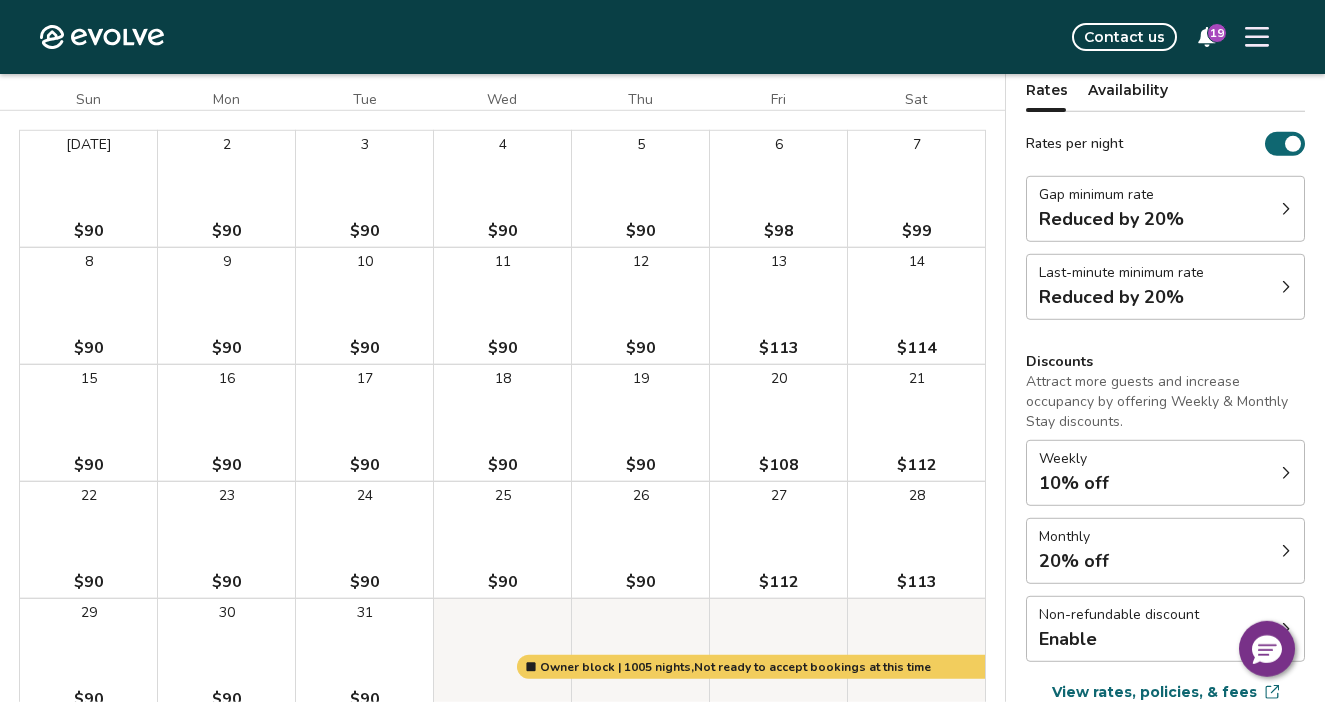 scroll, scrollTop: 172, scrollLeft: 0, axis: vertical 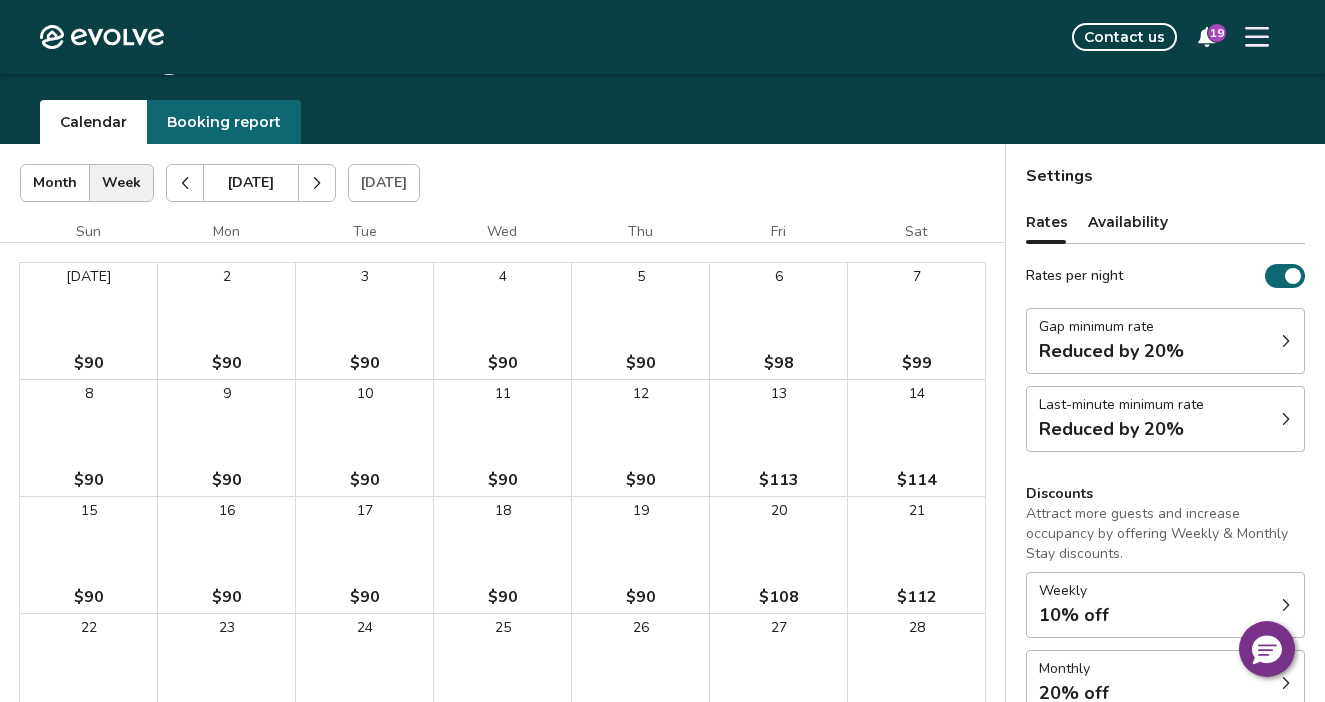 click 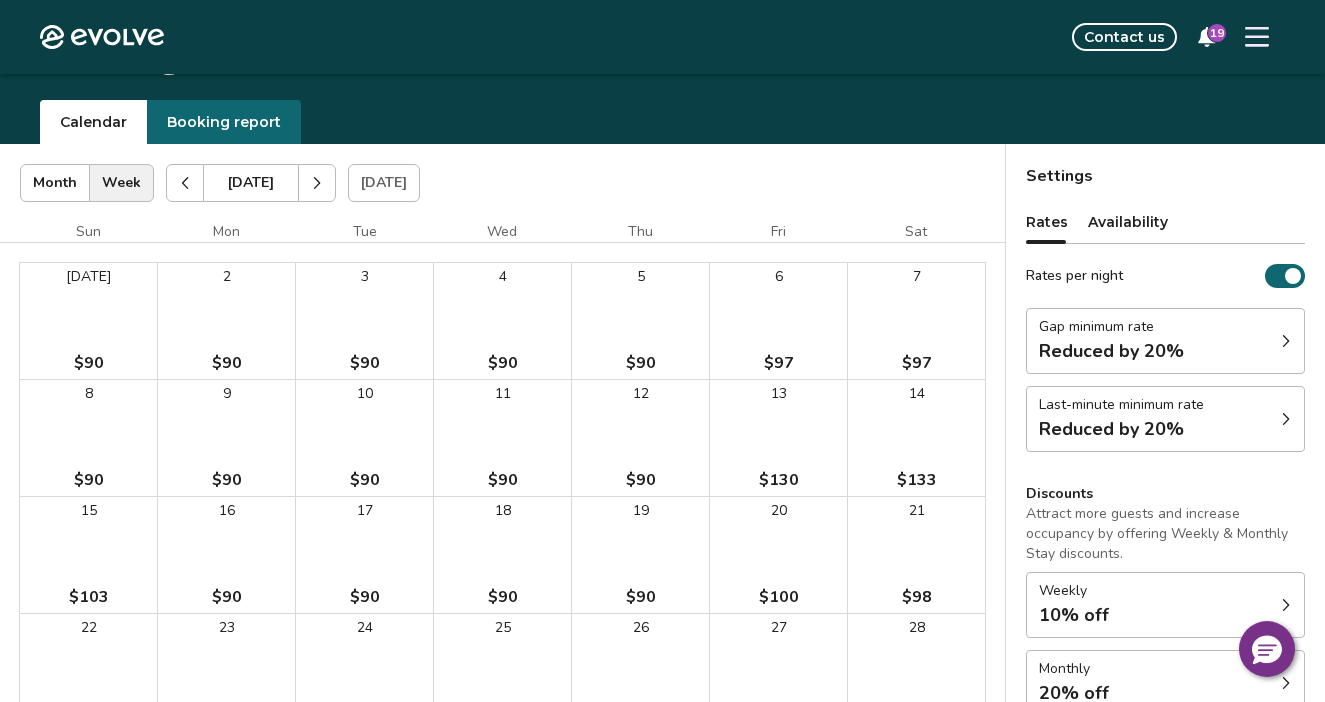 click 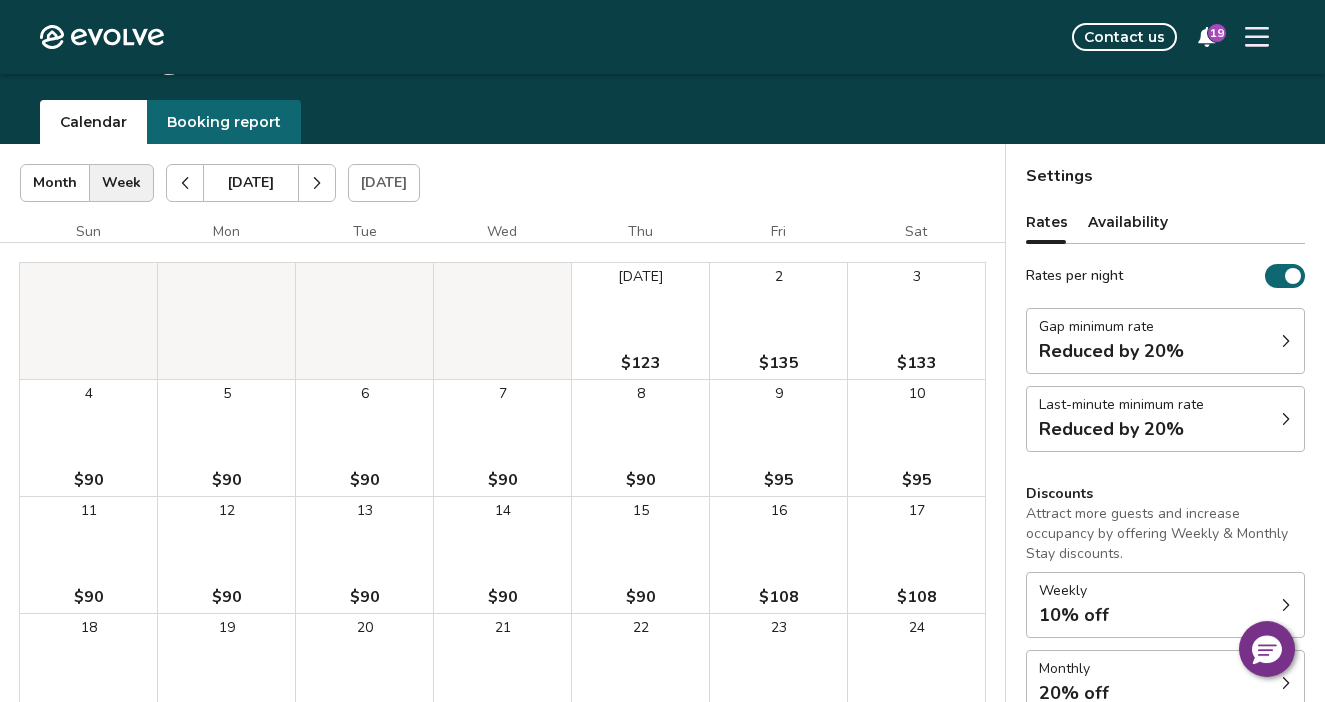 click 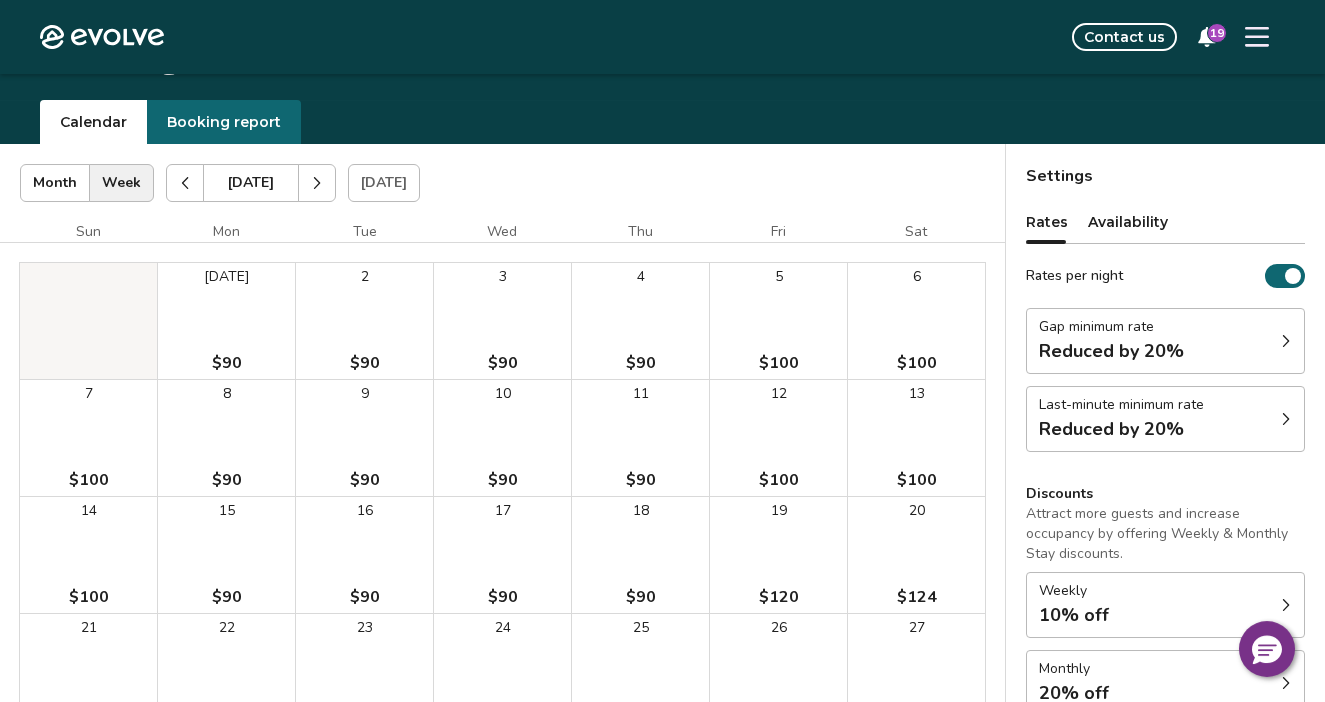 click 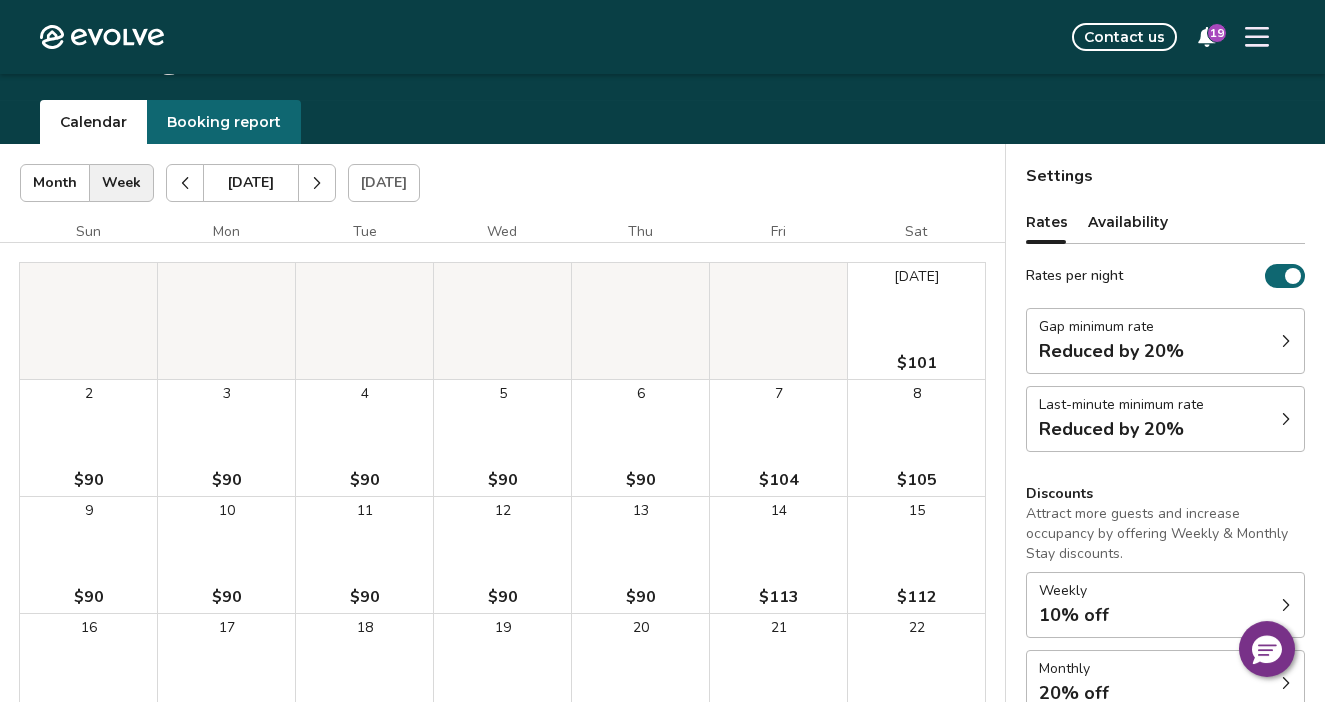 click 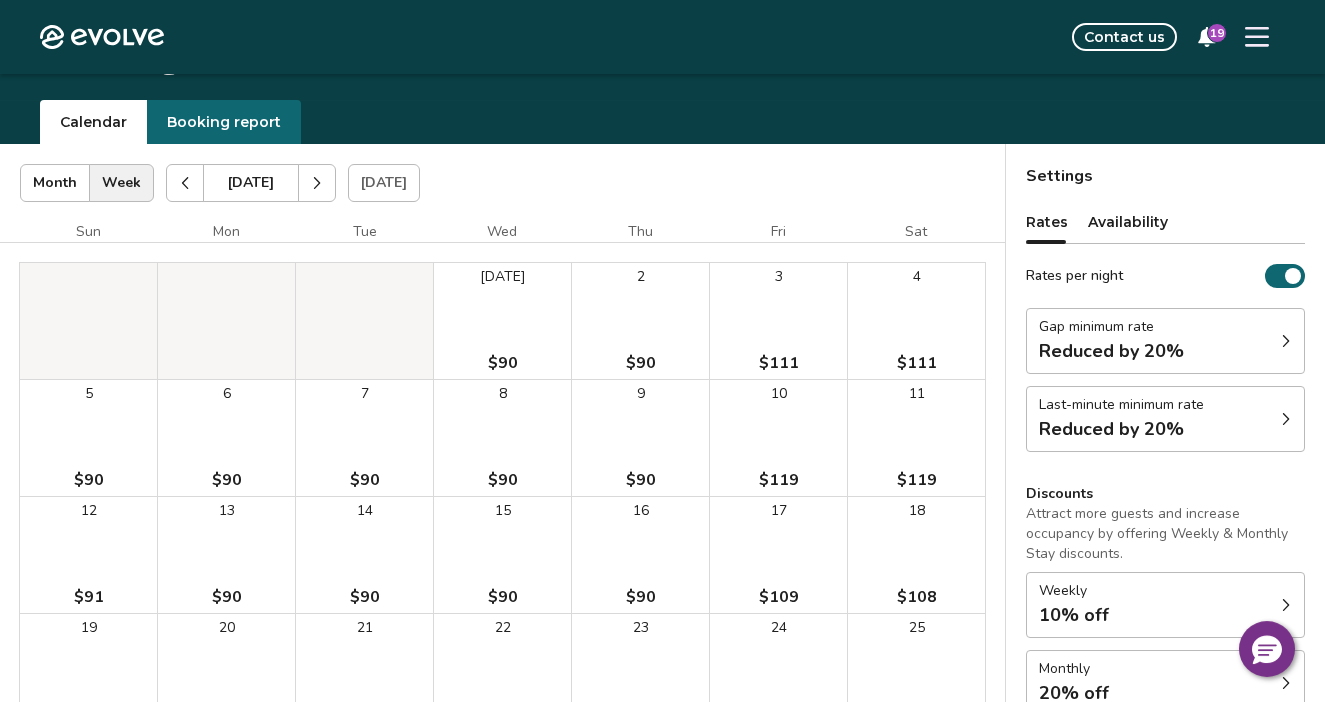 click 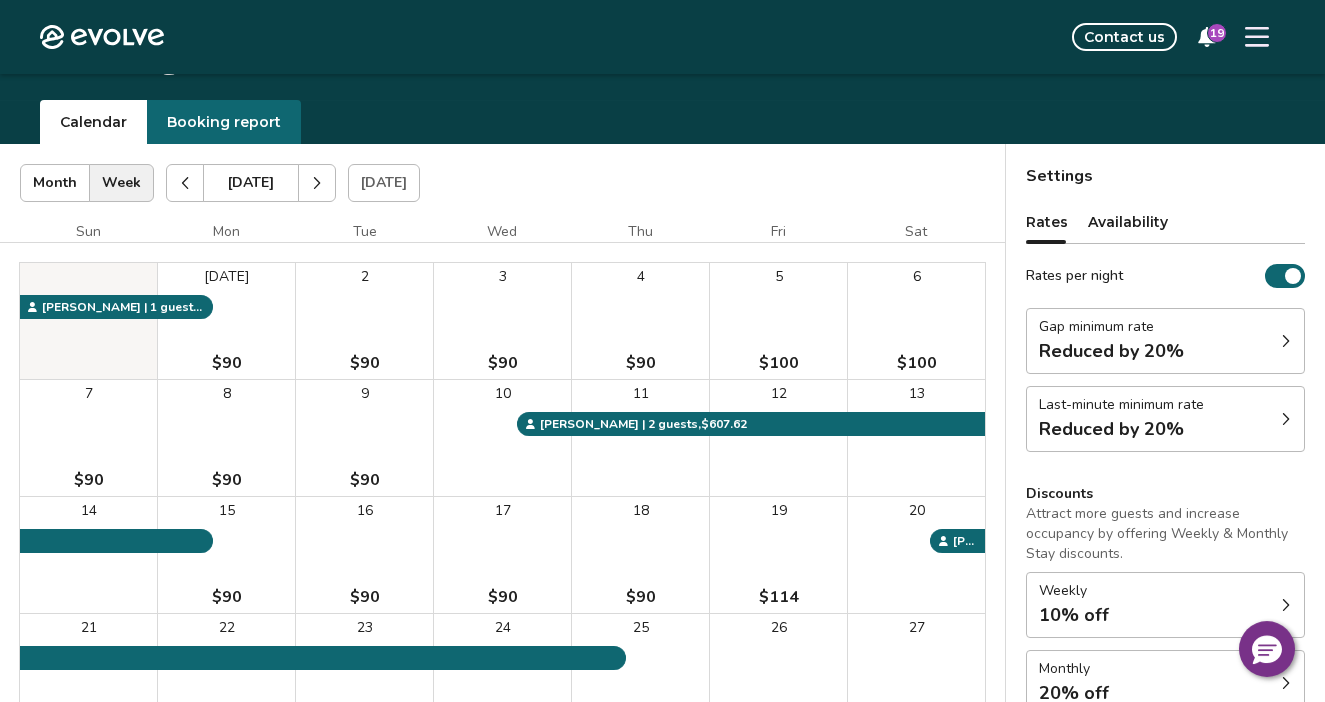 click 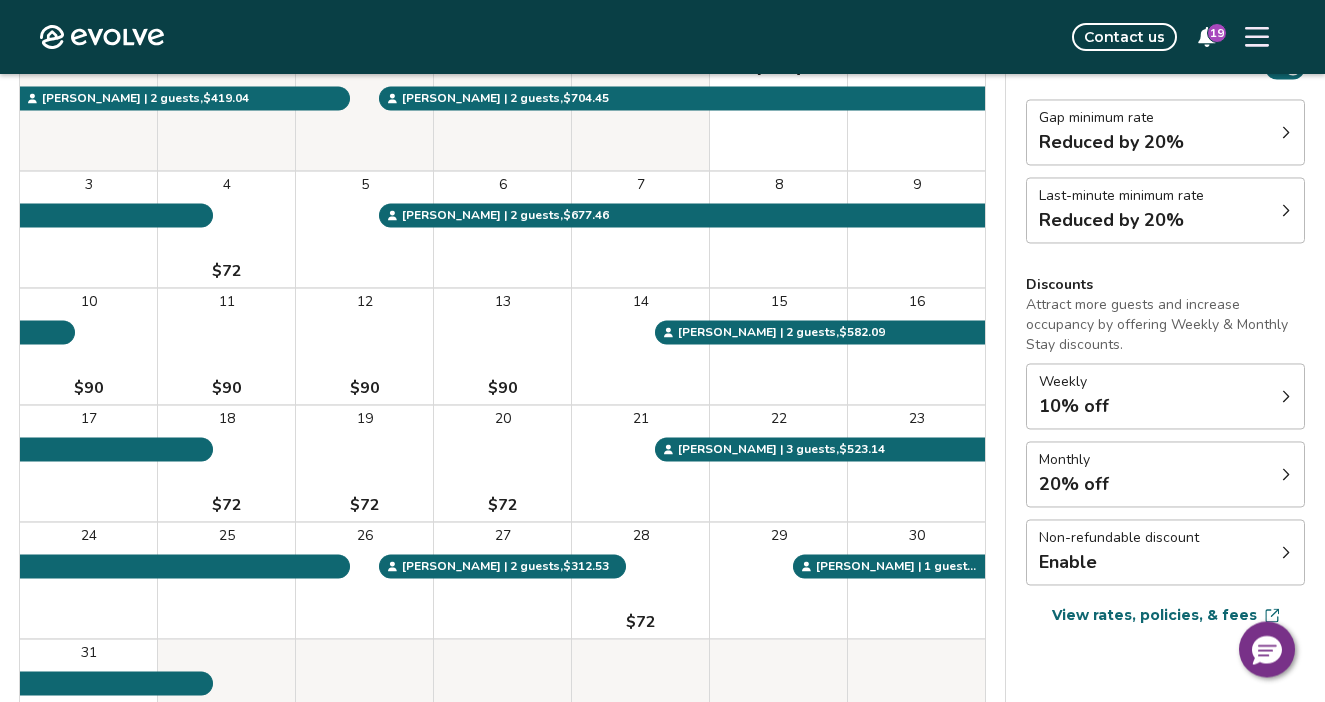 scroll, scrollTop: 254, scrollLeft: 0, axis: vertical 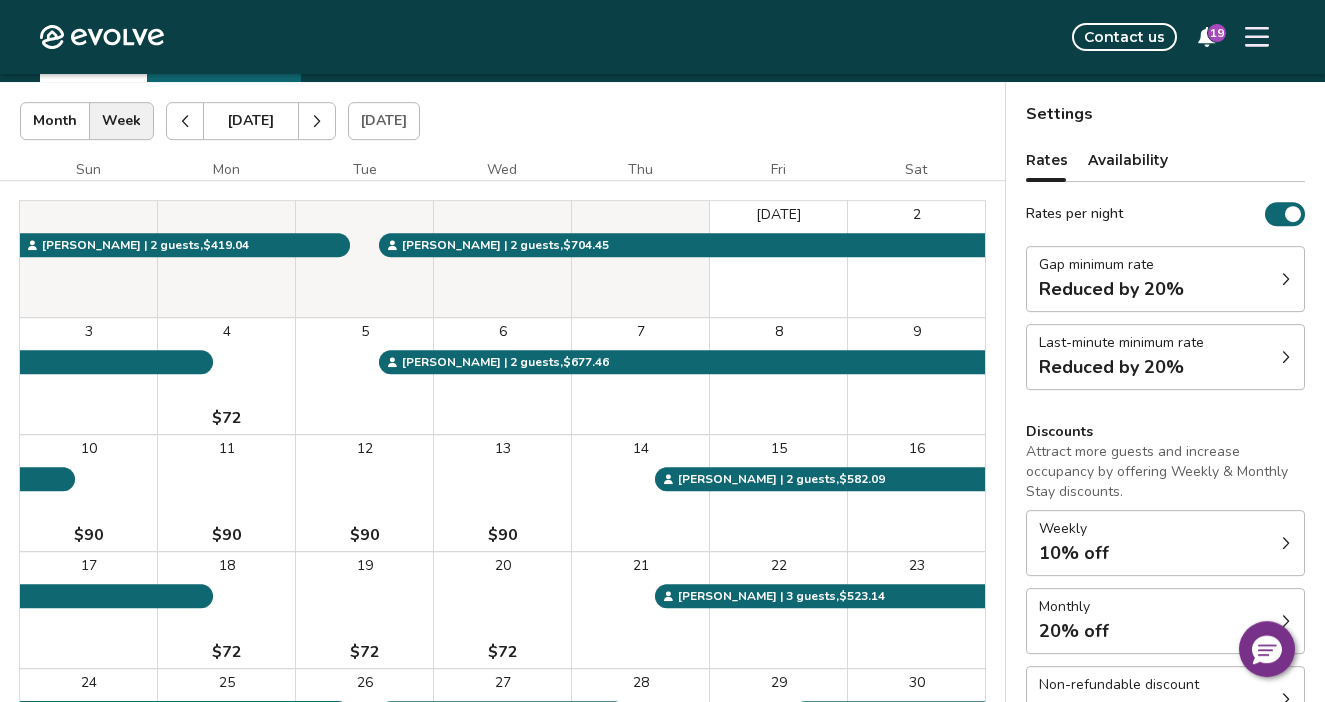 click 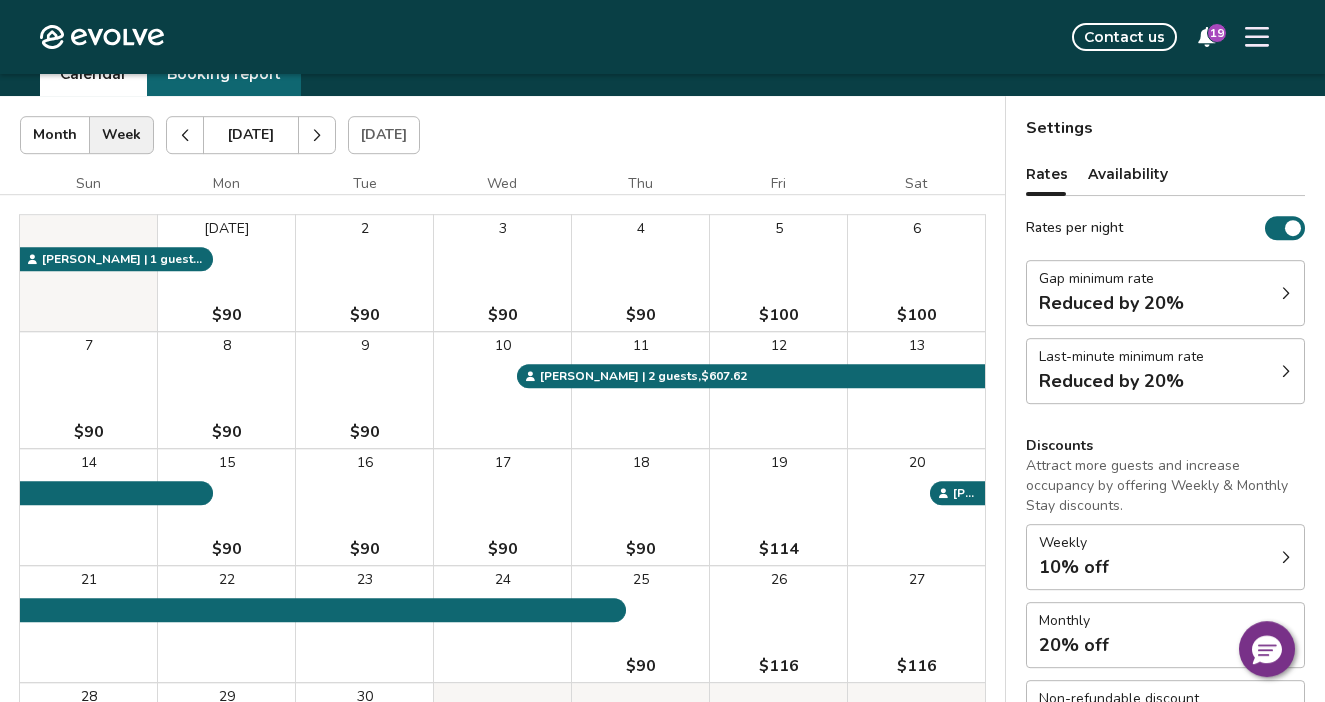 scroll, scrollTop: 80, scrollLeft: 0, axis: vertical 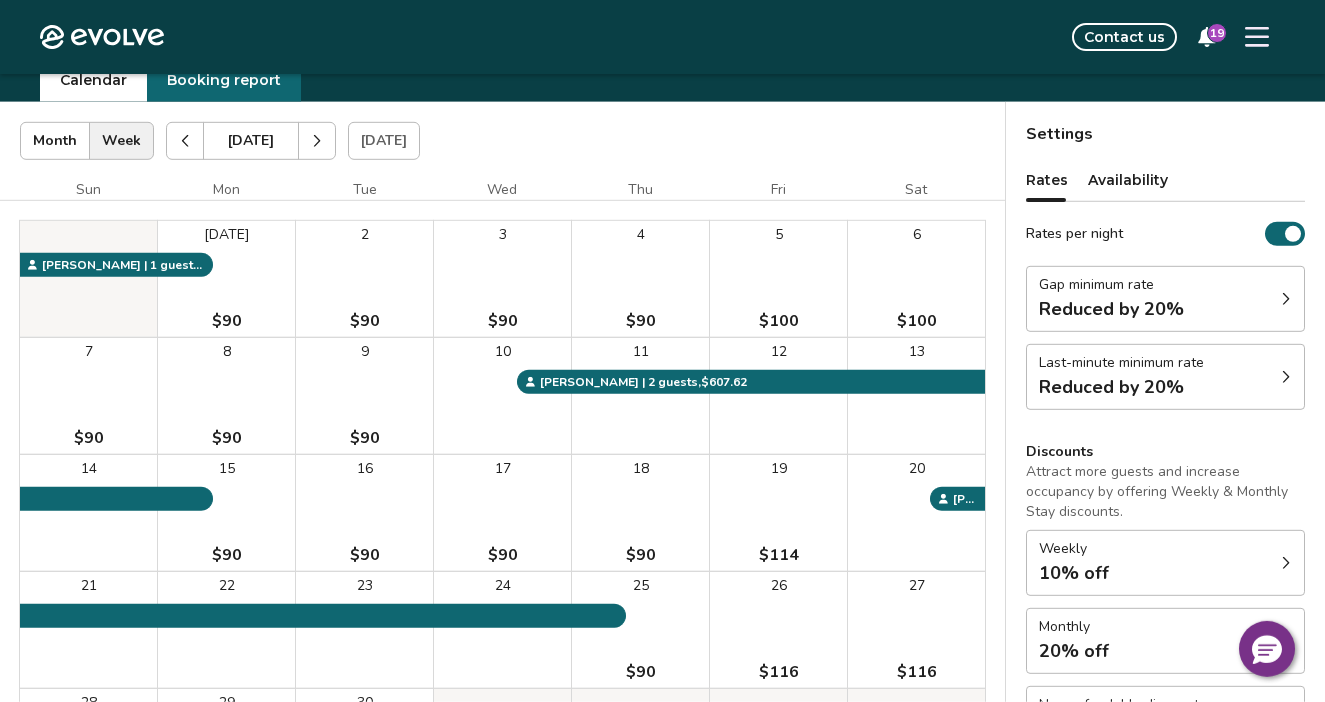 click at bounding box center [185, 141] 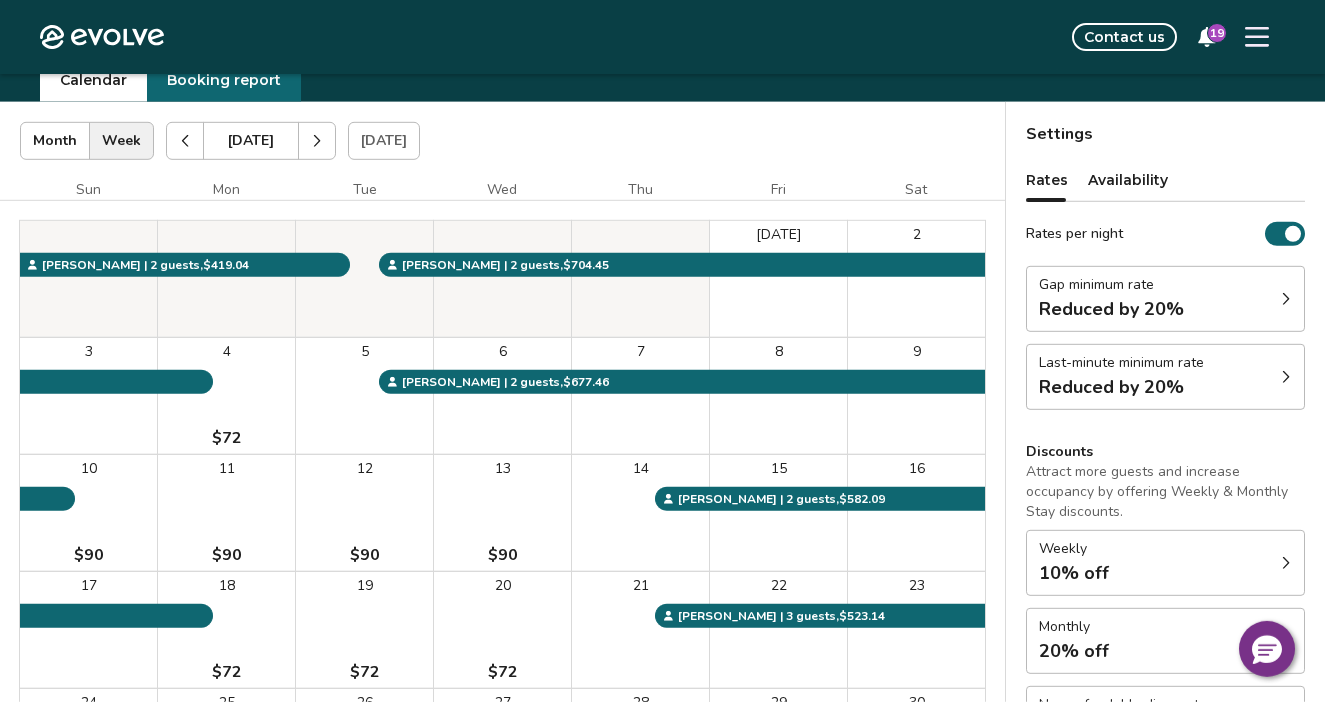 click at bounding box center [185, 141] 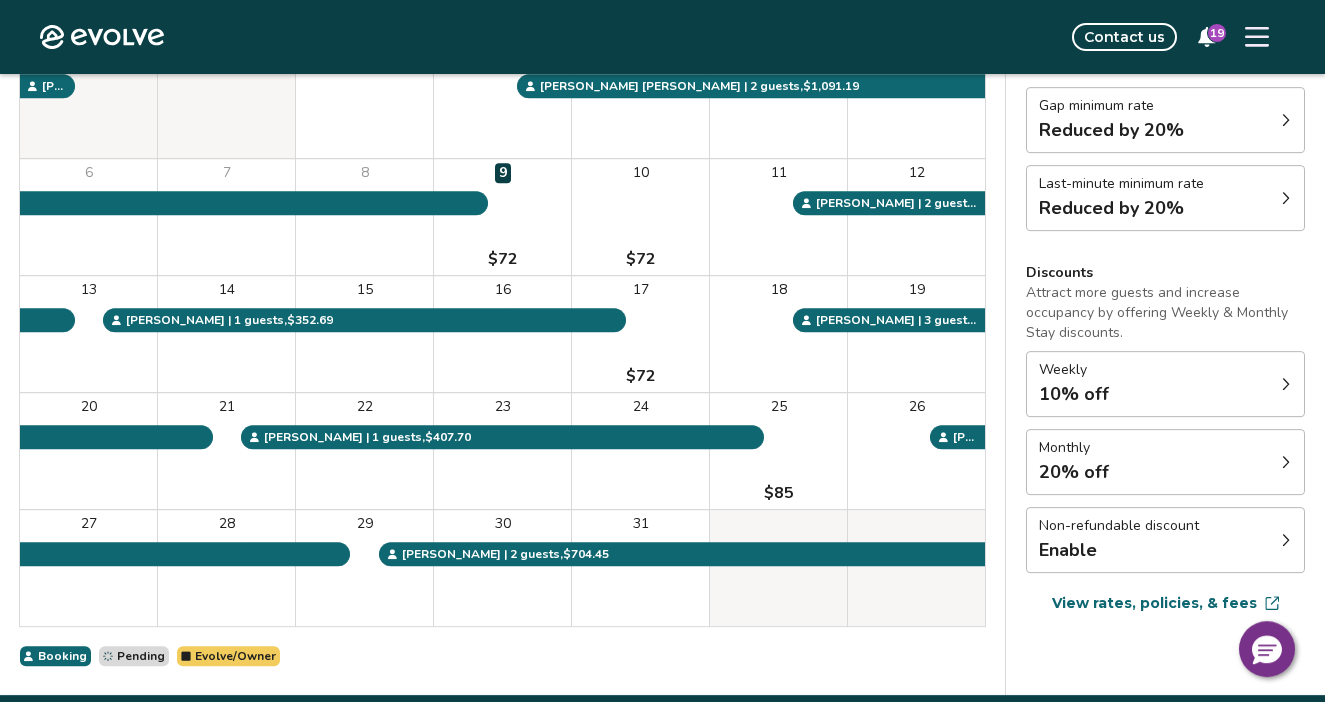 scroll, scrollTop: 262, scrollLeft: 0, axis: vertical 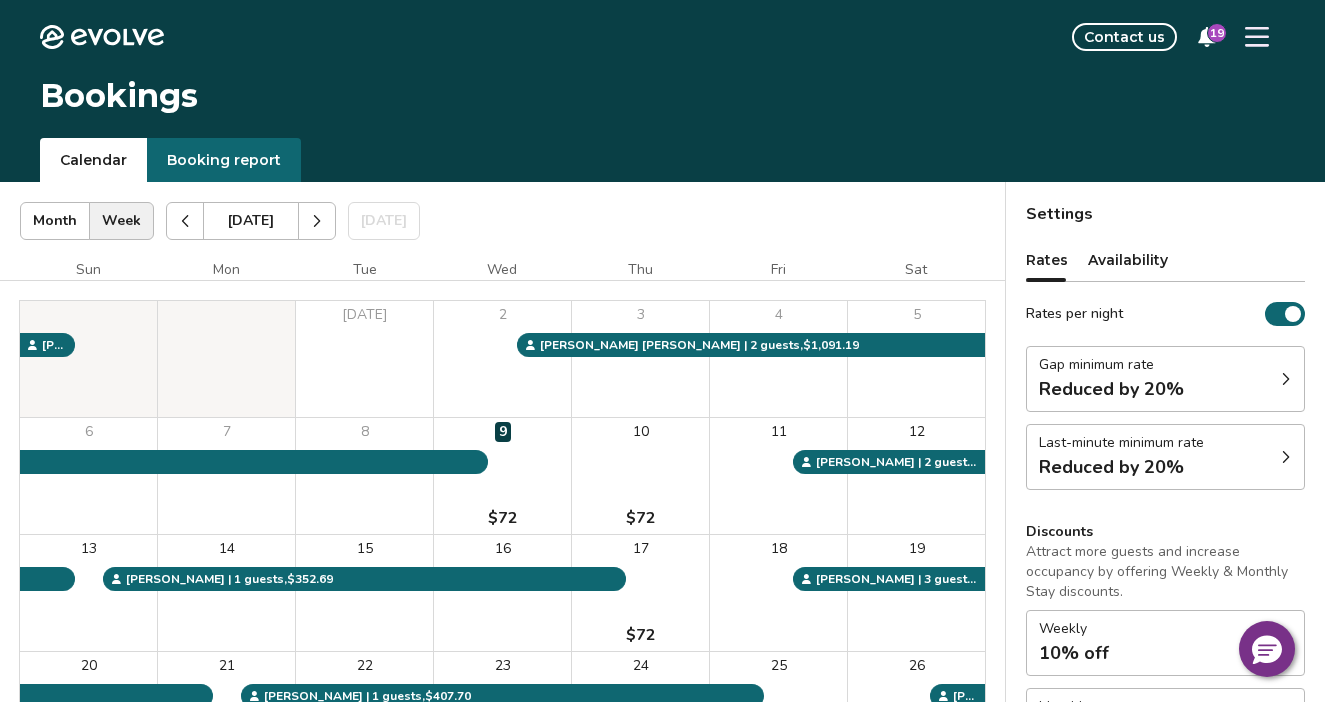 click 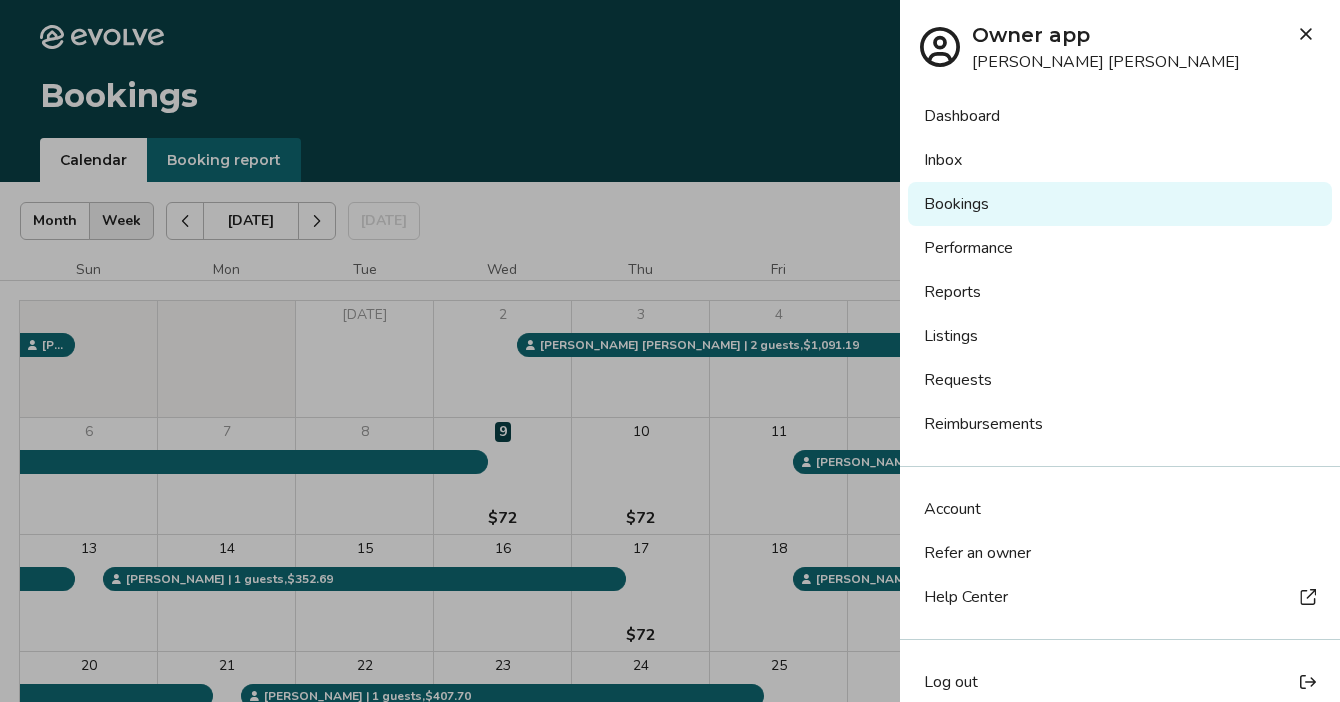 click on "Requests" at bounding box center [1120, 380] 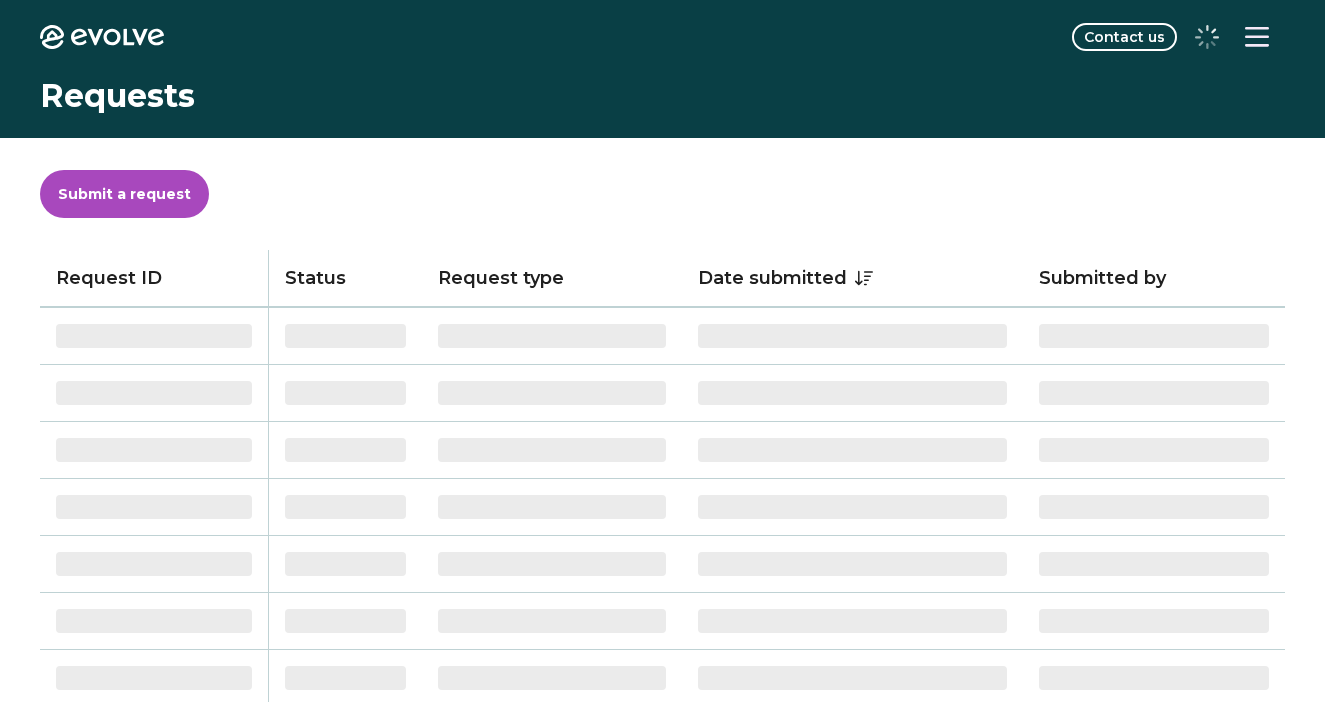 scroll, scrollTop: 0, scrollLeft: 0, axis: both 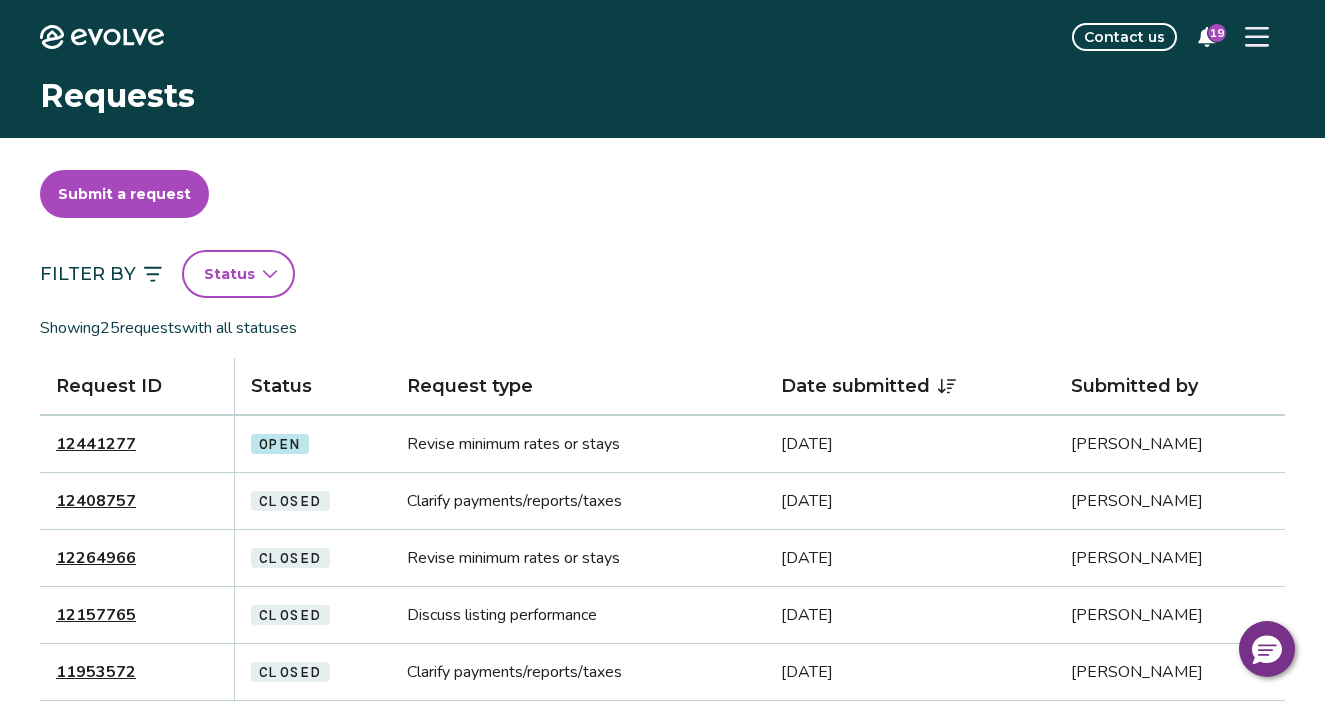 click on "Evolve" 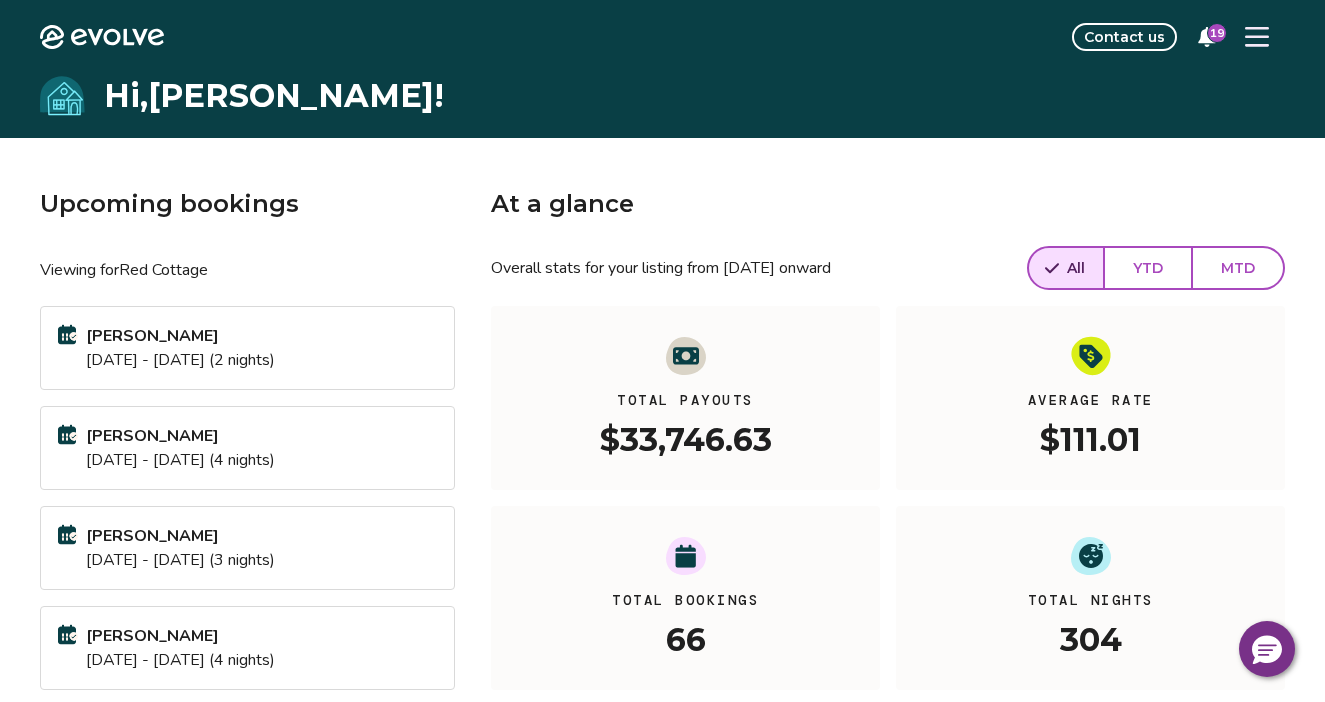 click 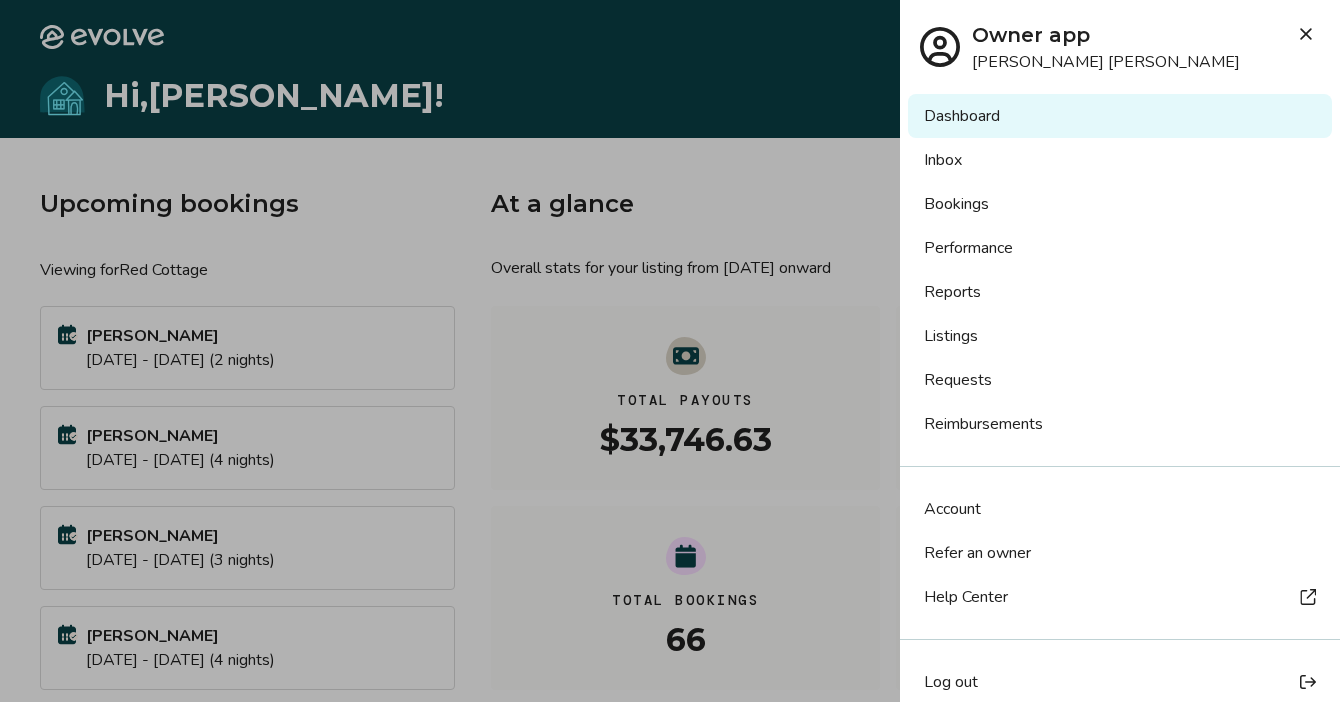 click on "Requests" at bounding box center (1120, 380) 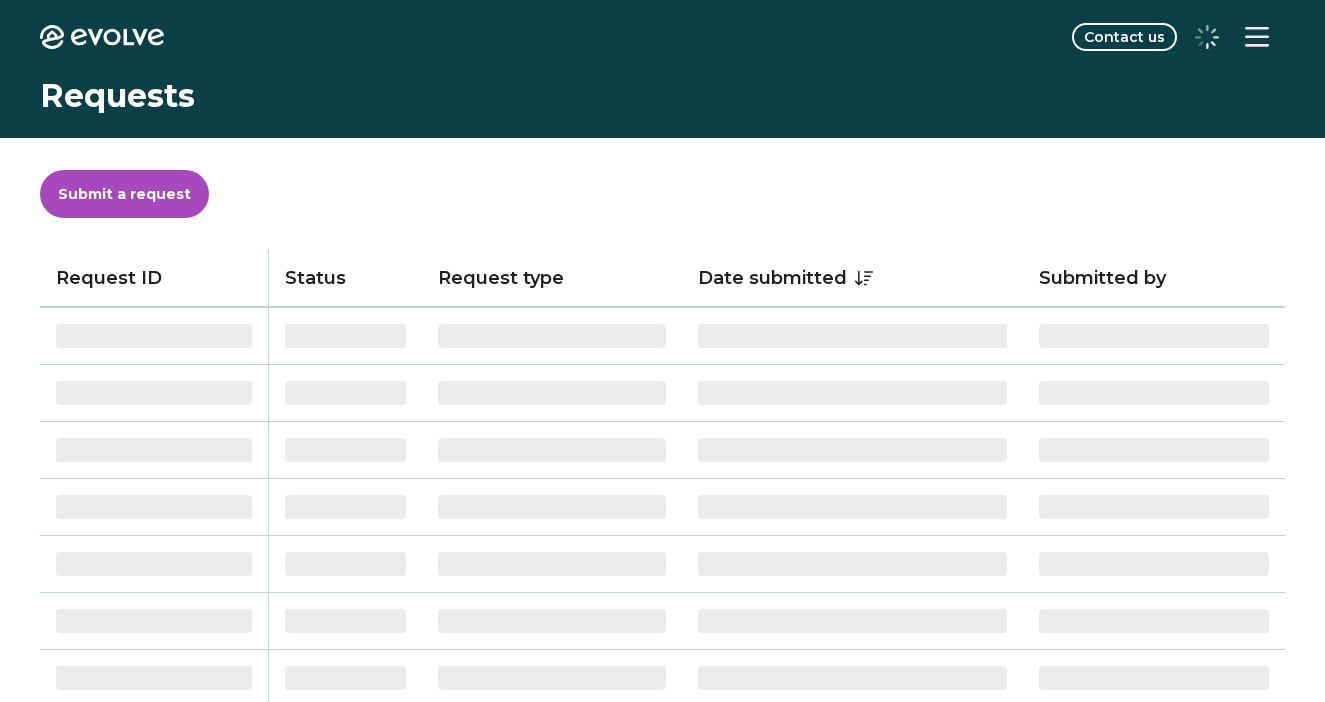 scroll, scrollTop: 0, scrollLeft: 0, axis: both 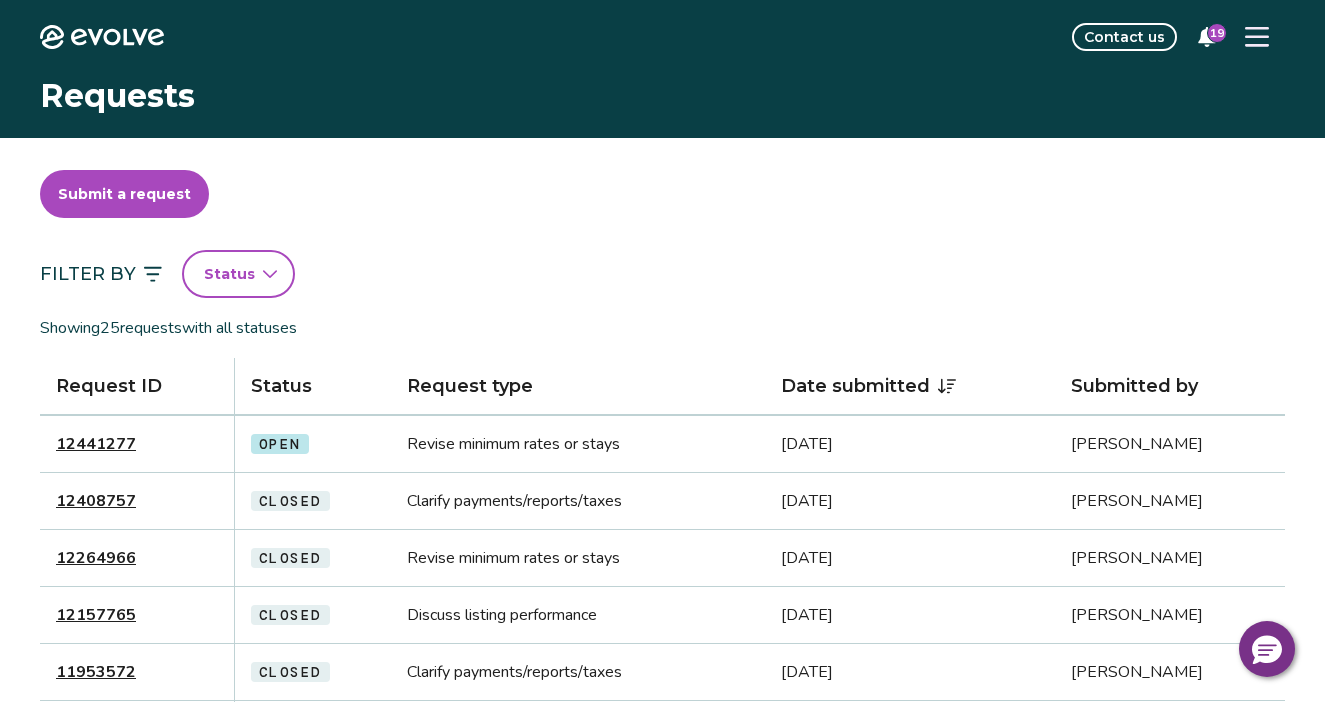 click on "12408757" at bounding box center (96, 501) 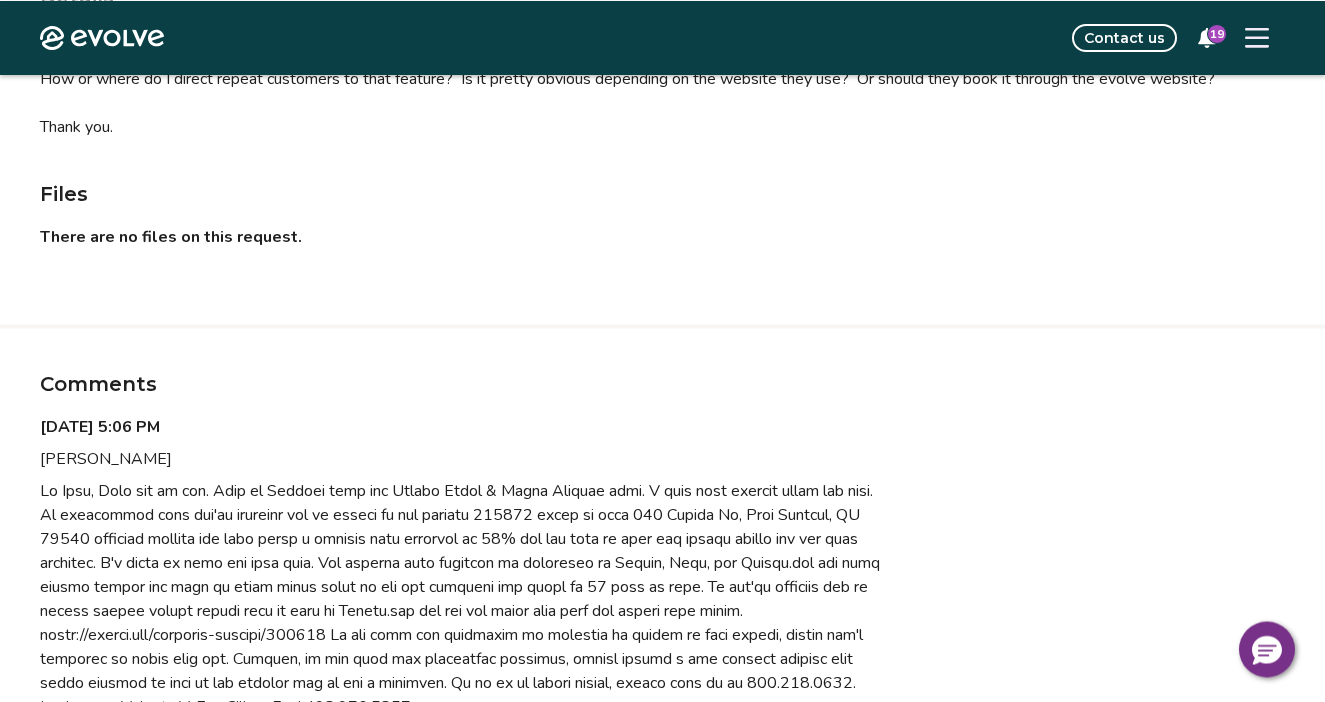 scroll, scrollTop: 538, scrollLeft: 0, axis: vertical 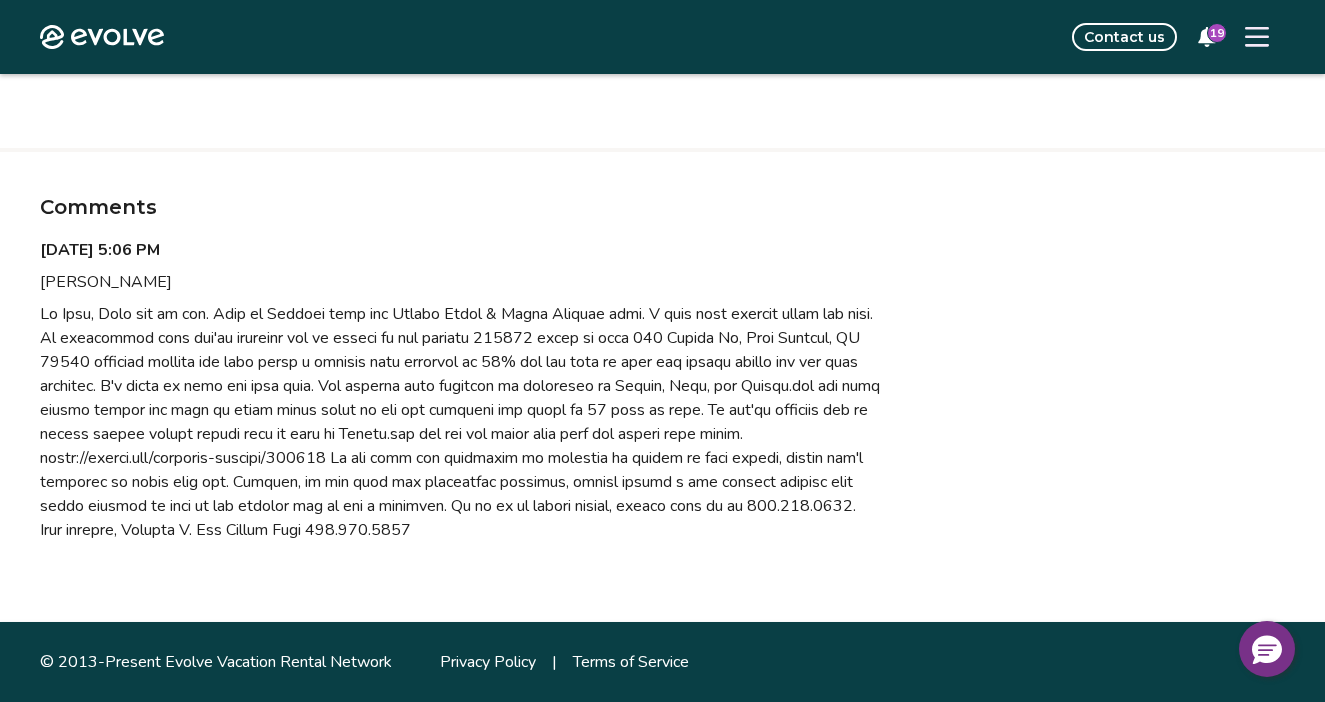 click at bounding box center [460, 422] 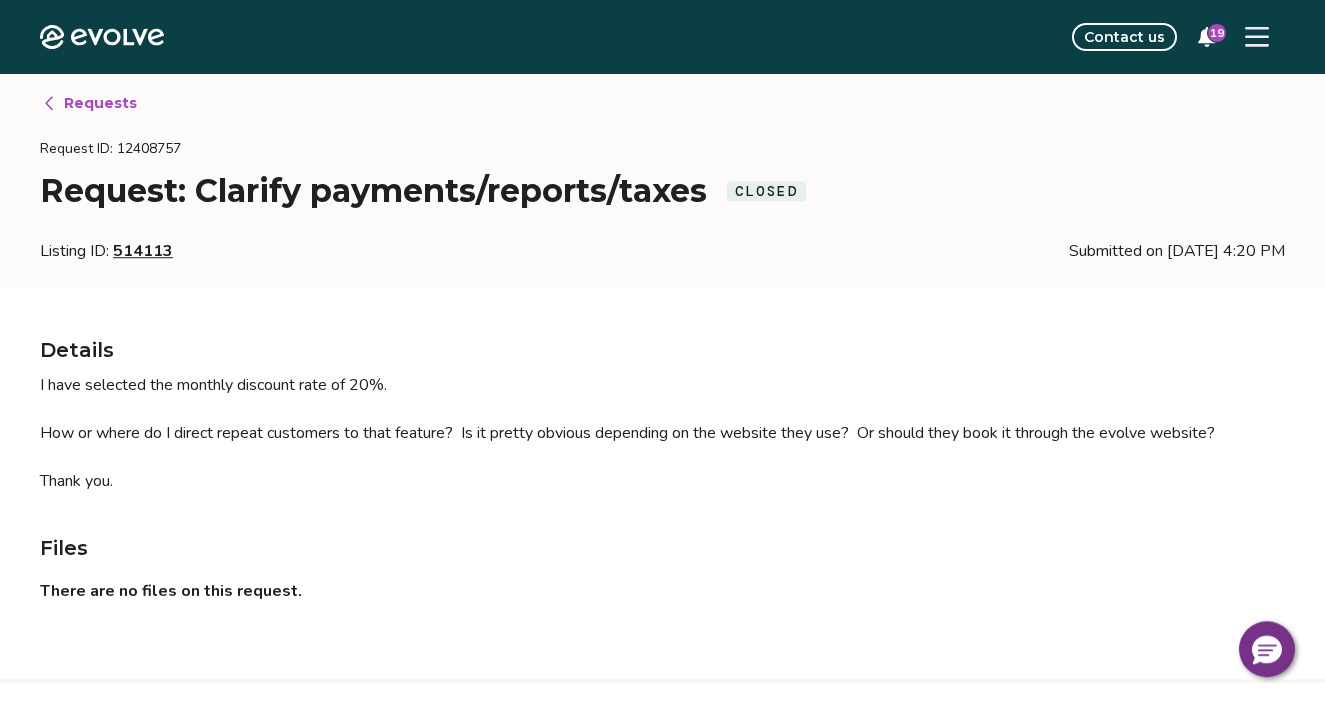 scroll, scrollTop: 0, scrollLeft: 0, axis: both 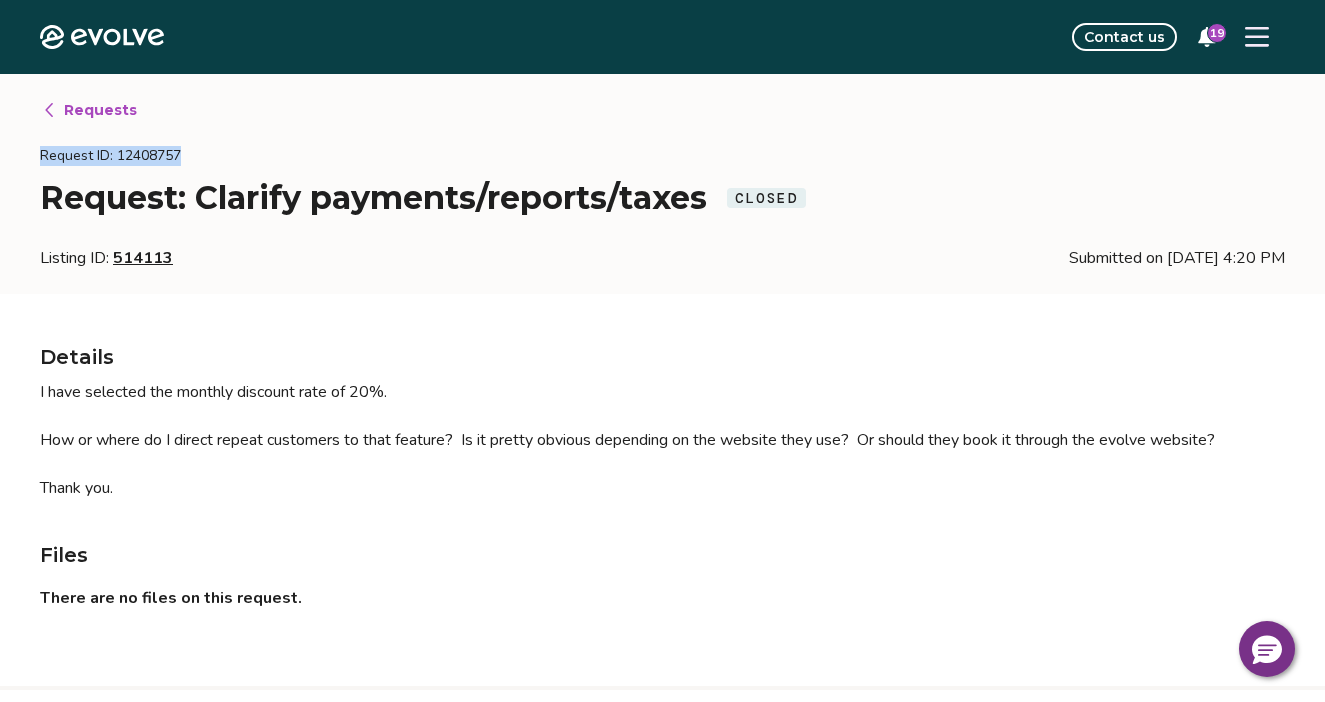 drag, startPoint x: 216, startPoint y: 149, endPoint x: 34, endPoint y: 156, distance: 182.13457 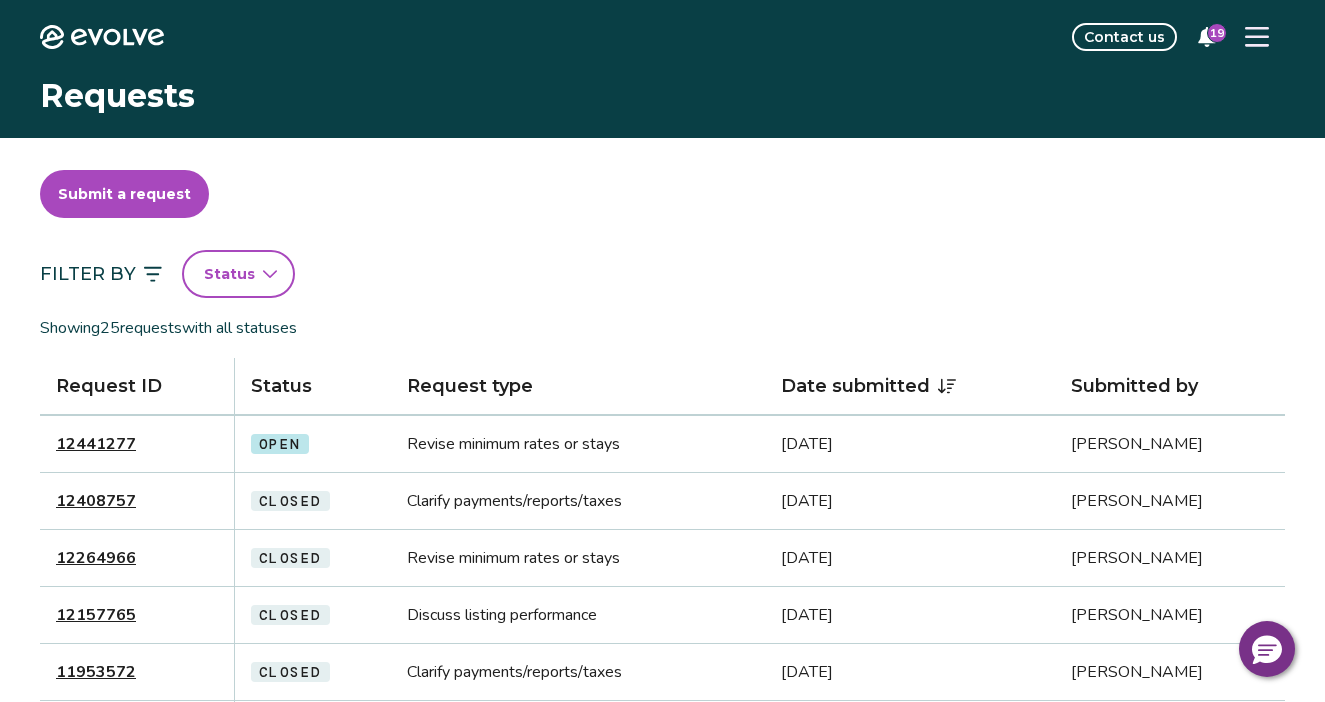 click on "Submit a request" at bounding box center (124, 194) 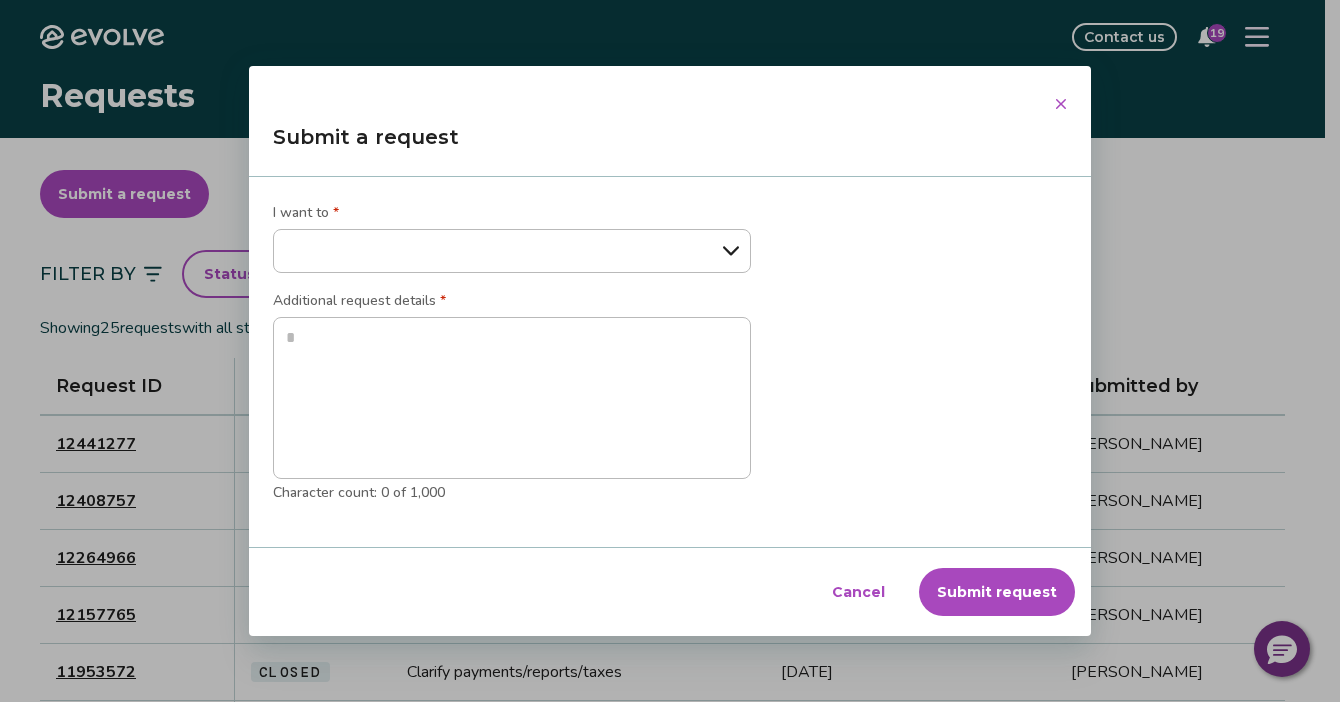 click on "**********" at bounding box center (512, 251) 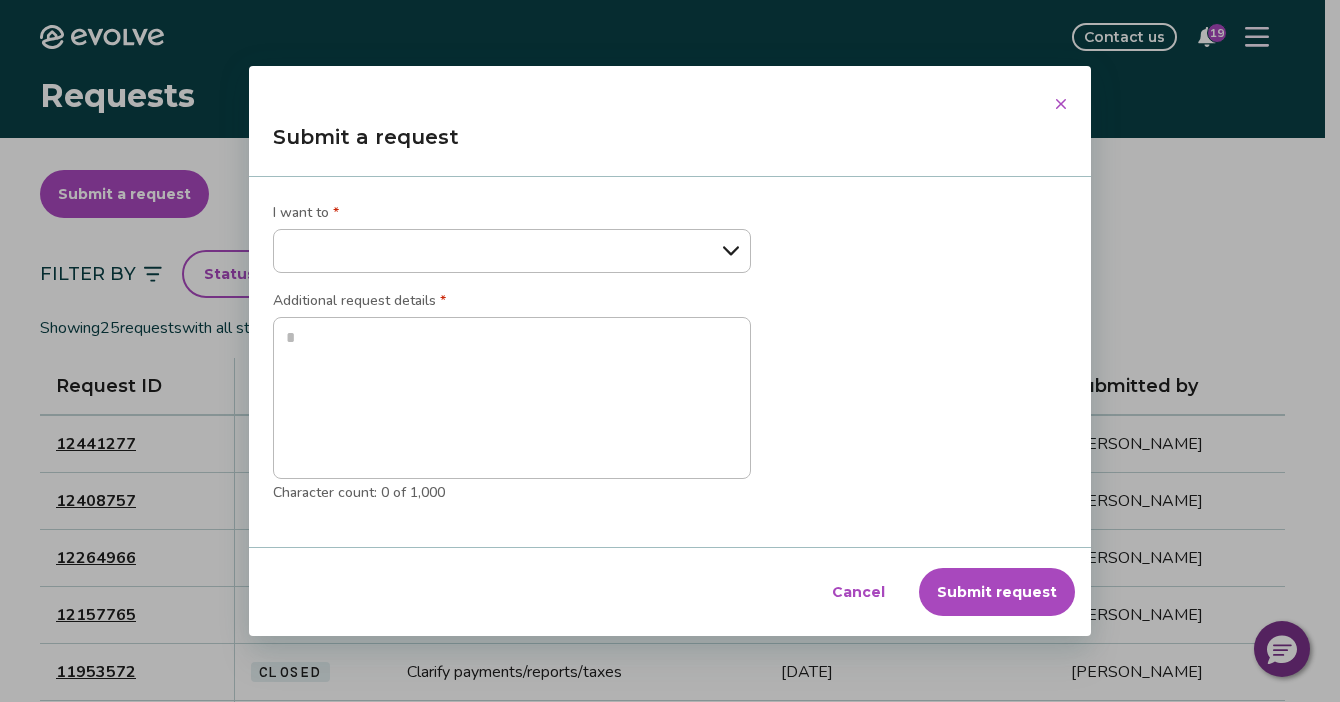 click on "**********" at bounding box center [512, 251] 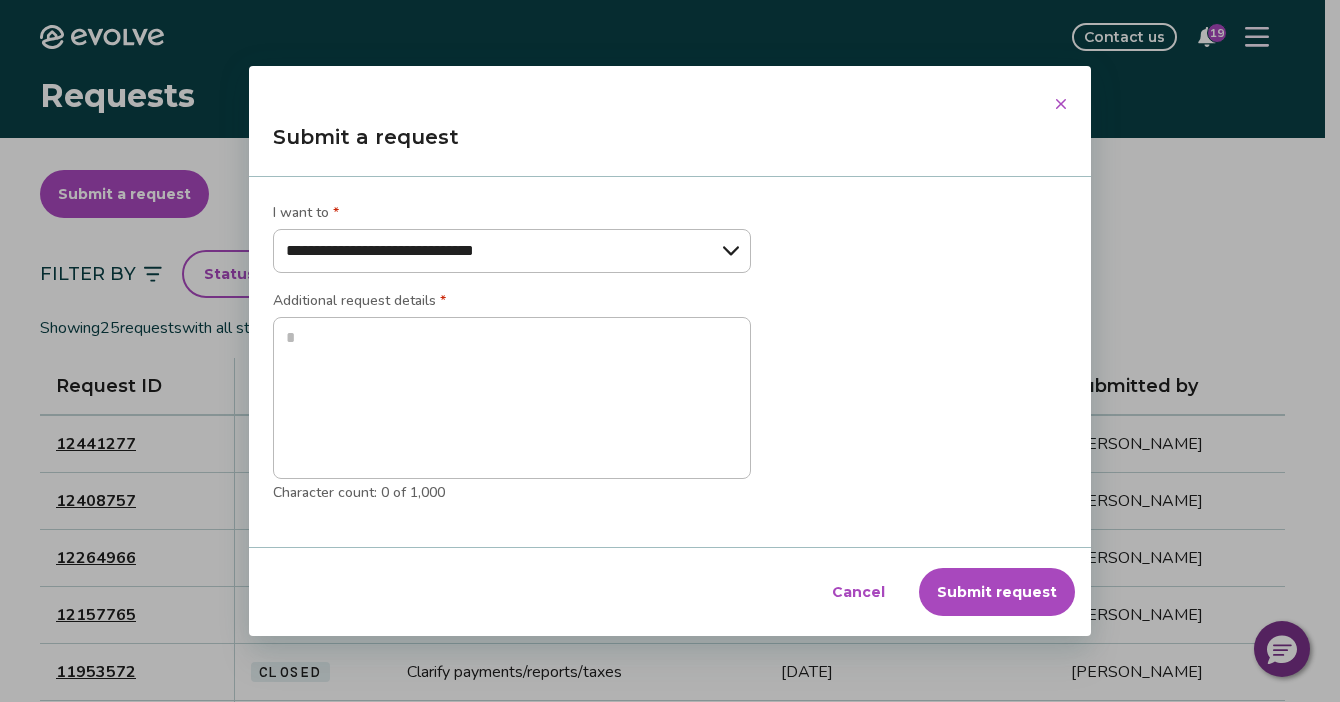 click on "**********" at bounding box center [0, 0] 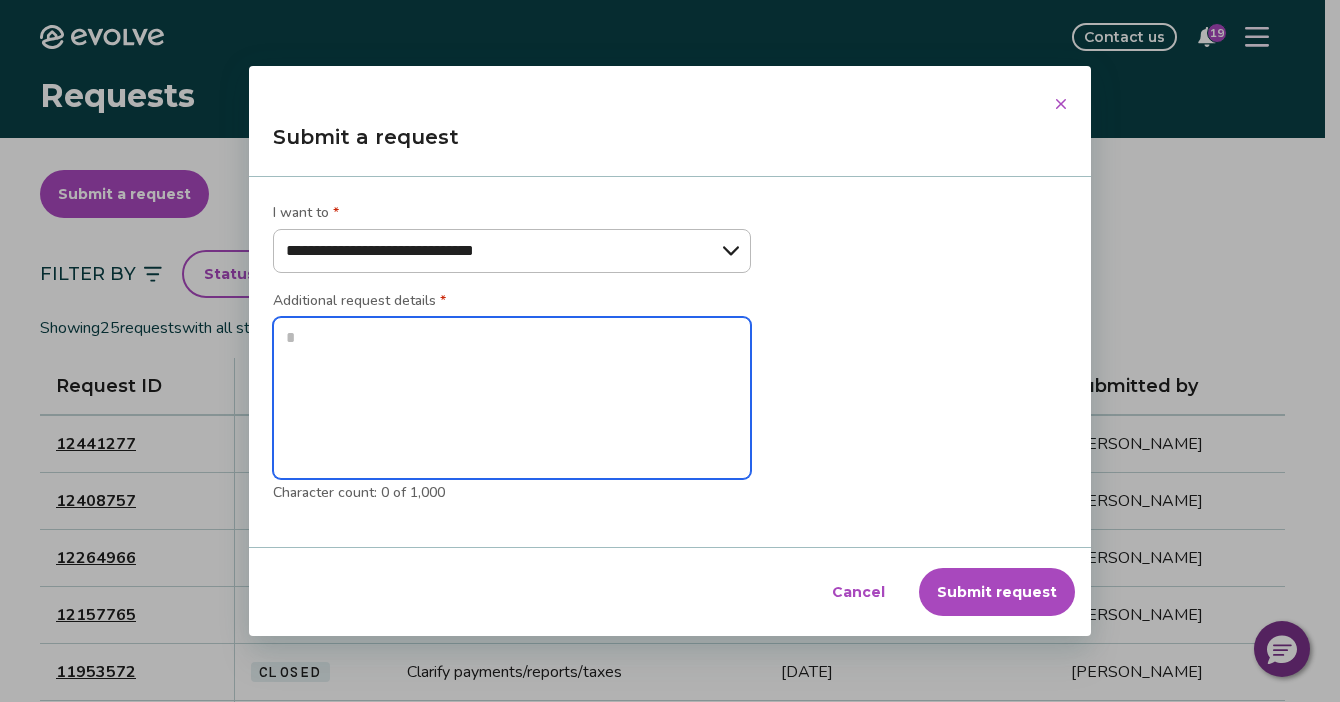 click at bounding box center (512, 398) 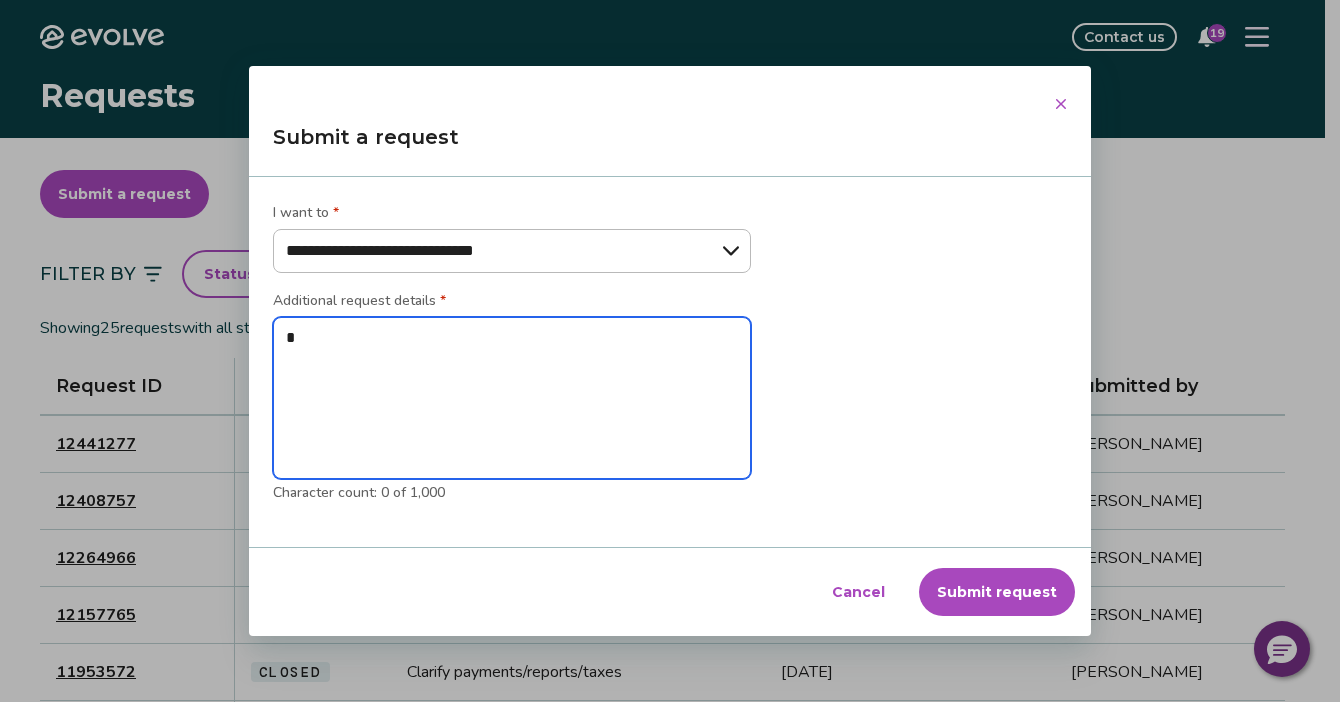 type on "**" 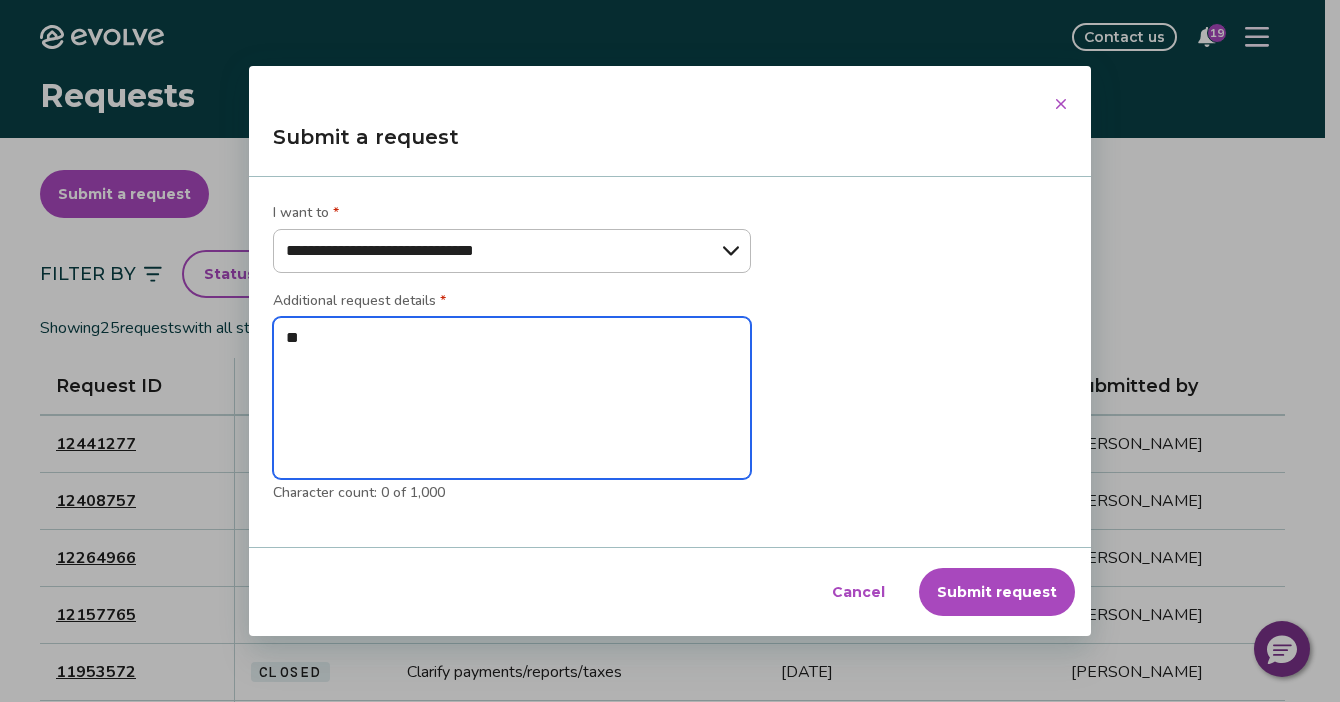 type on "***" 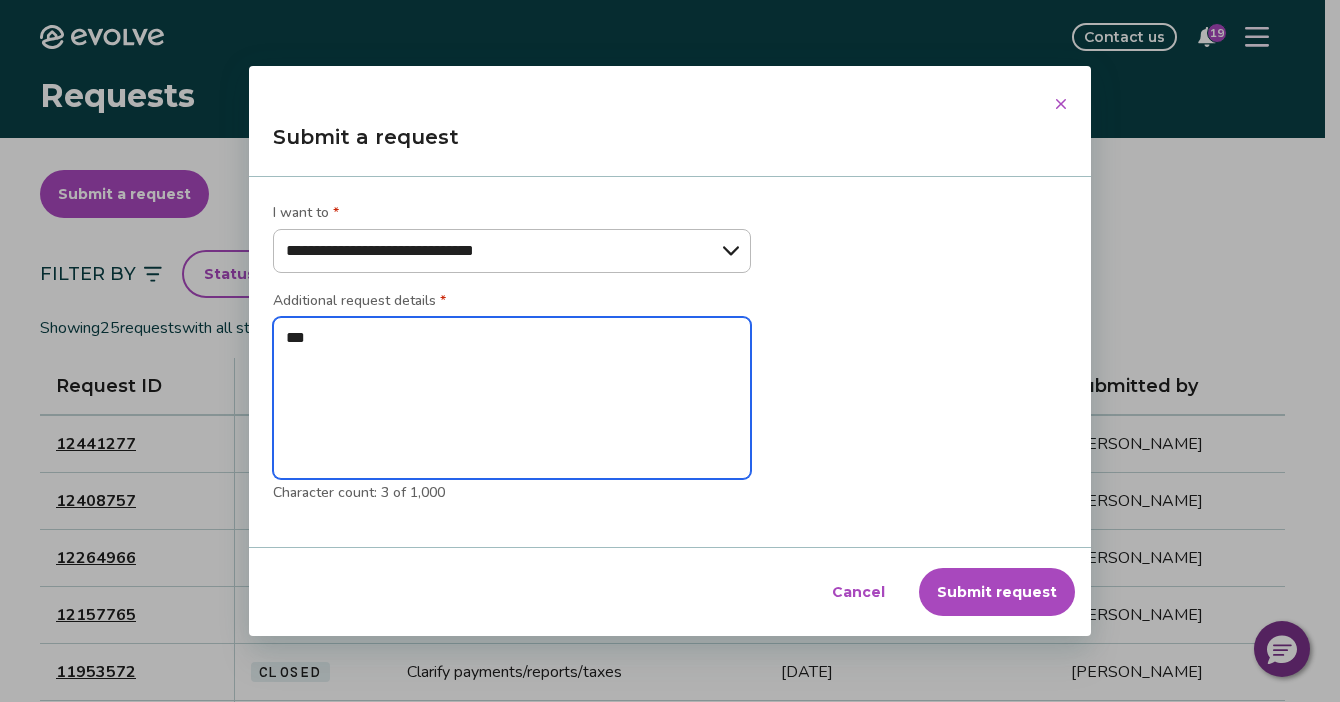 type on "***" 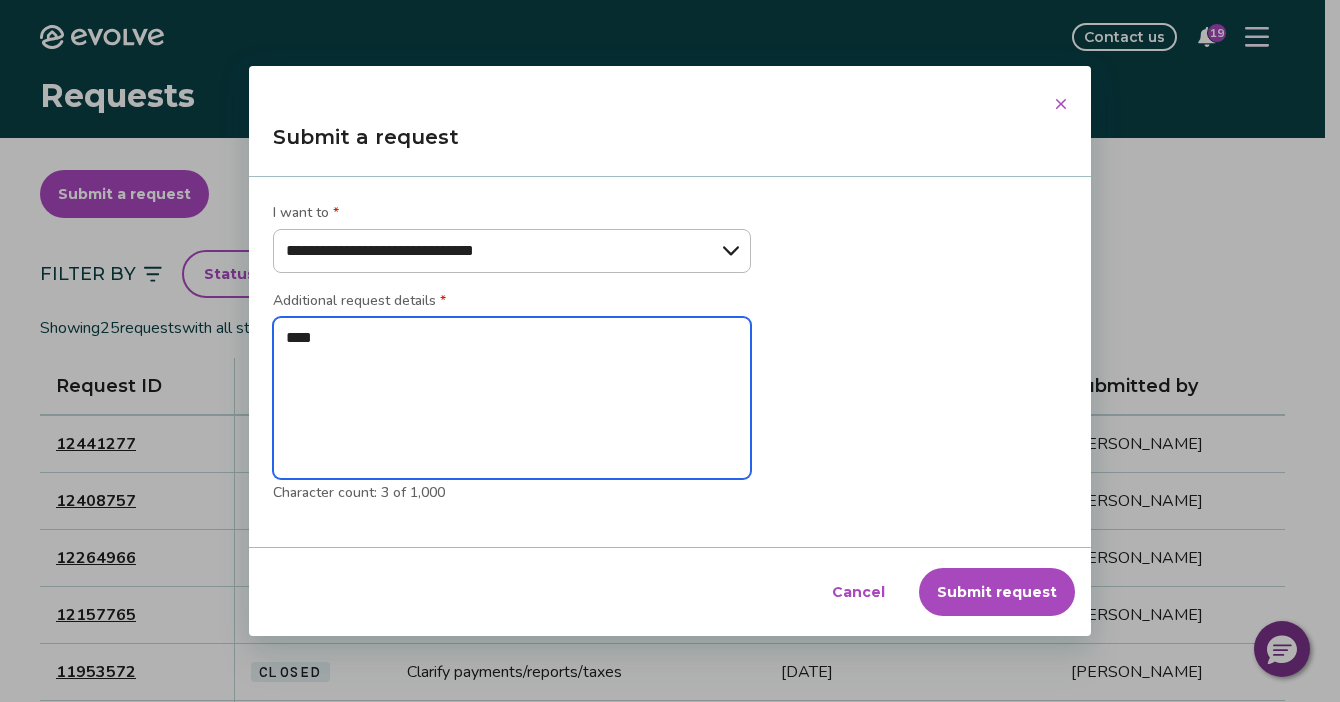 type on "*****" 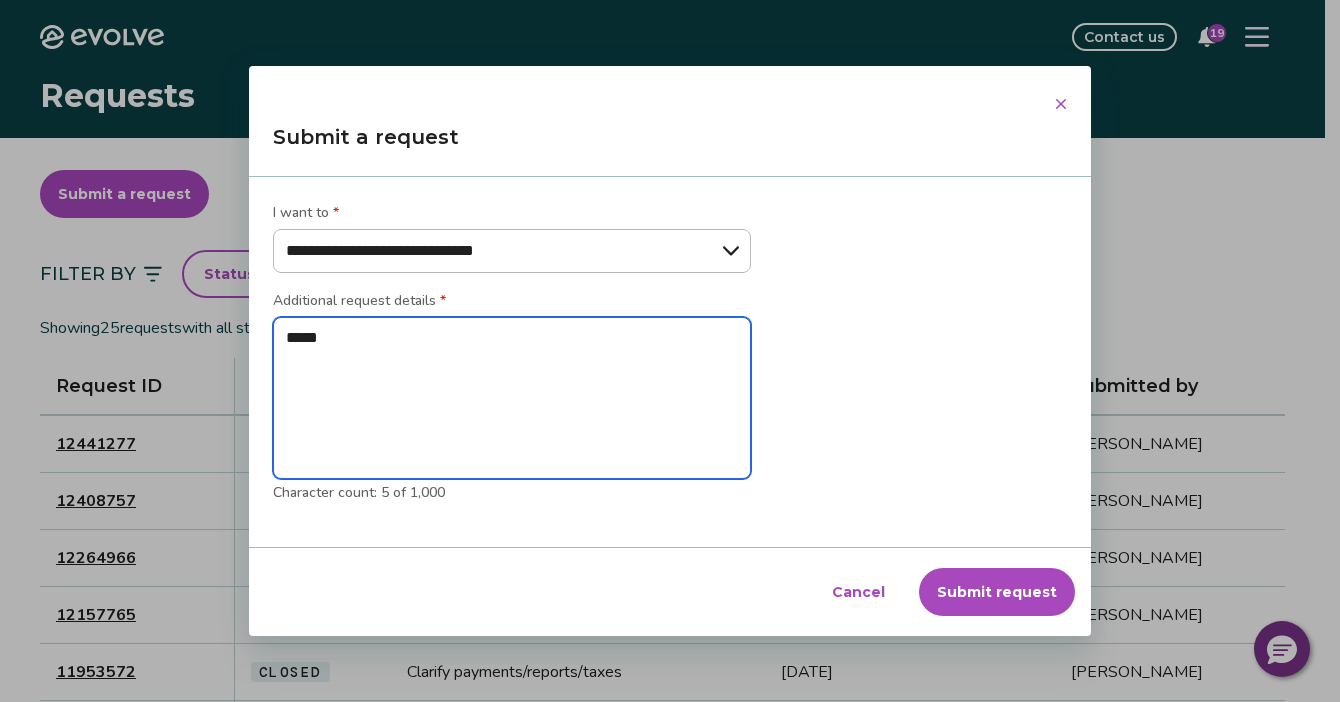 type on "******" 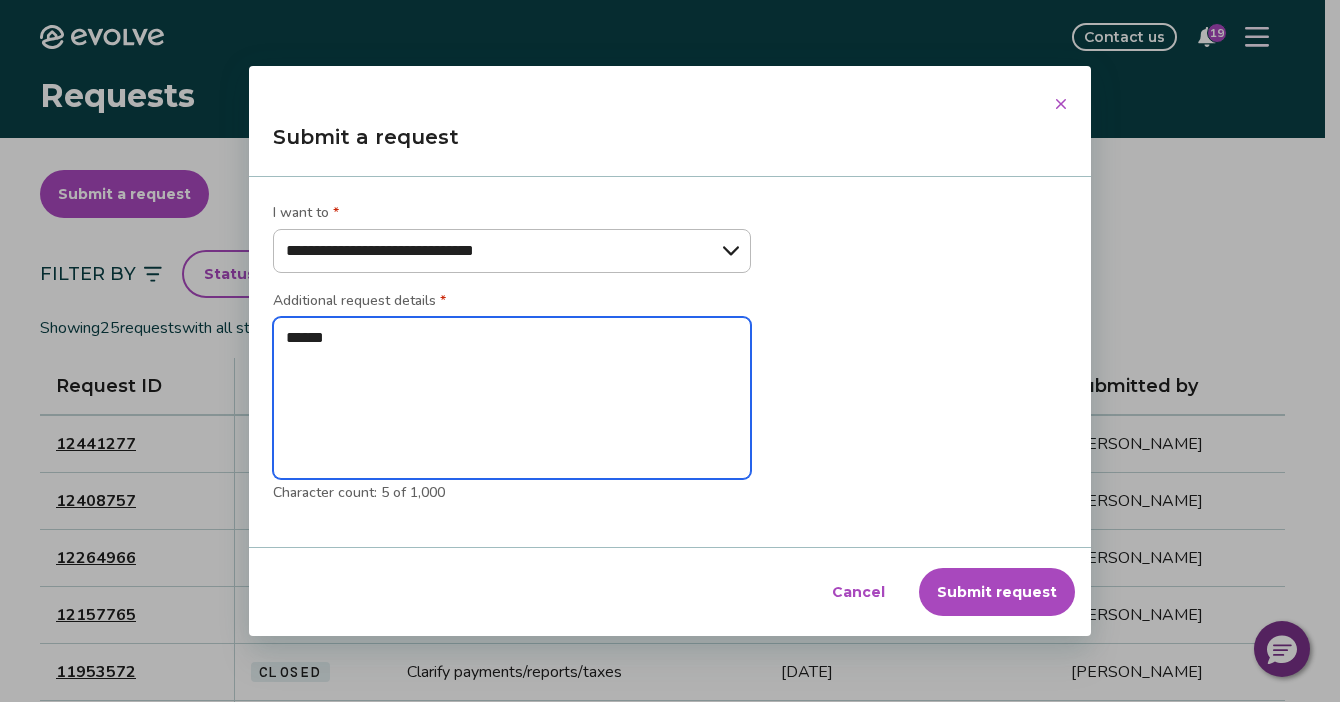 type on "*******" 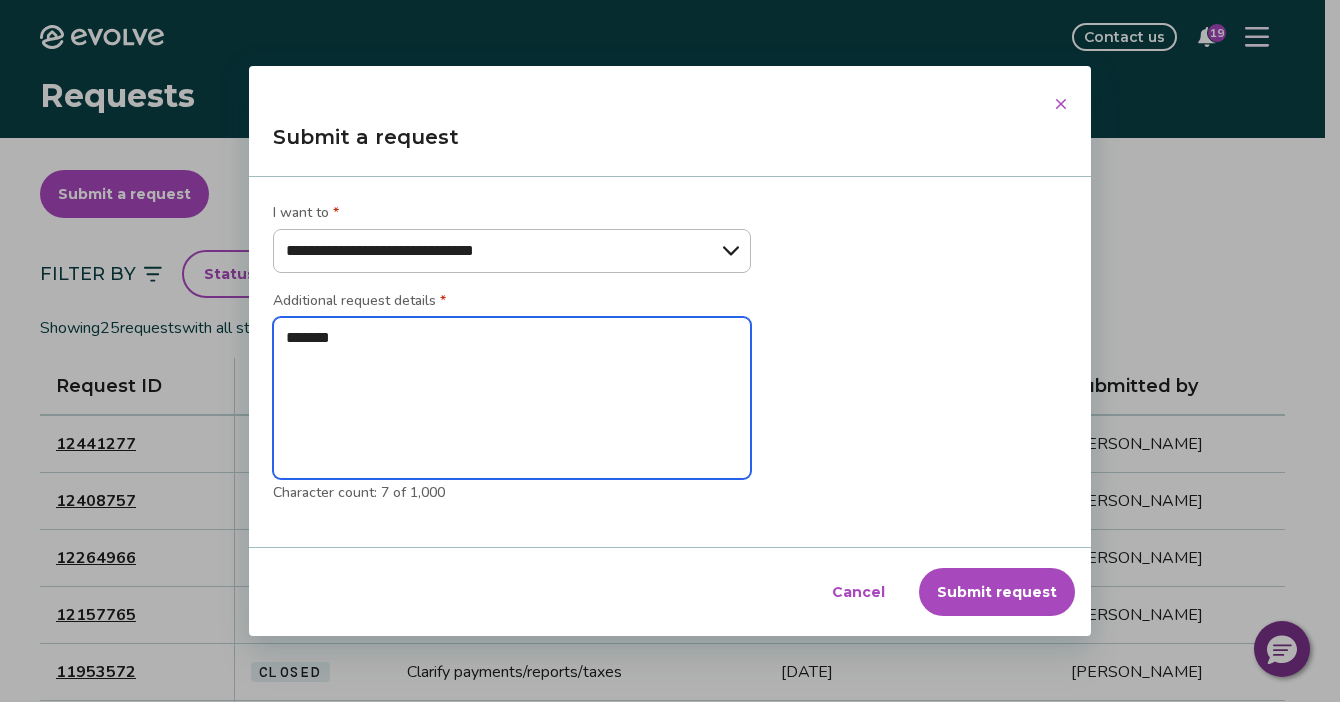 type on "*******" 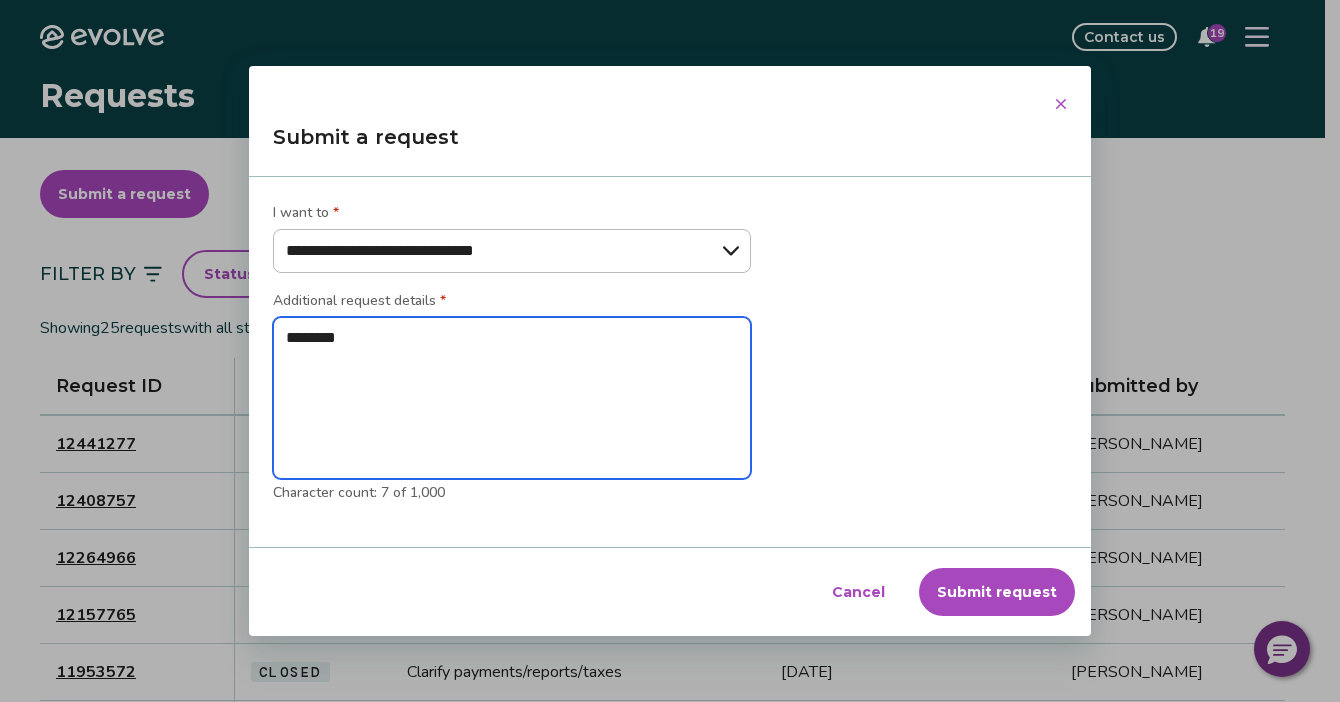 type on "*******" 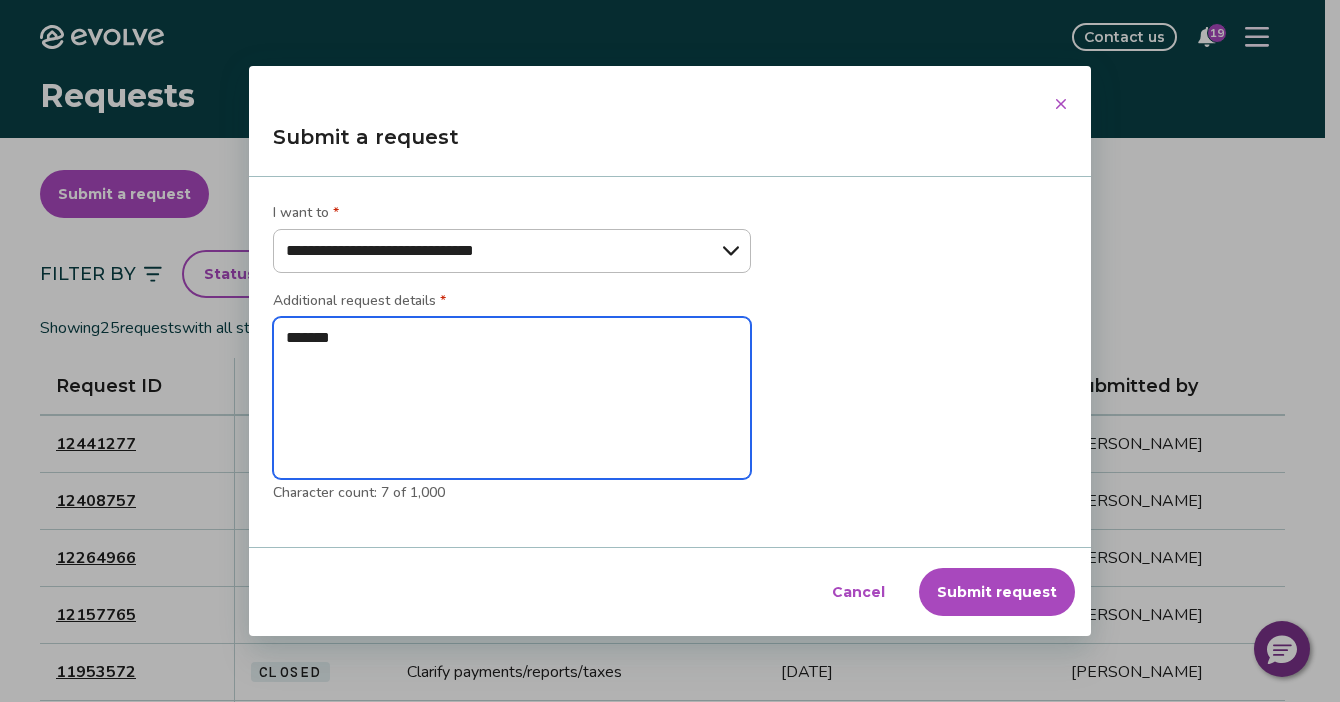 type on "******" 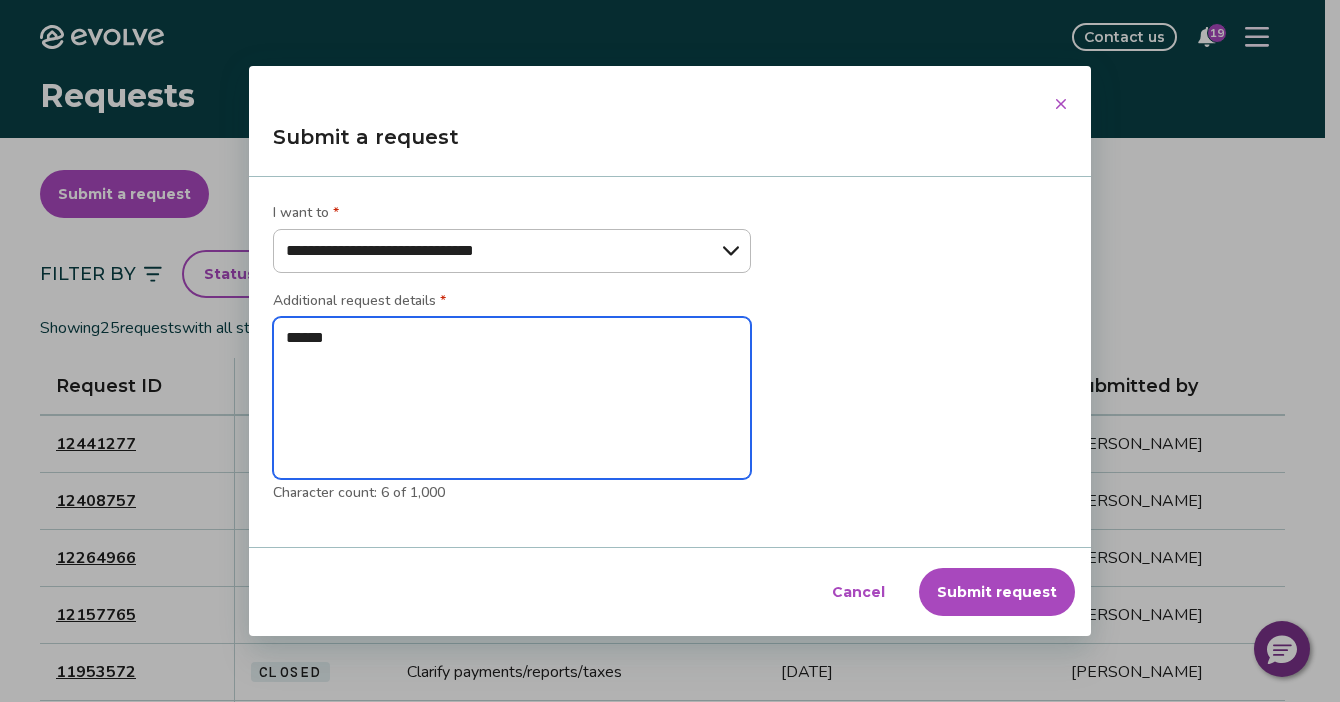 type on "*****" 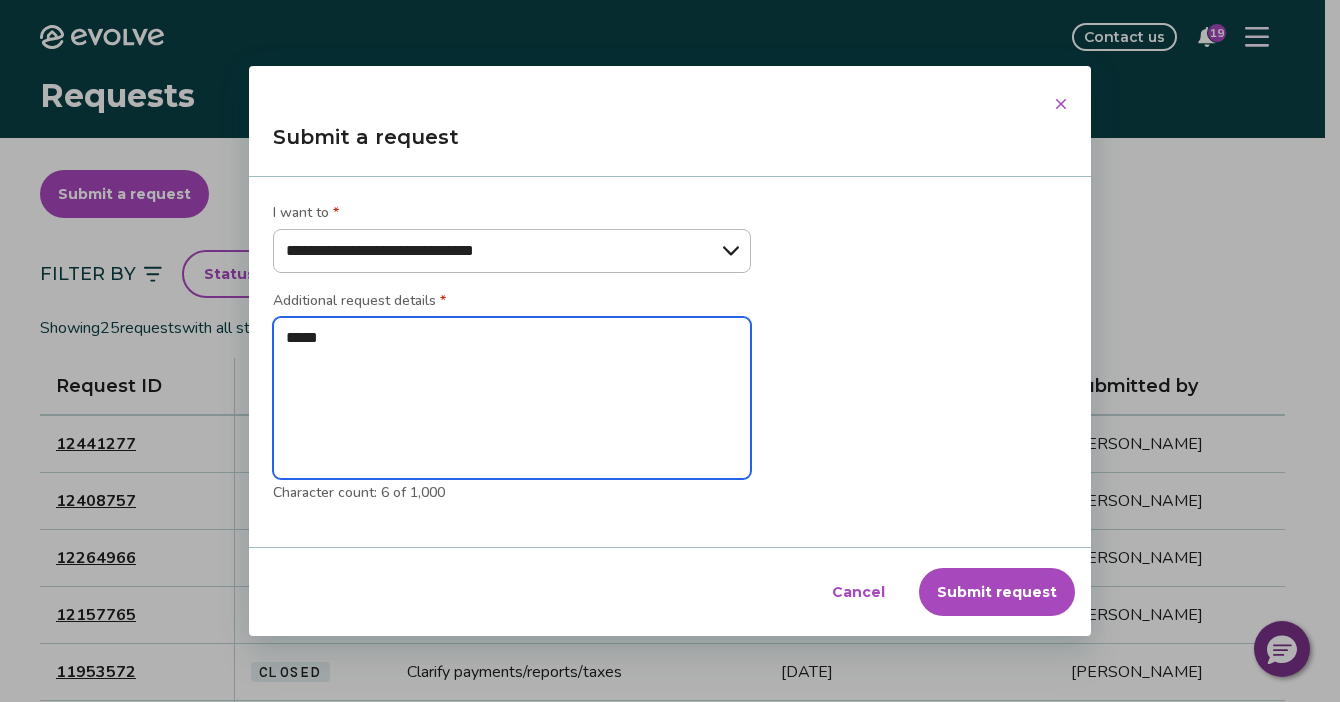 type on "***" 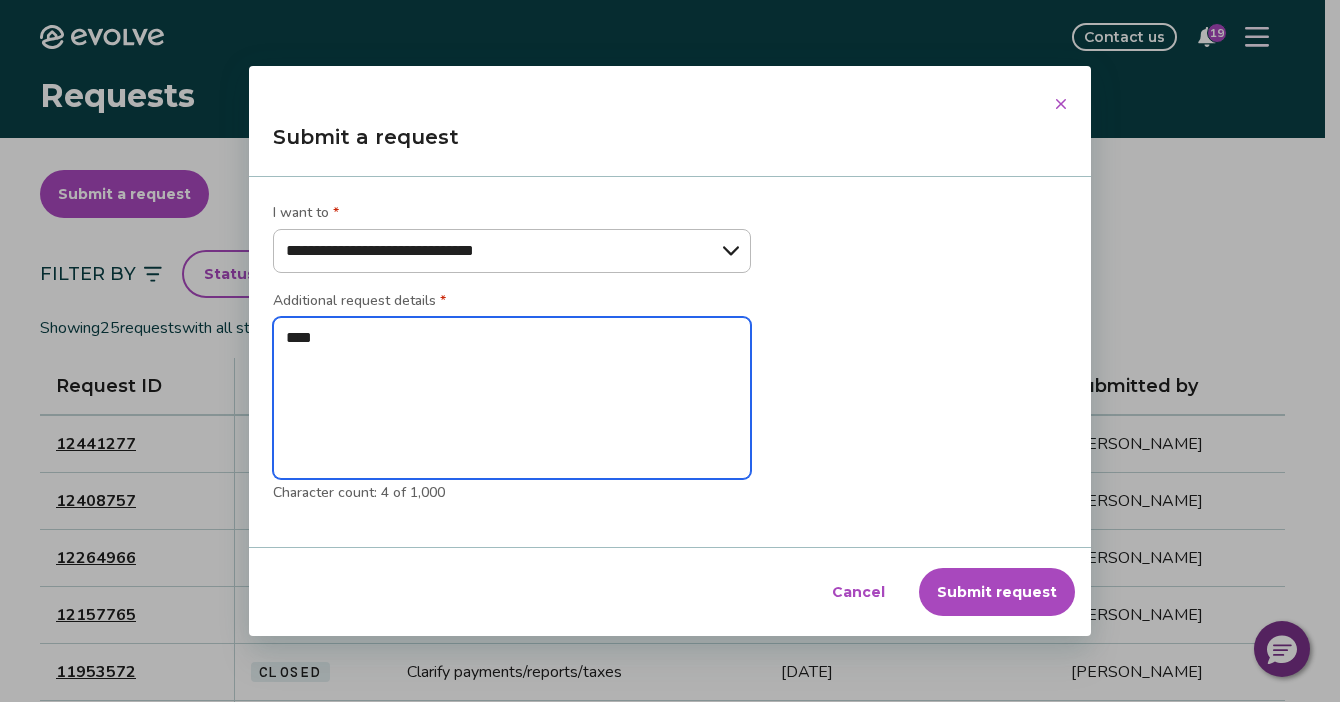 type on "***" 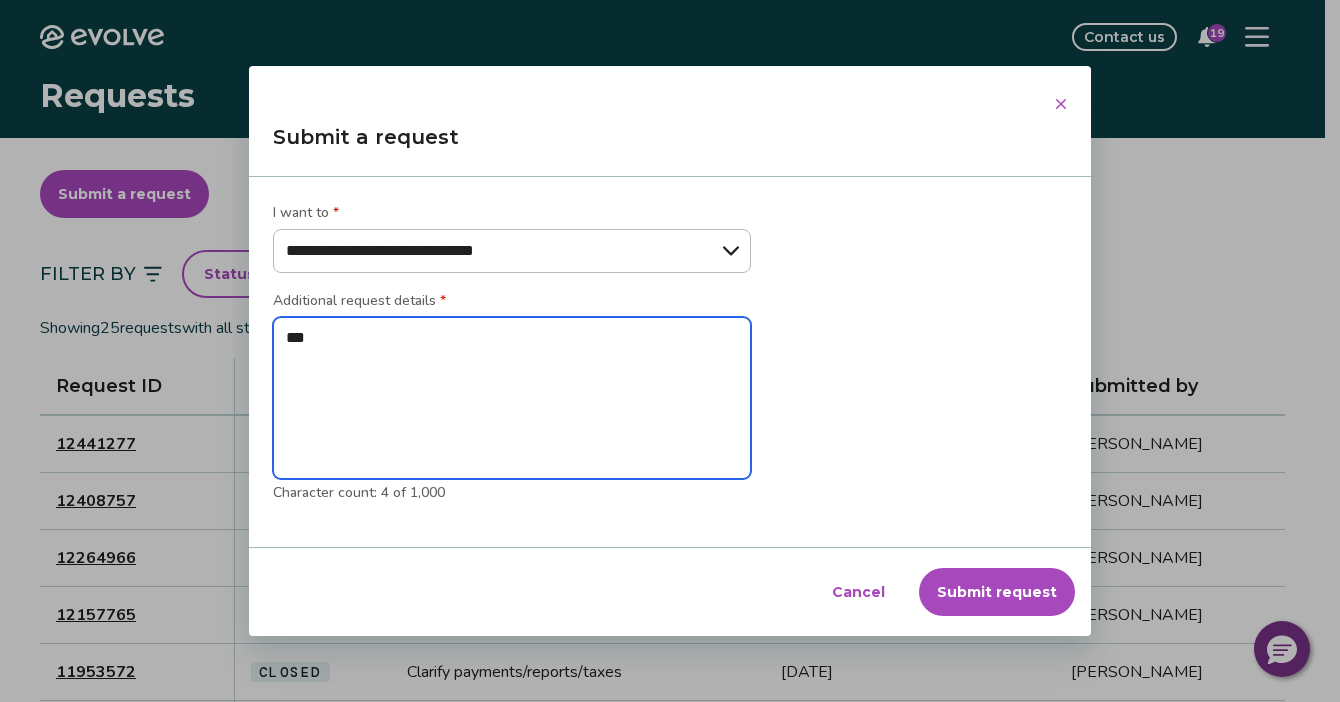 type on "*" 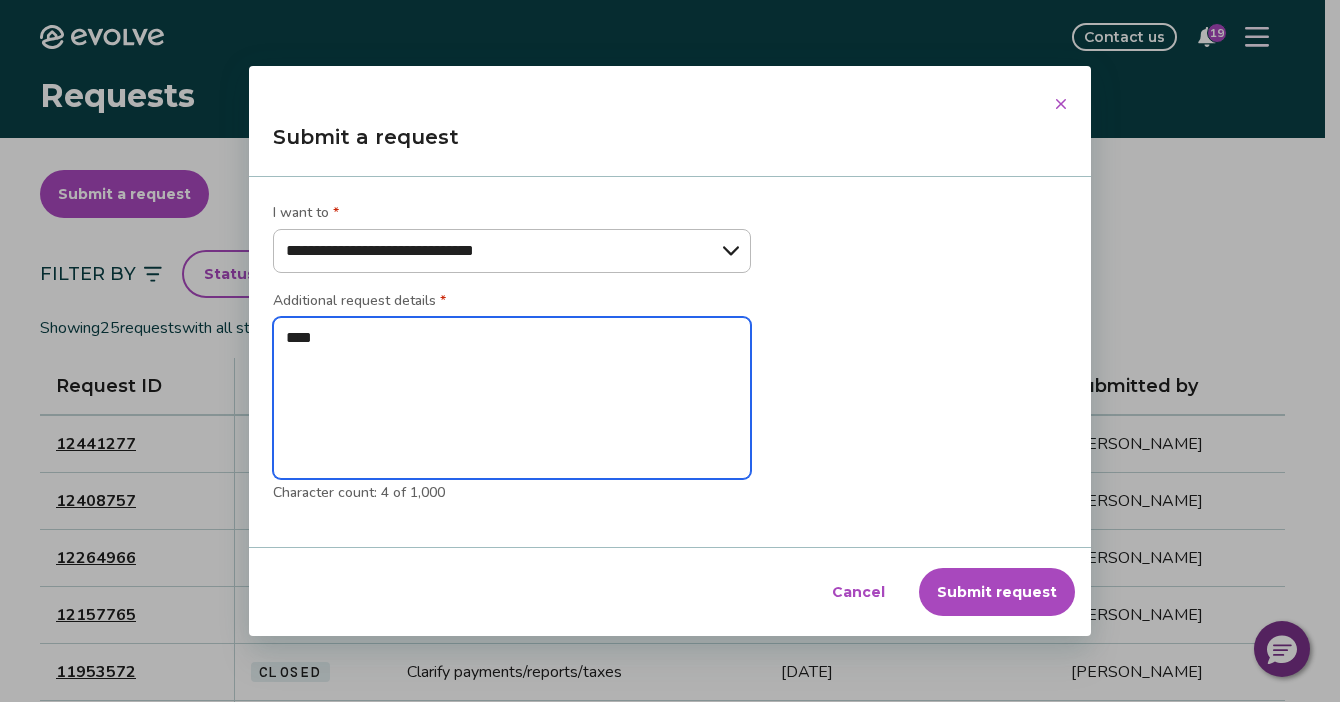 type on "****" 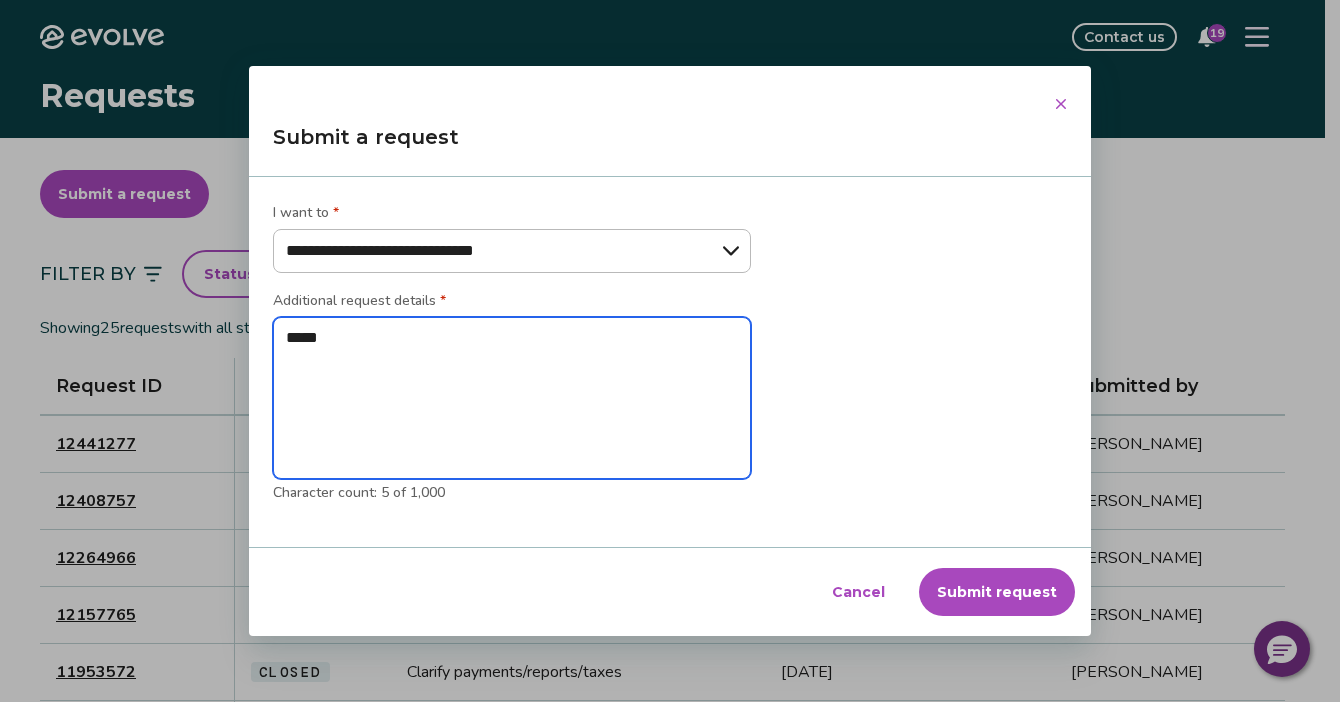 type on "******" 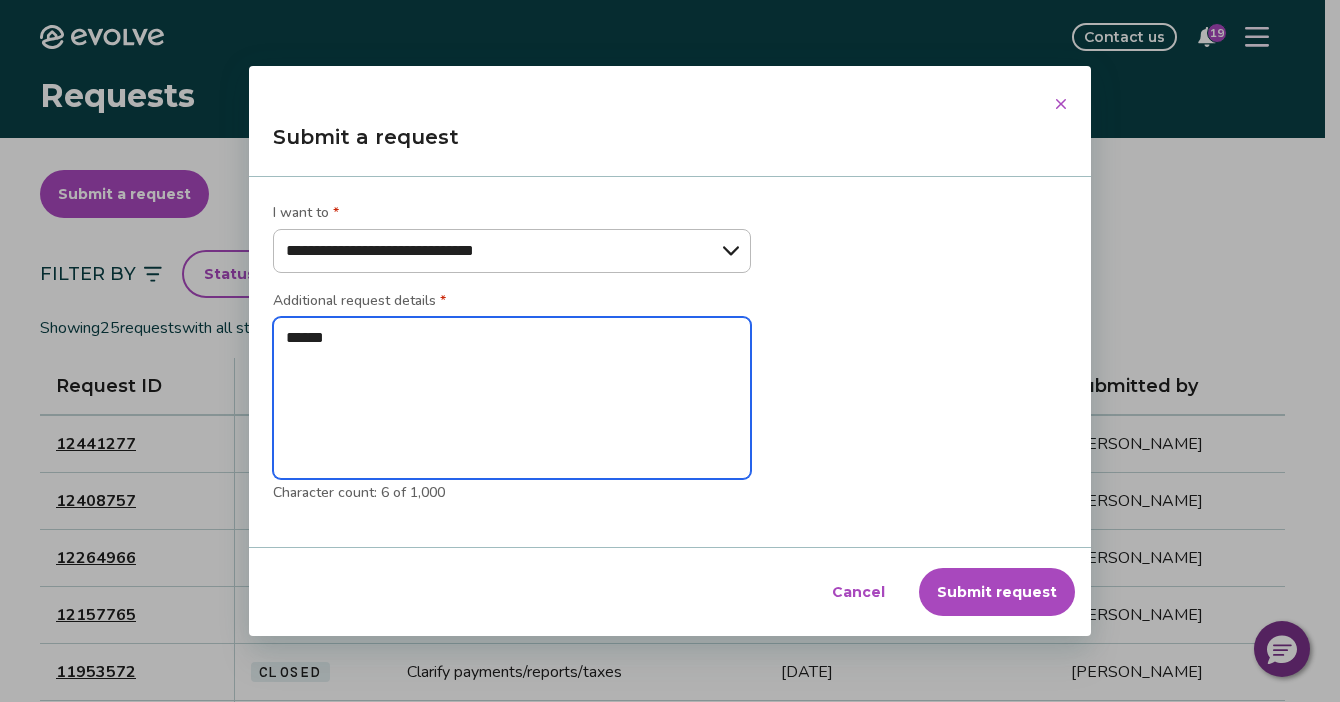 type on "*******" 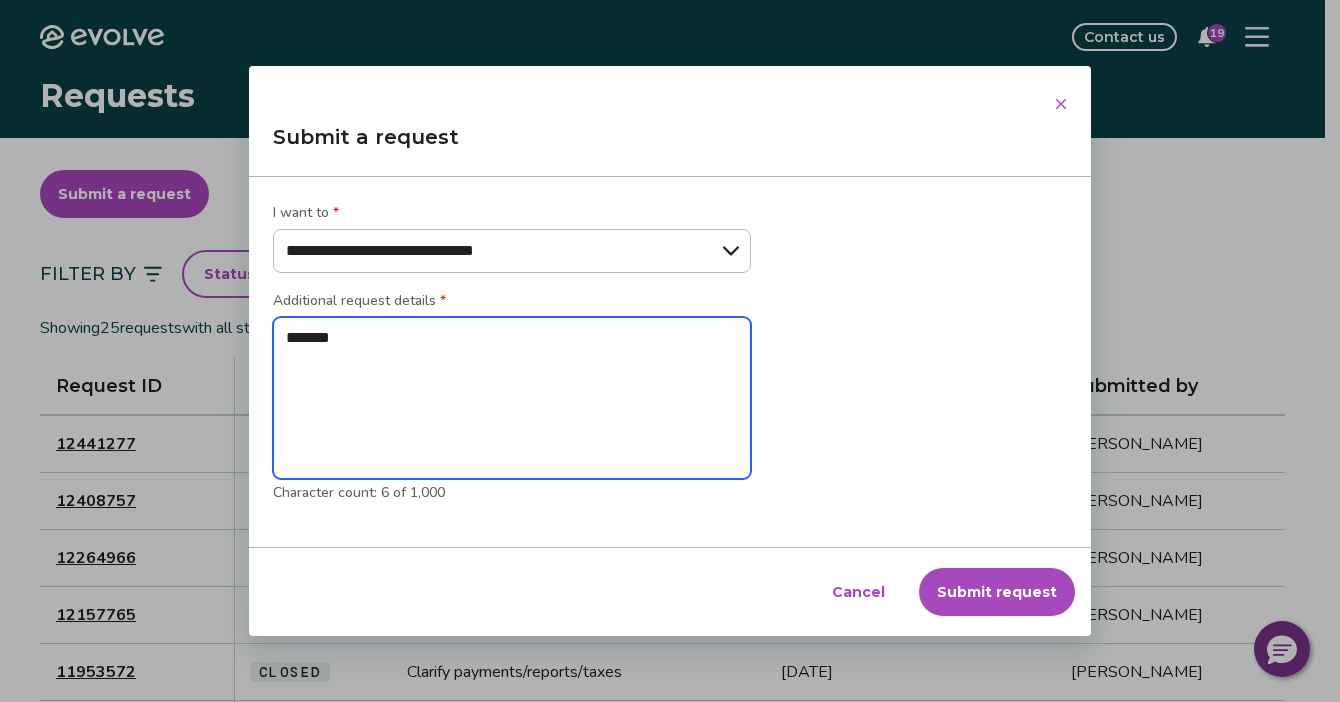 type on "*******" 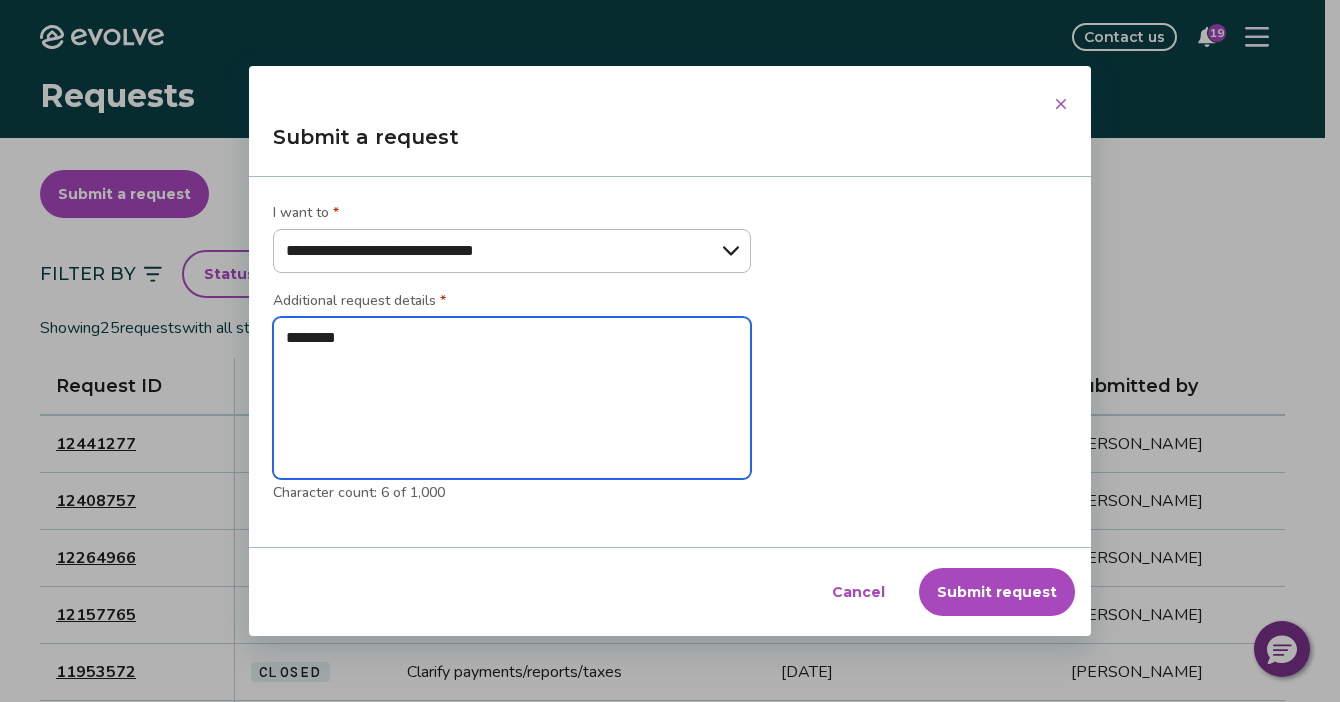 type on "*" 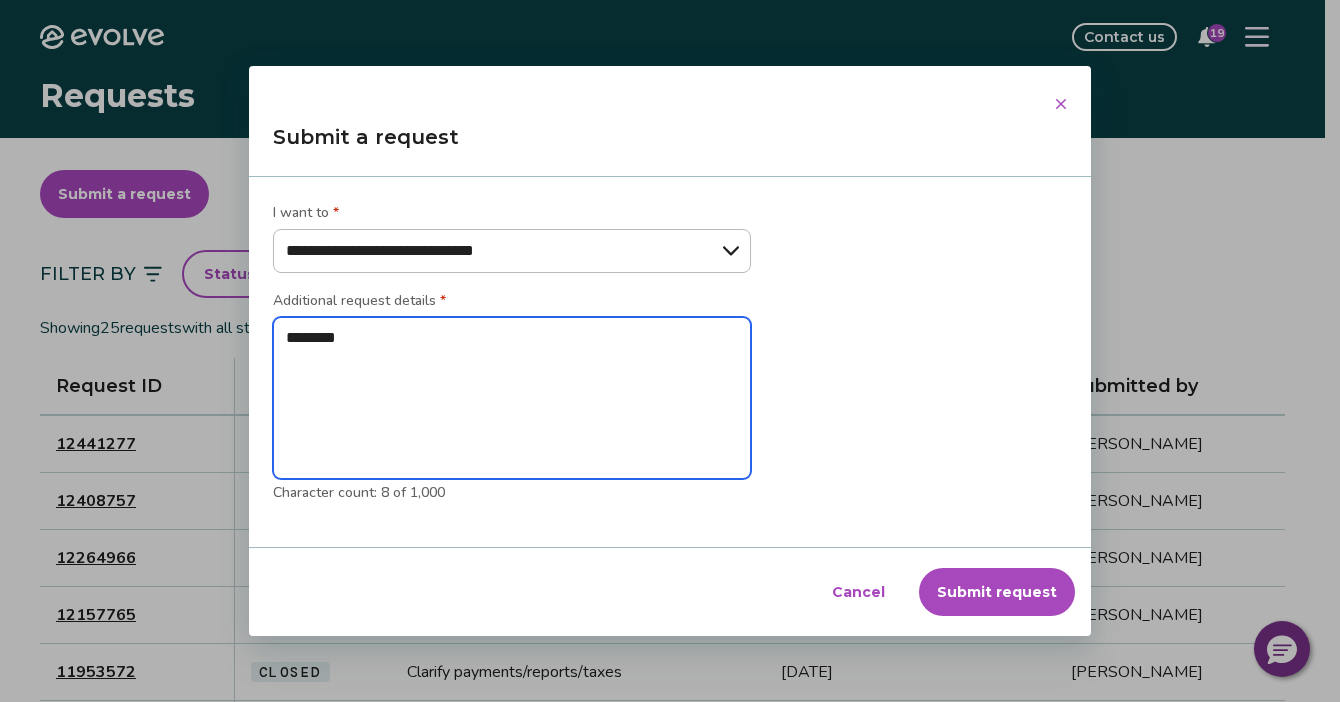 type on "*********" 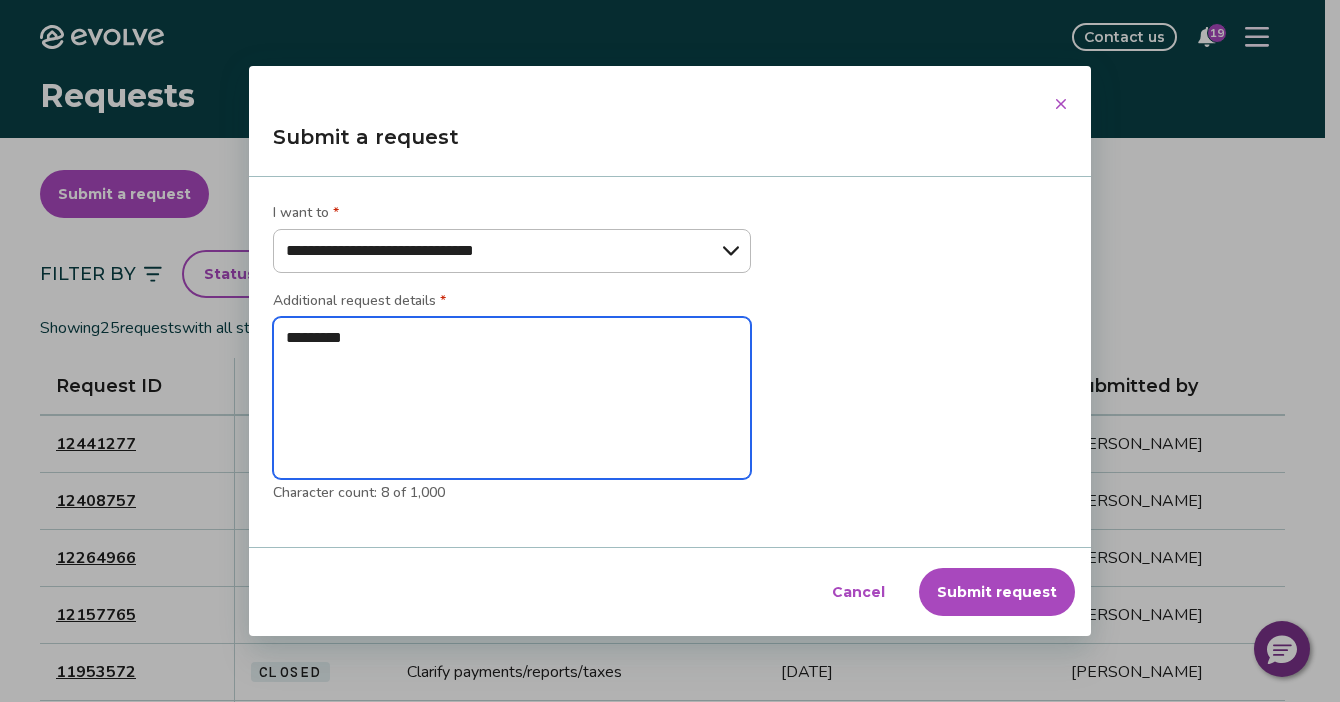 type on "**********" 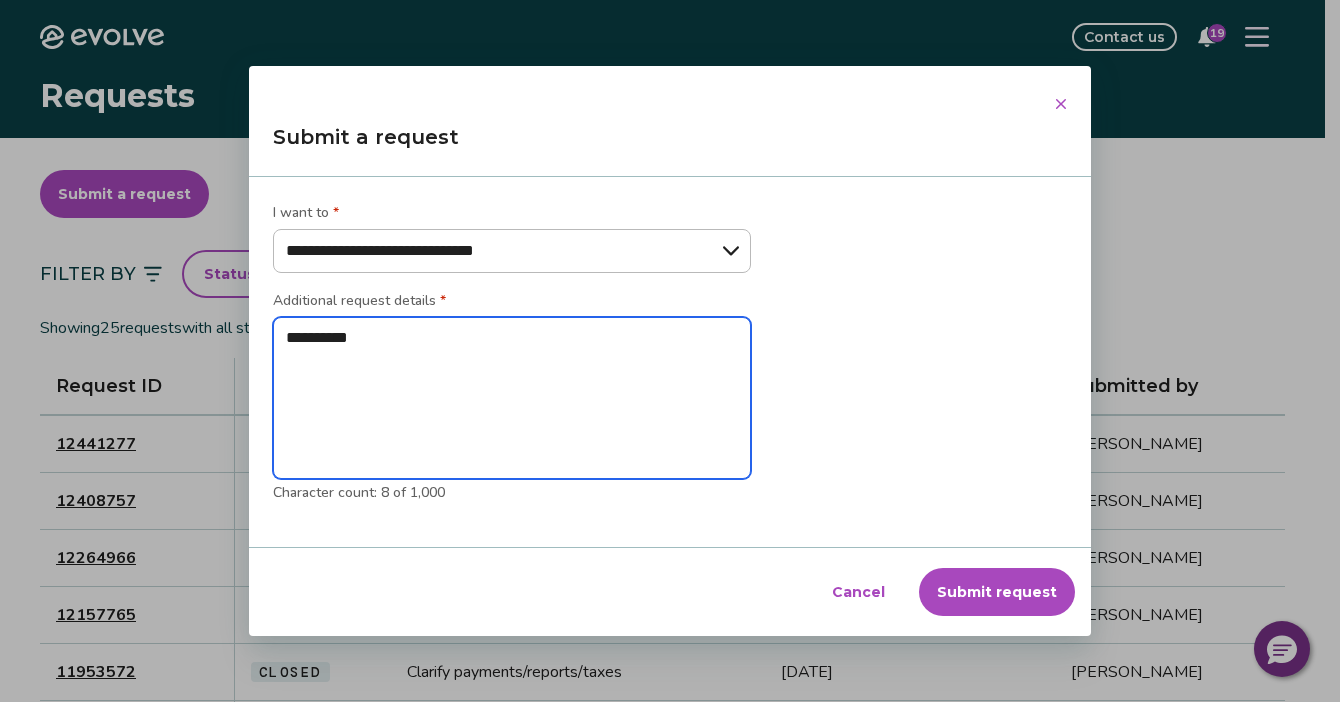 type on "**********" 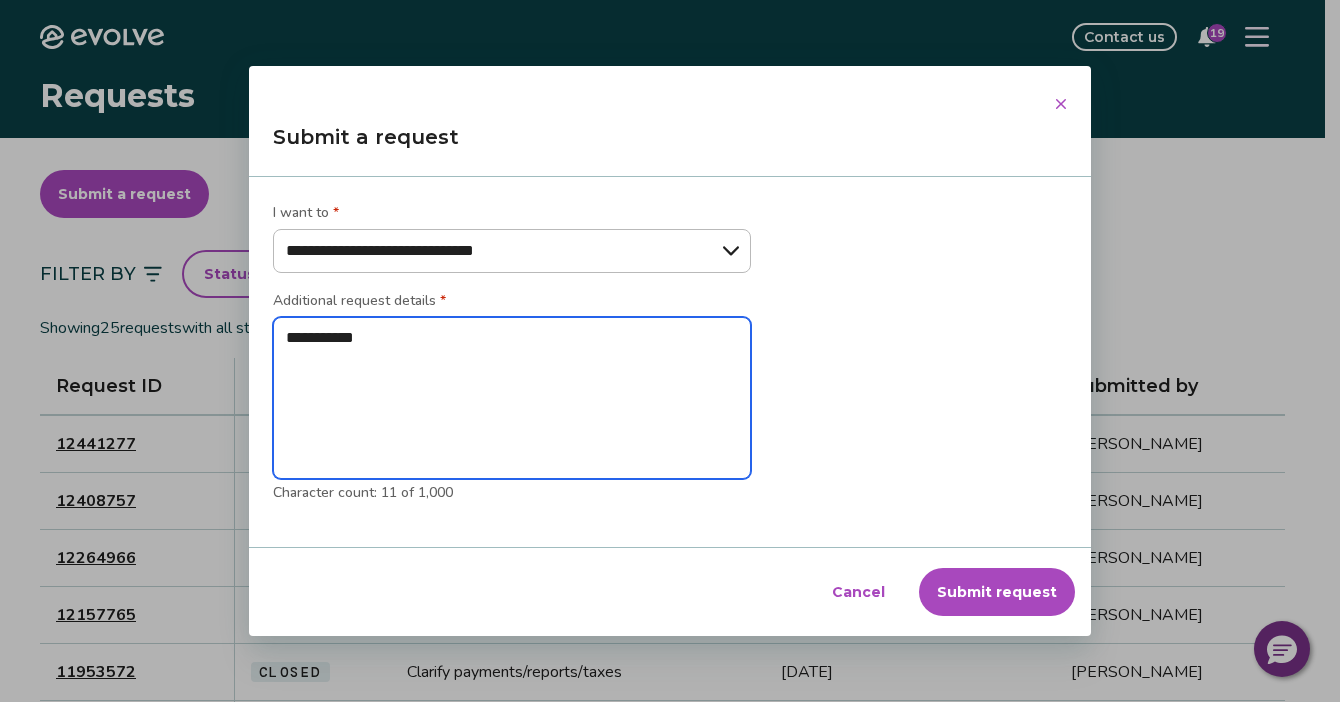type on "**********" 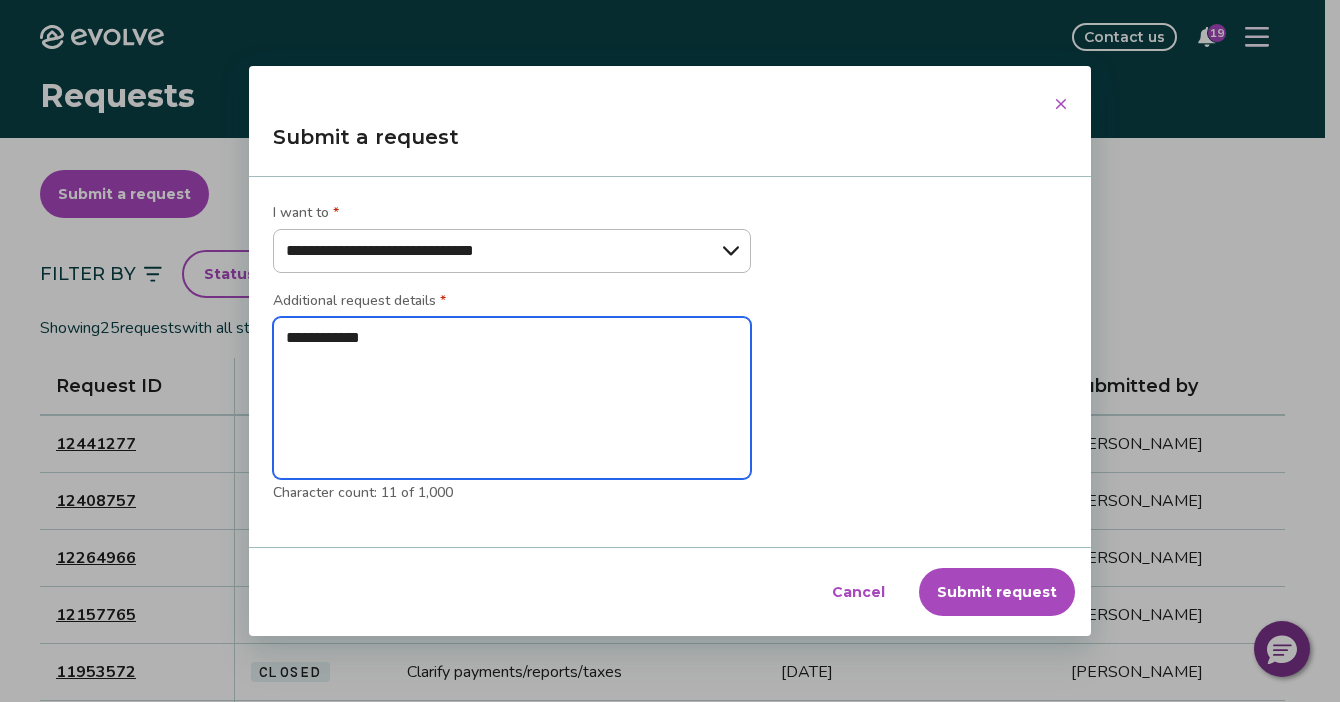 type on "**********" 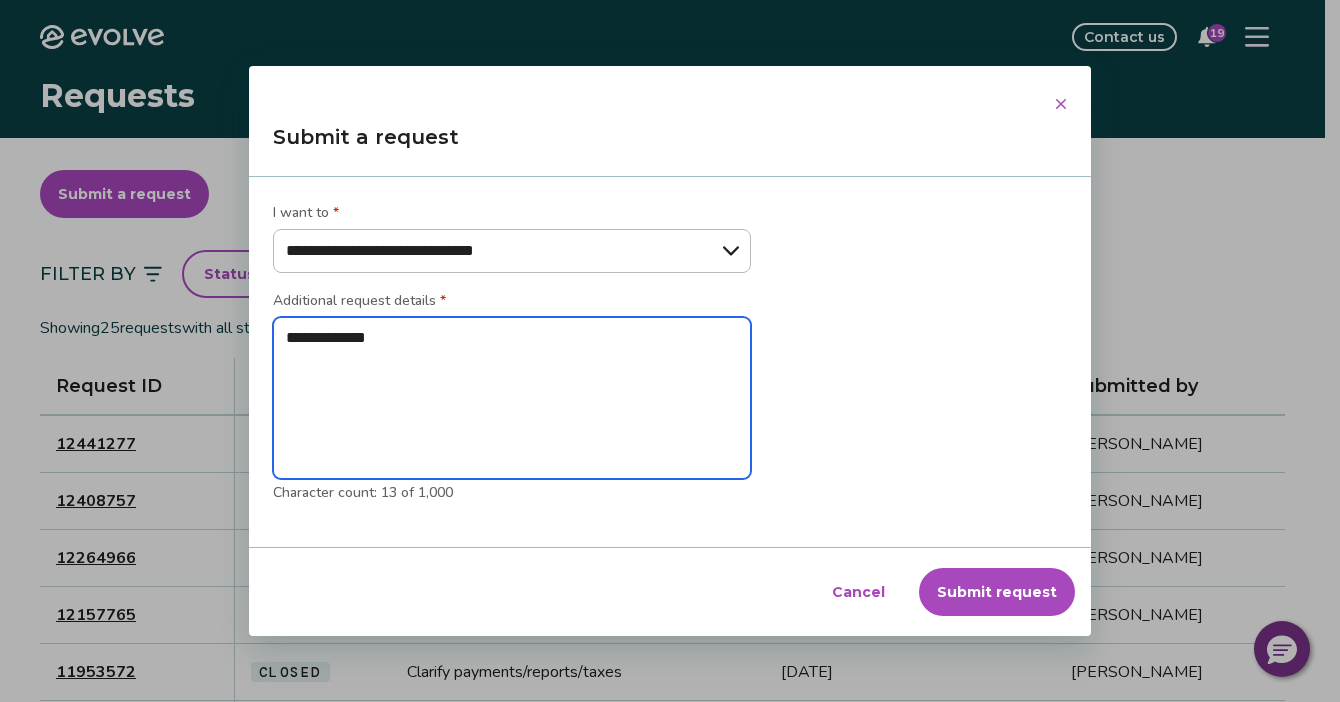 type on "**********" 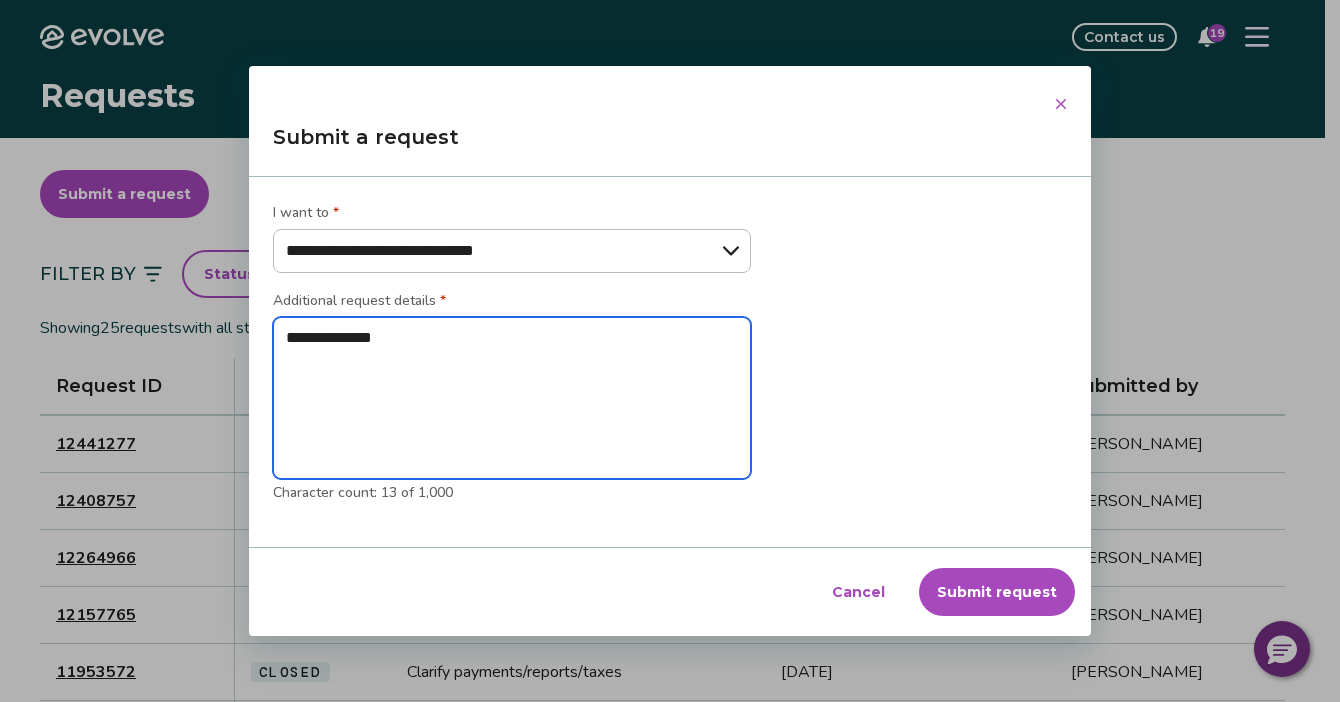 type on "**********" 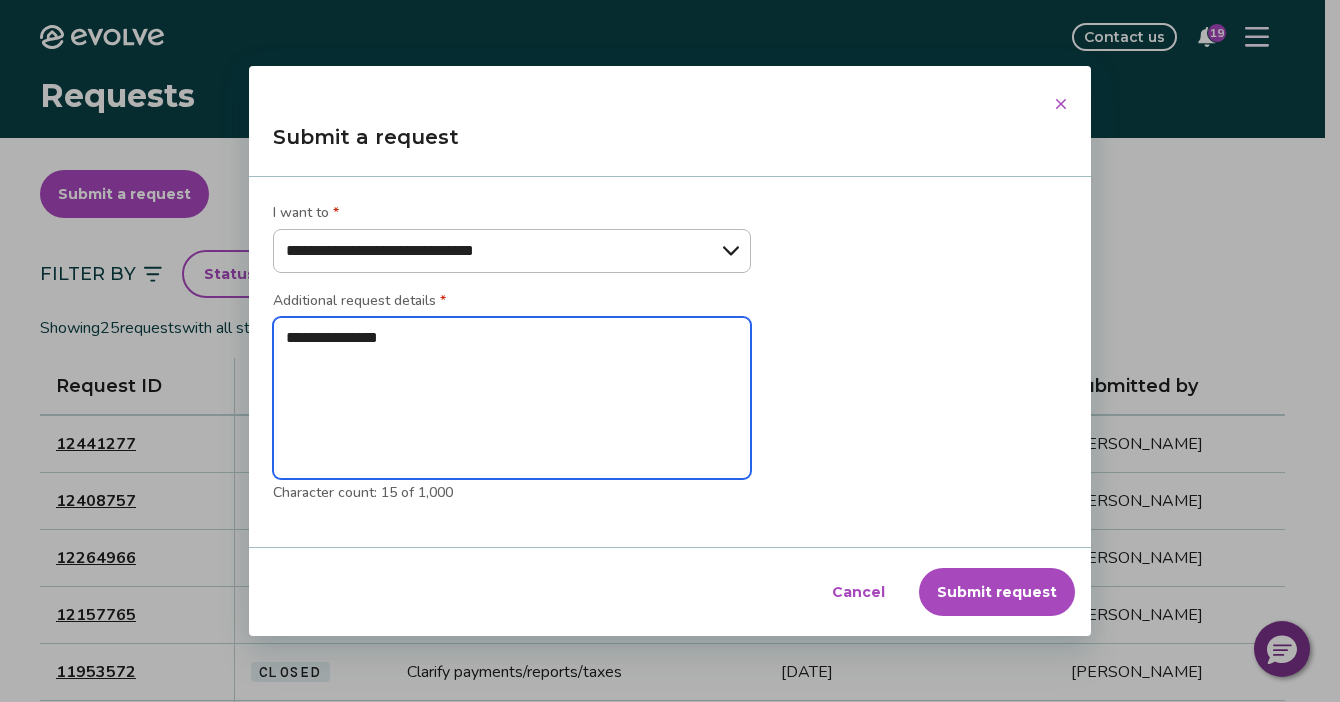 type on "**********" 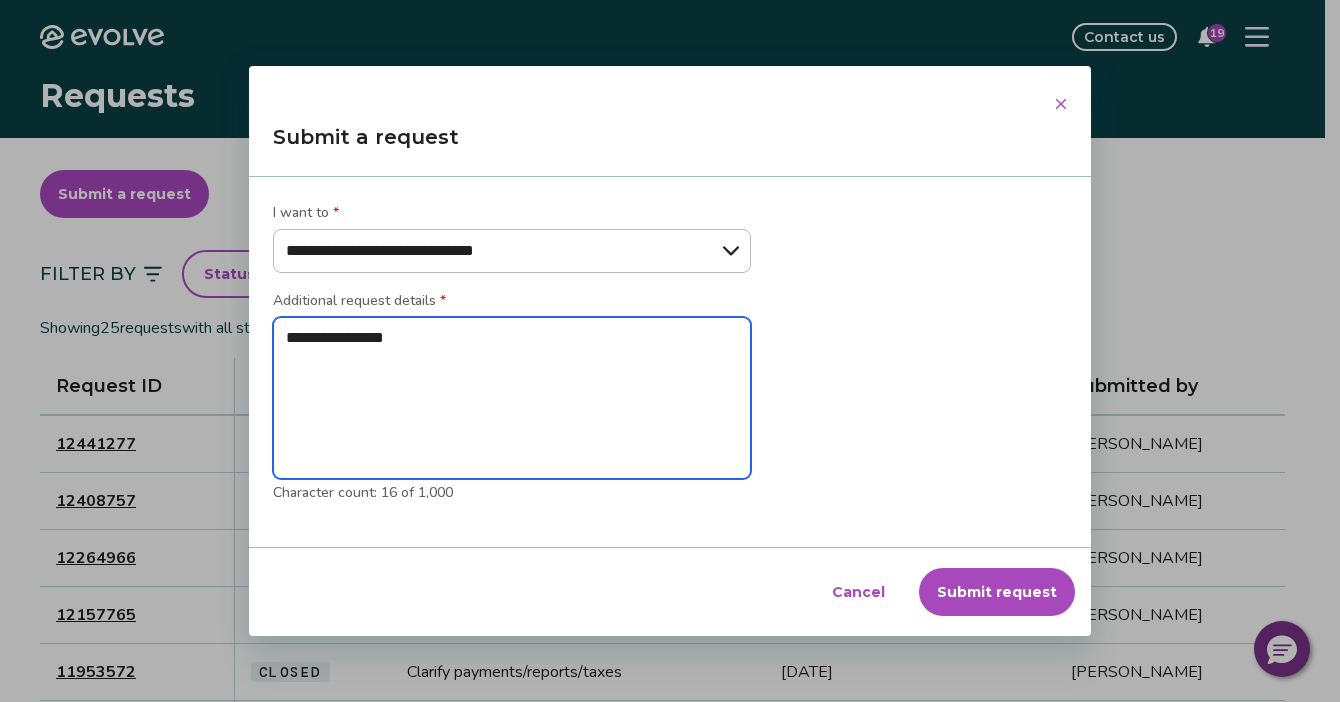 type on "**********" 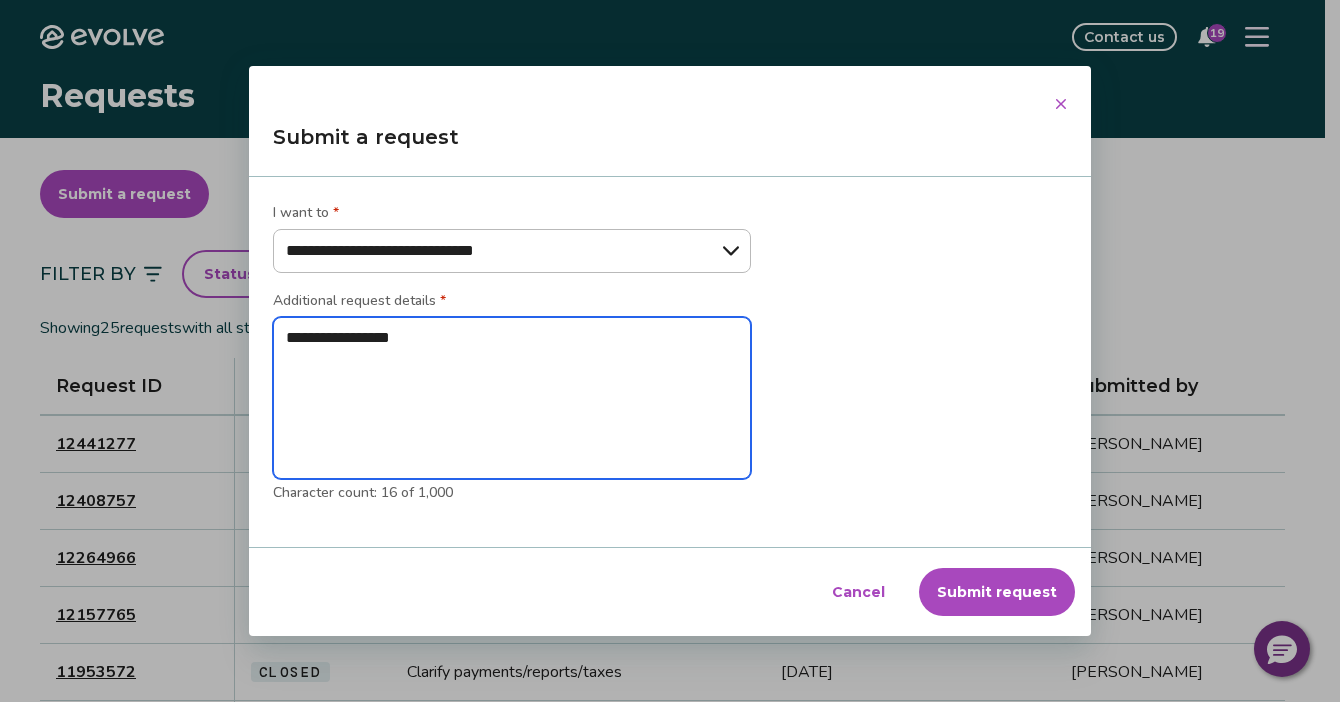 type on "**********" 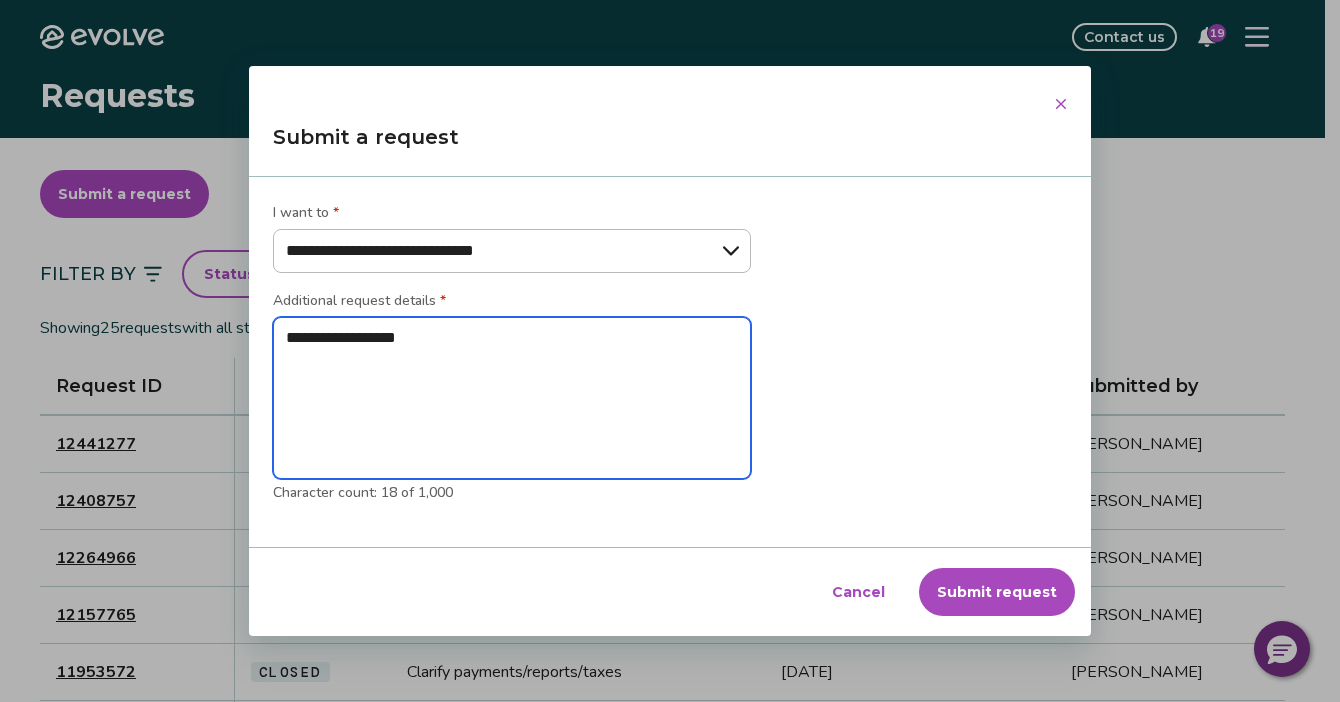 type on "**********" 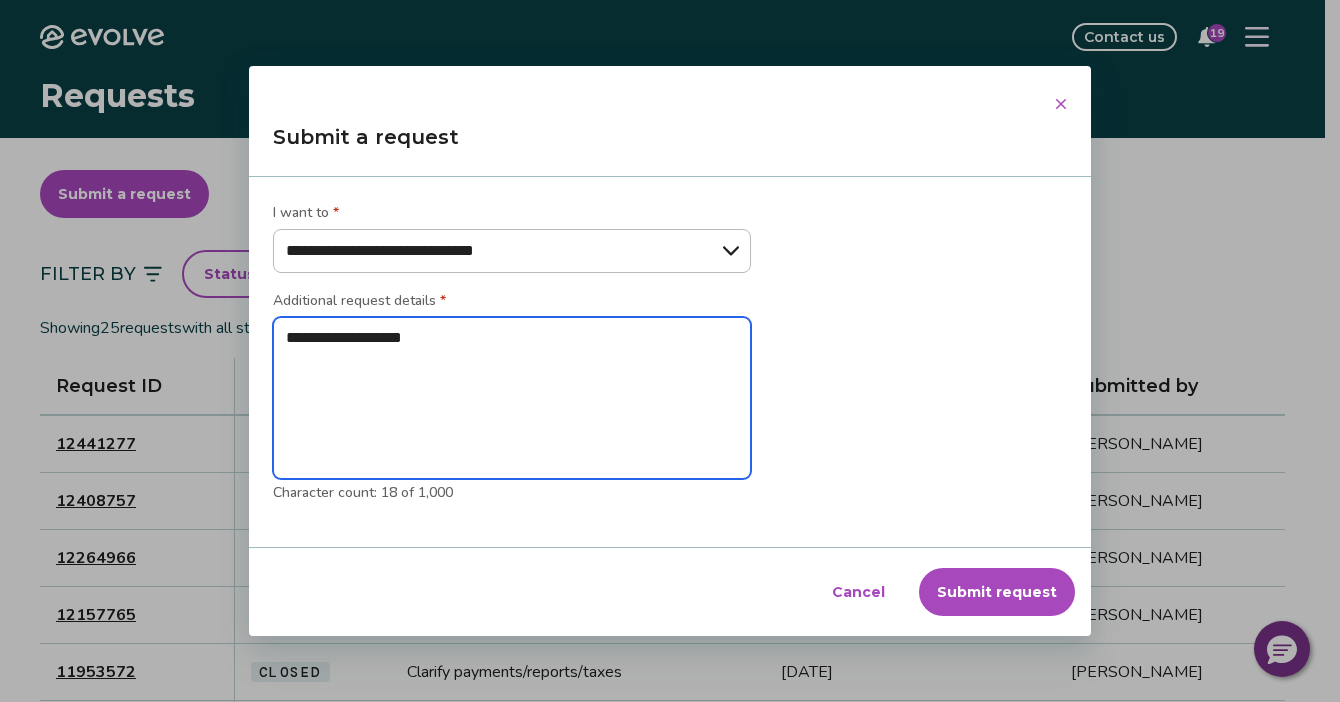 type on "*" 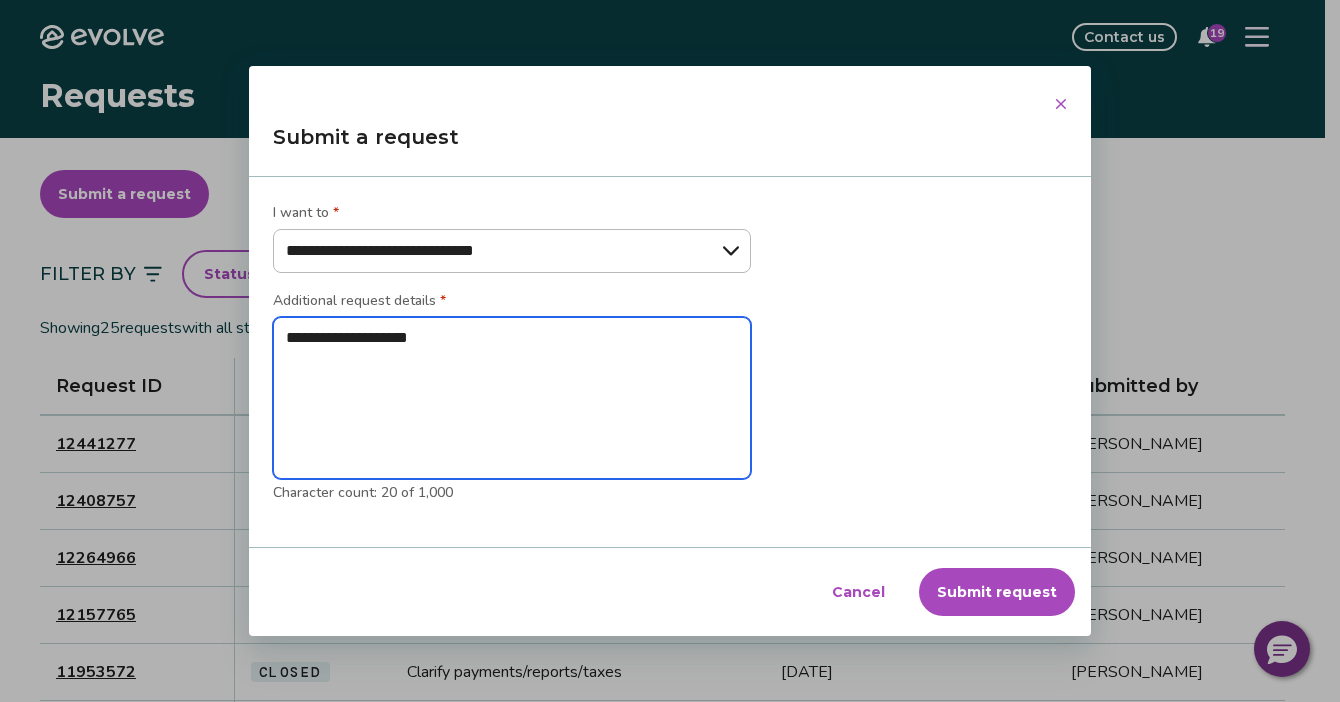 type on "**********" 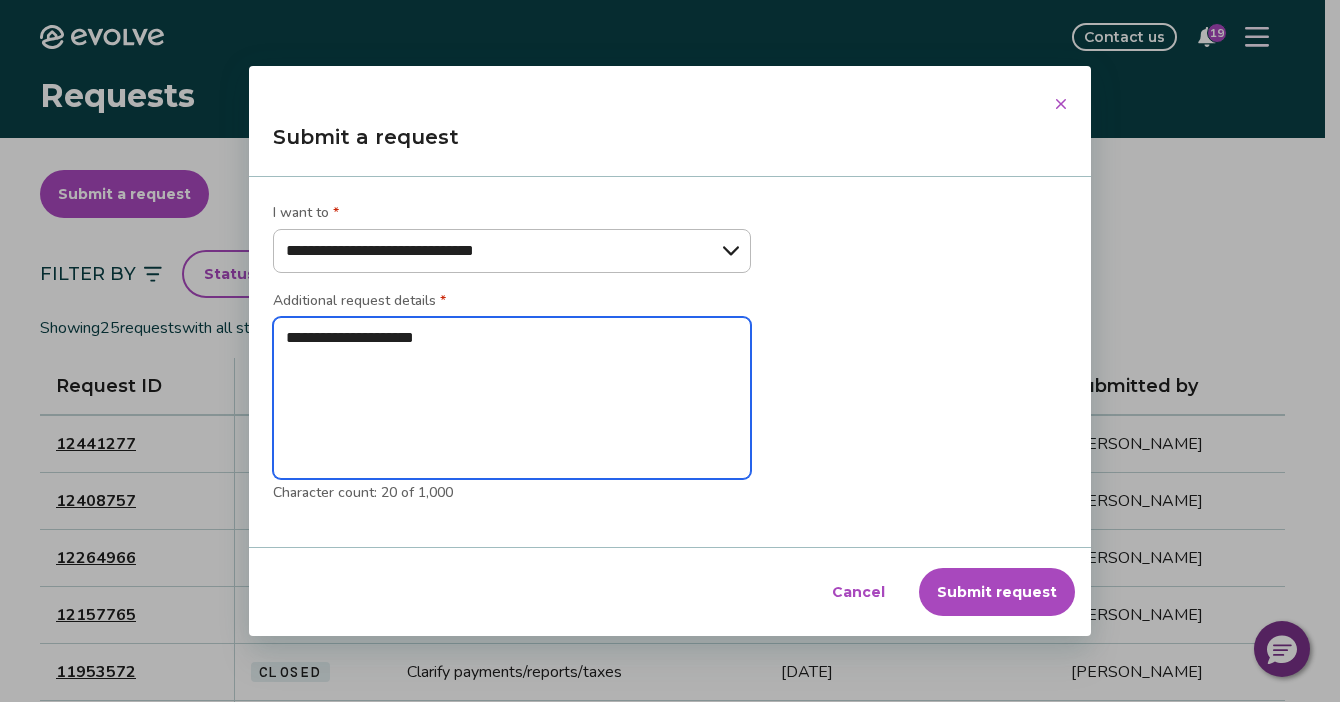 type on "**********" 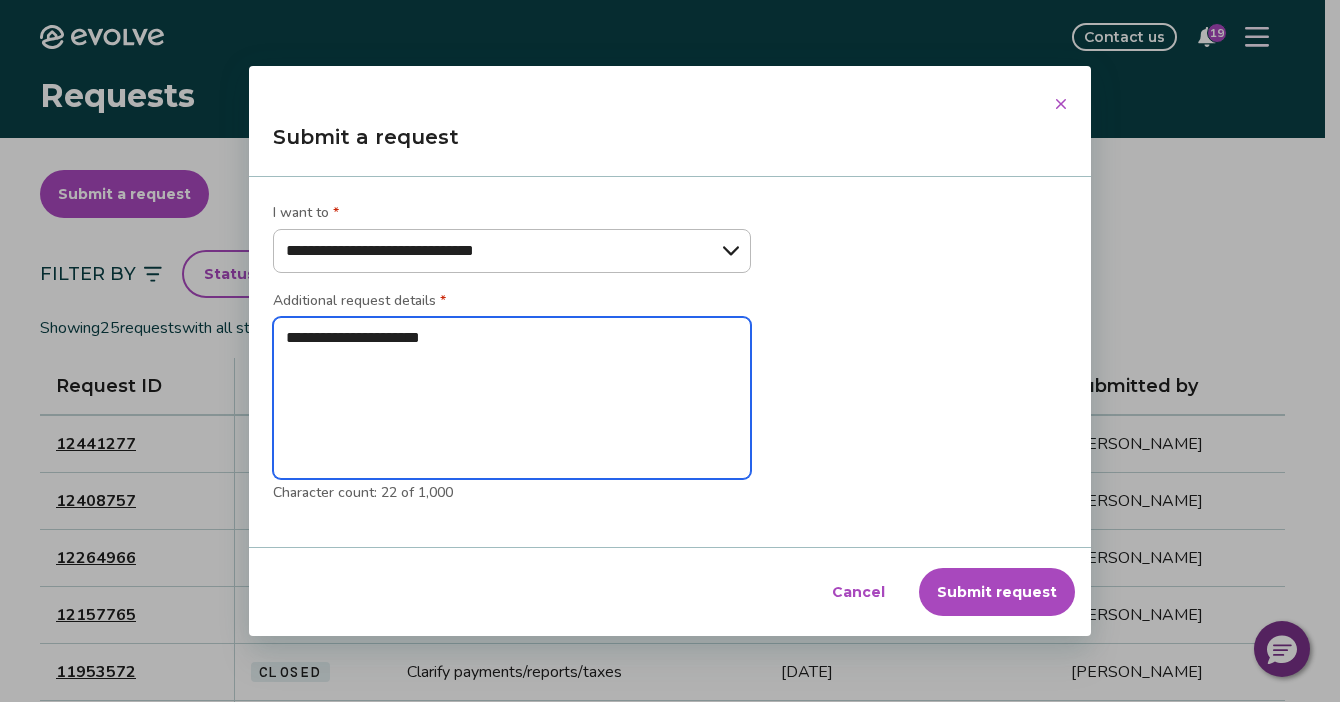 type on "**********" 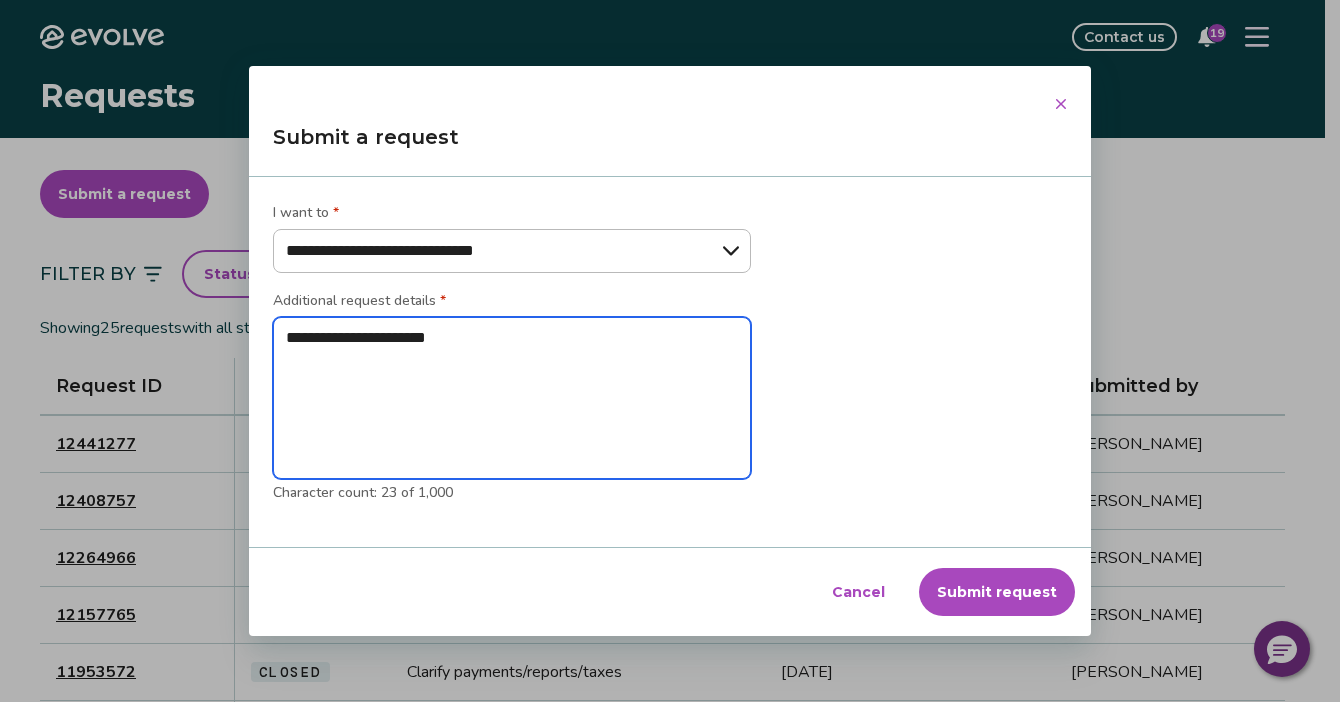 type on "**********" 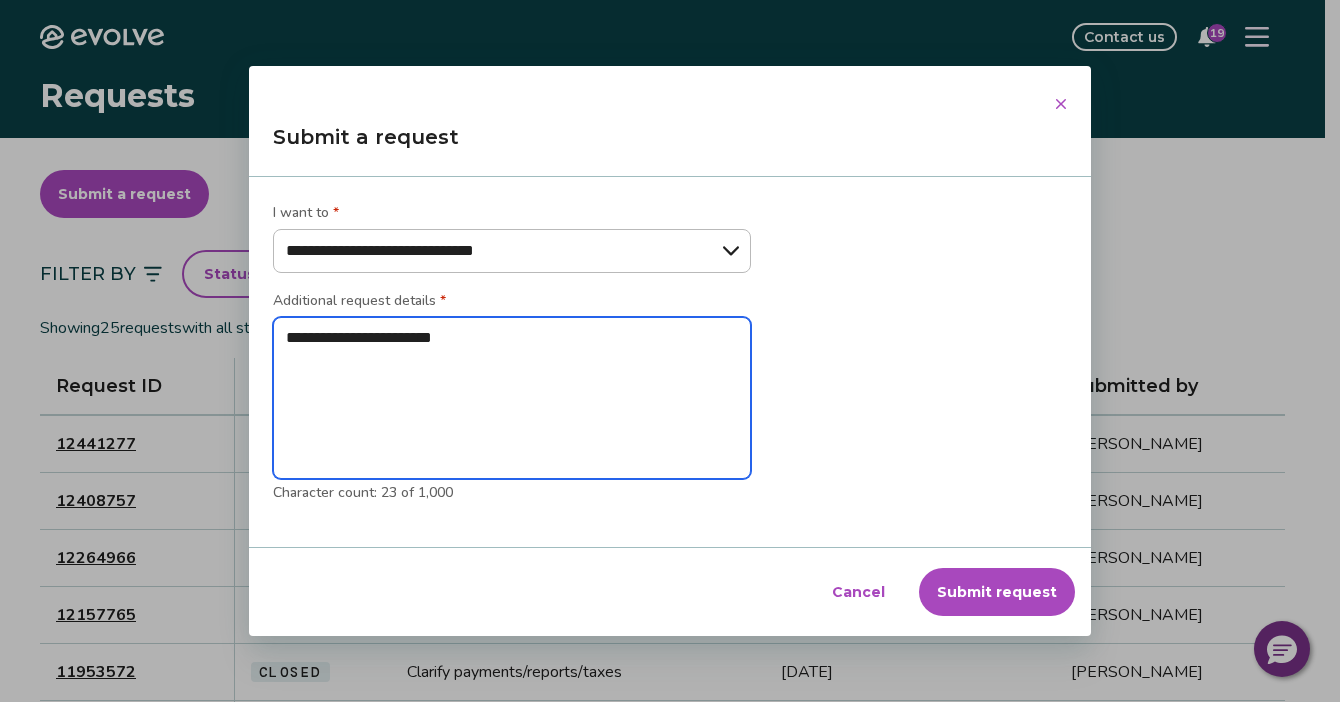 type on "**********" 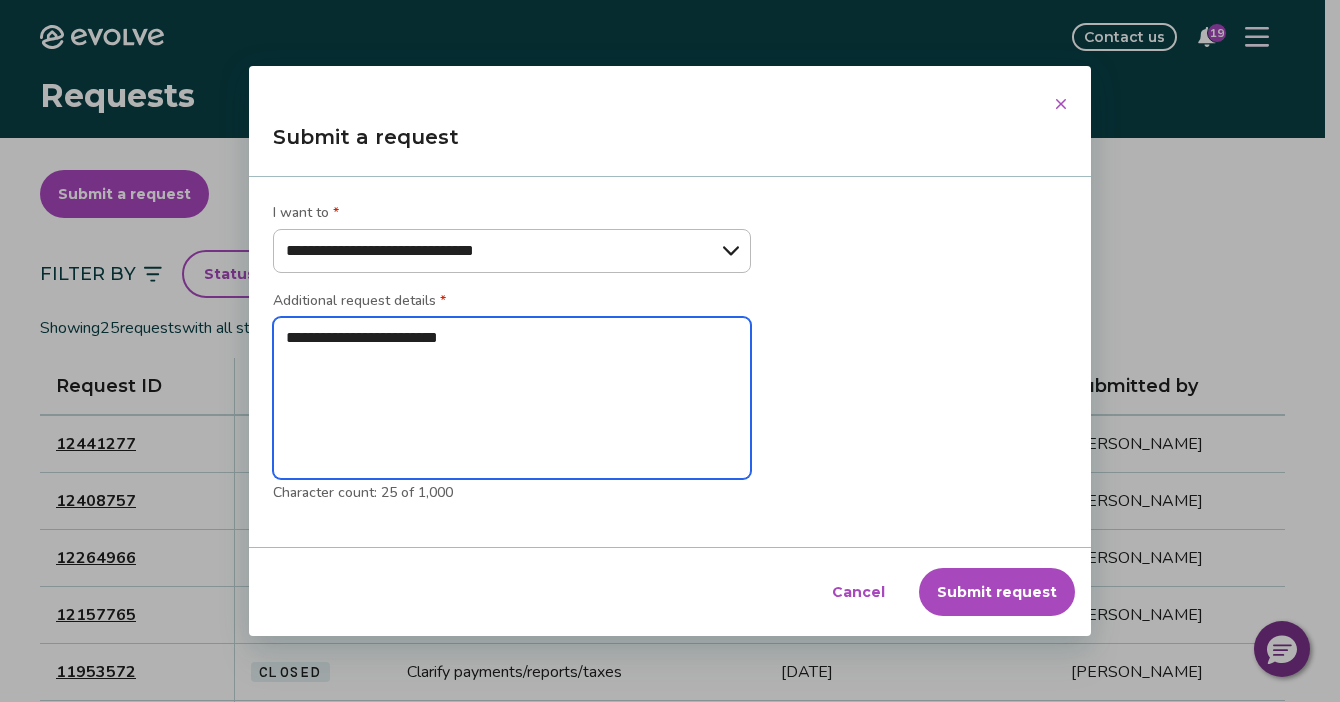 type on "**********" 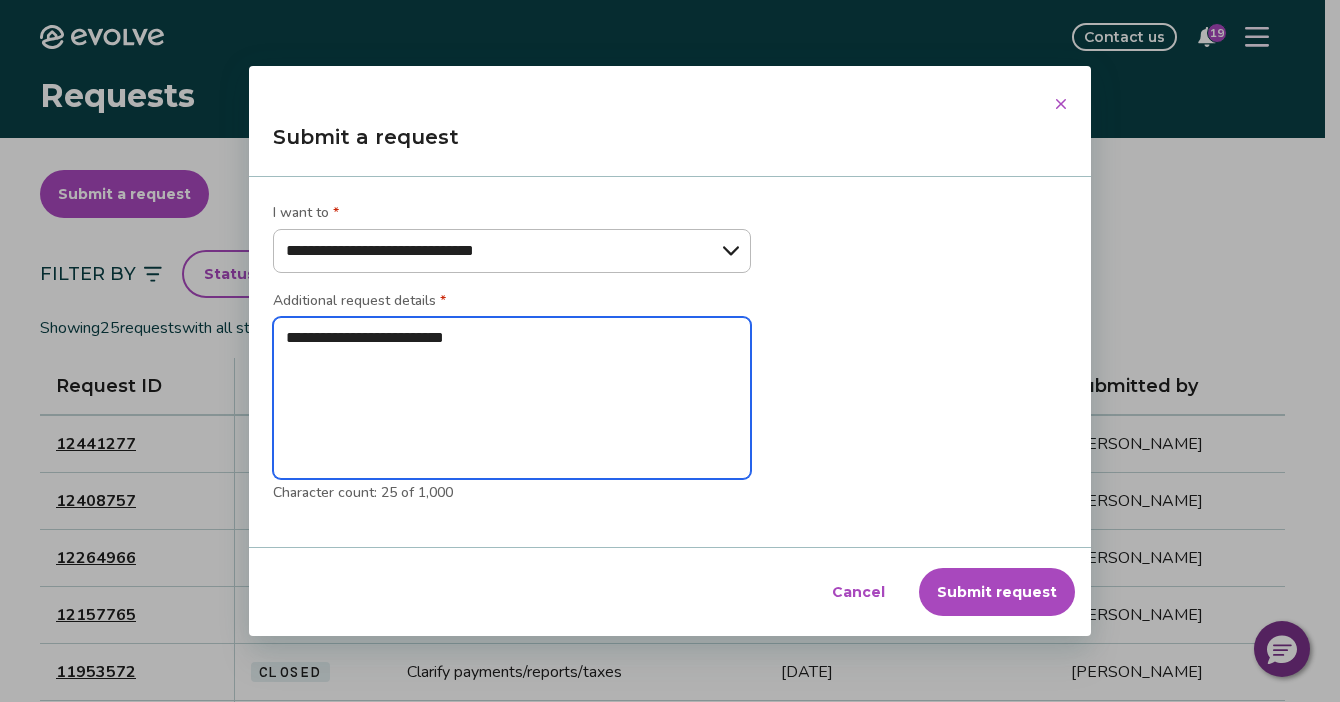 type on "**********" 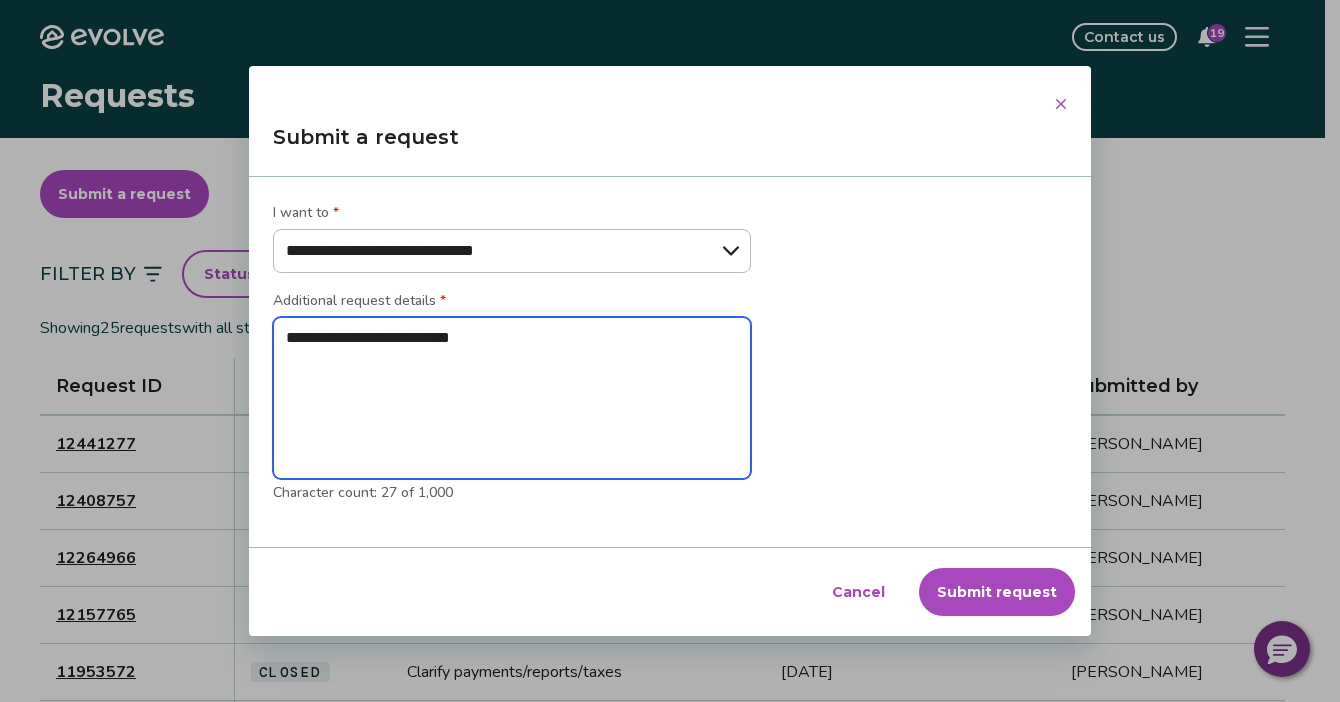 type on "**********" 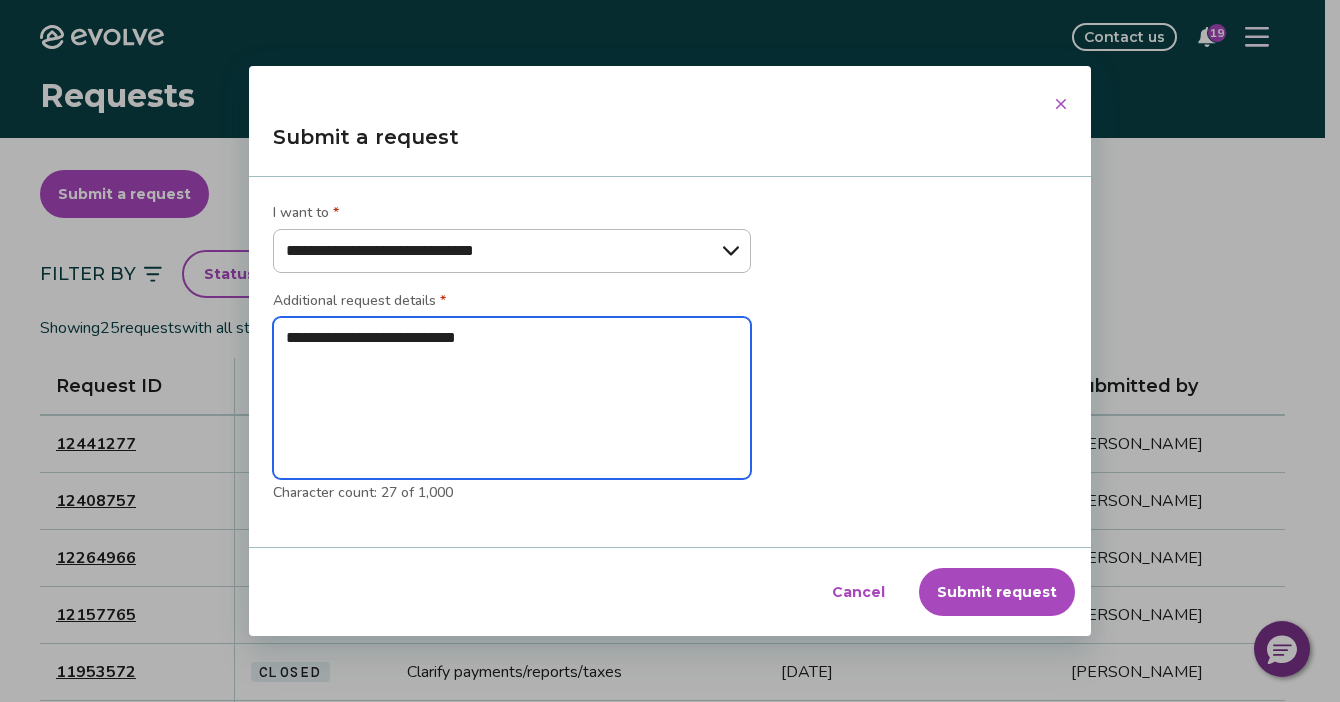 type on "*" 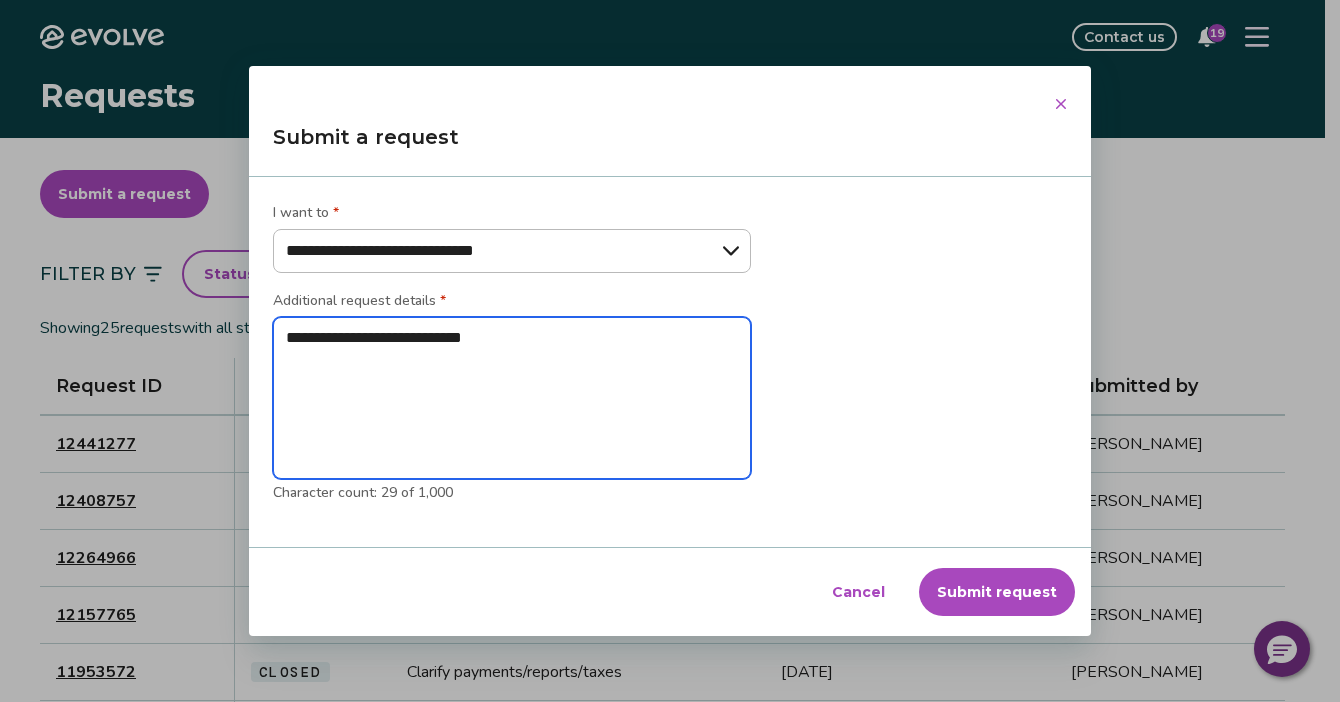 type on "**********" 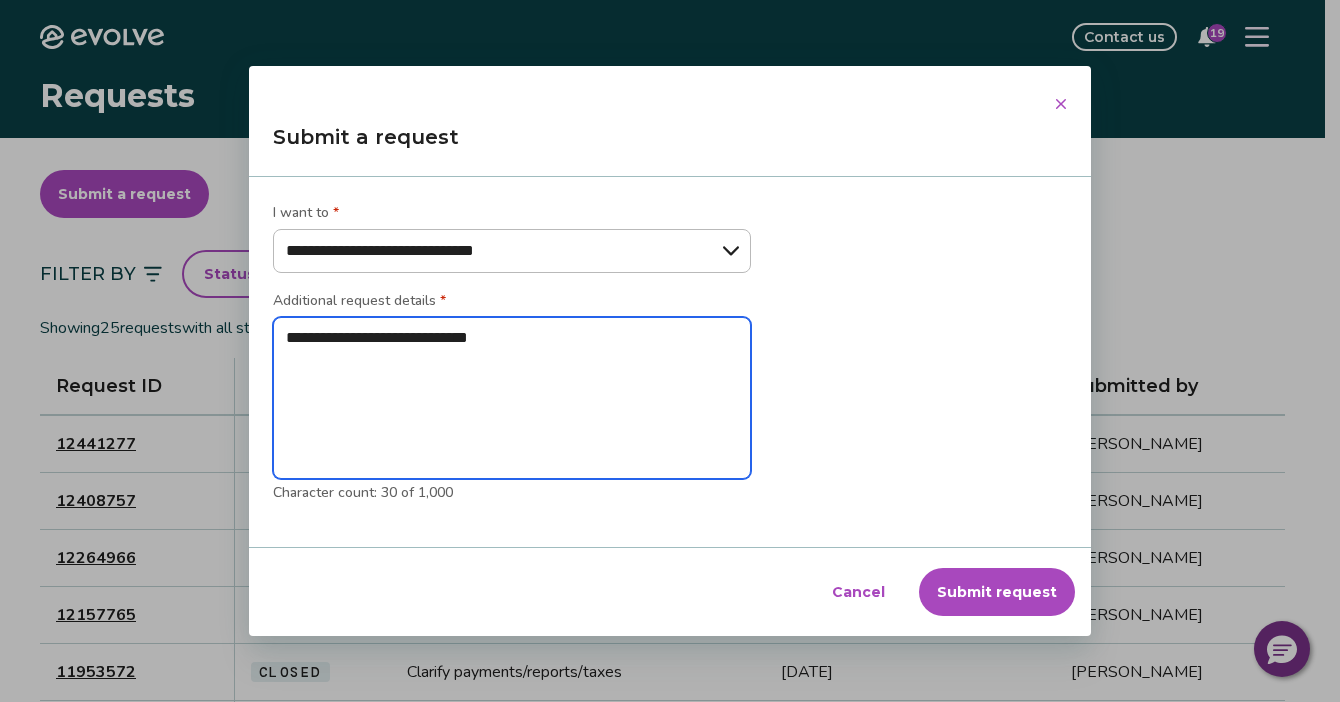 type on "**********" 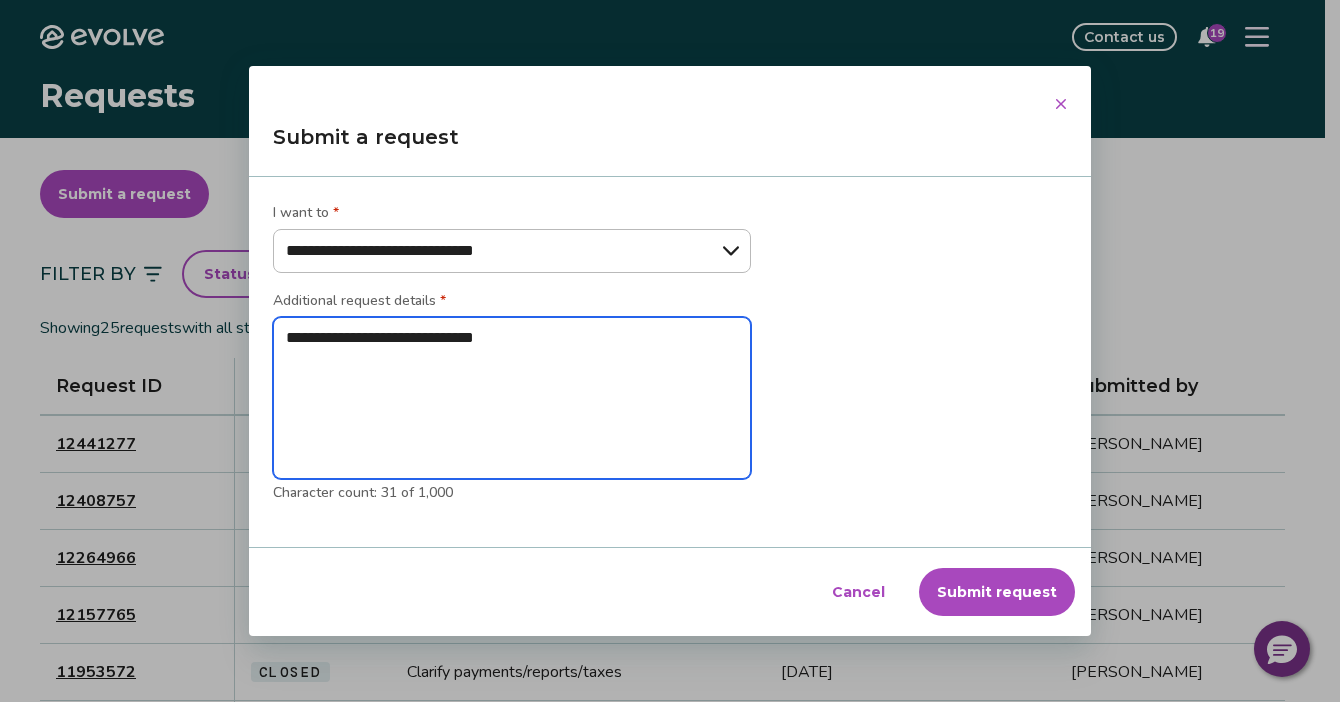 paste on "**********" 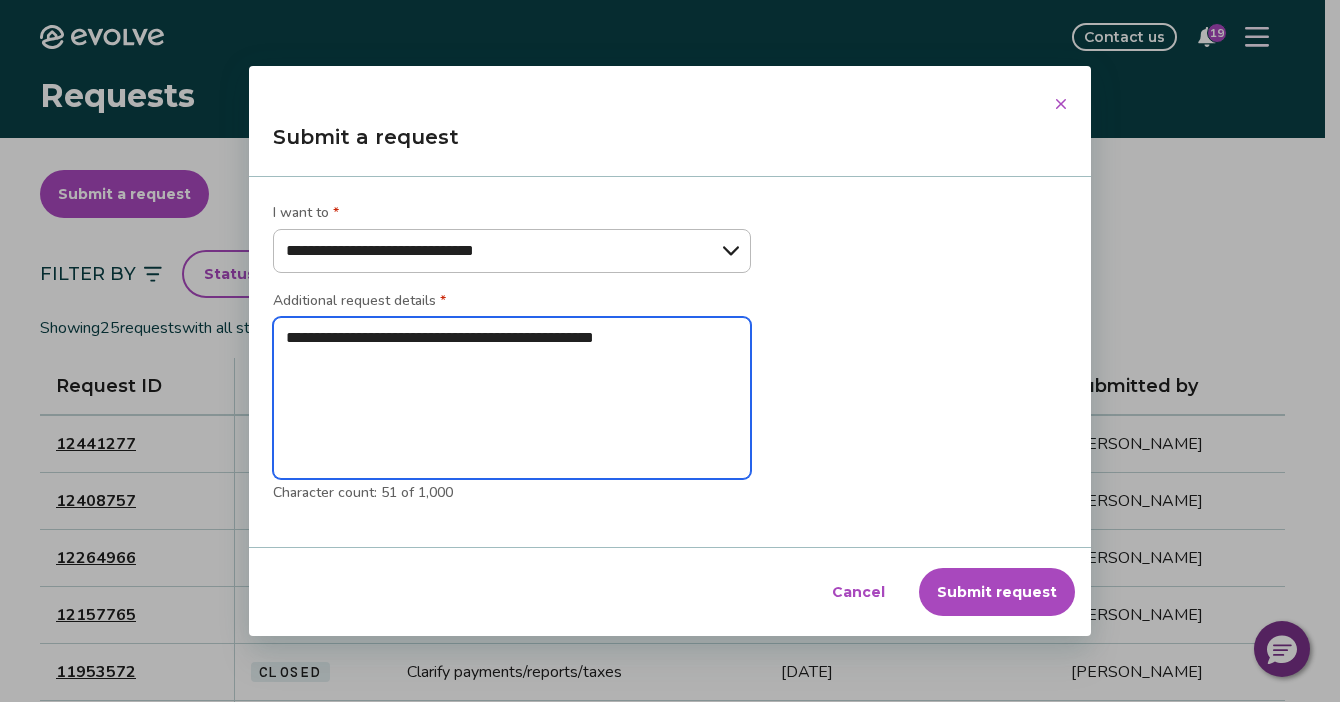 click on "**********" at bounding box center (512, 398) 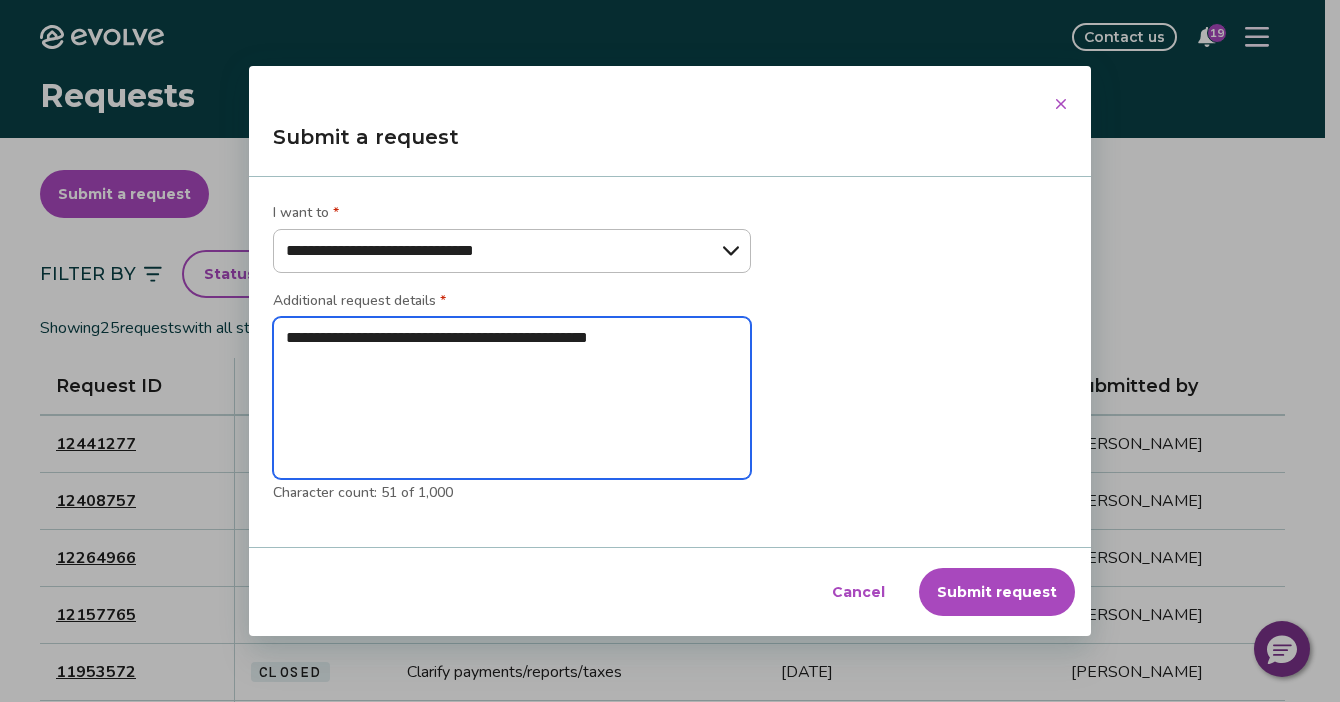 type on "**********" 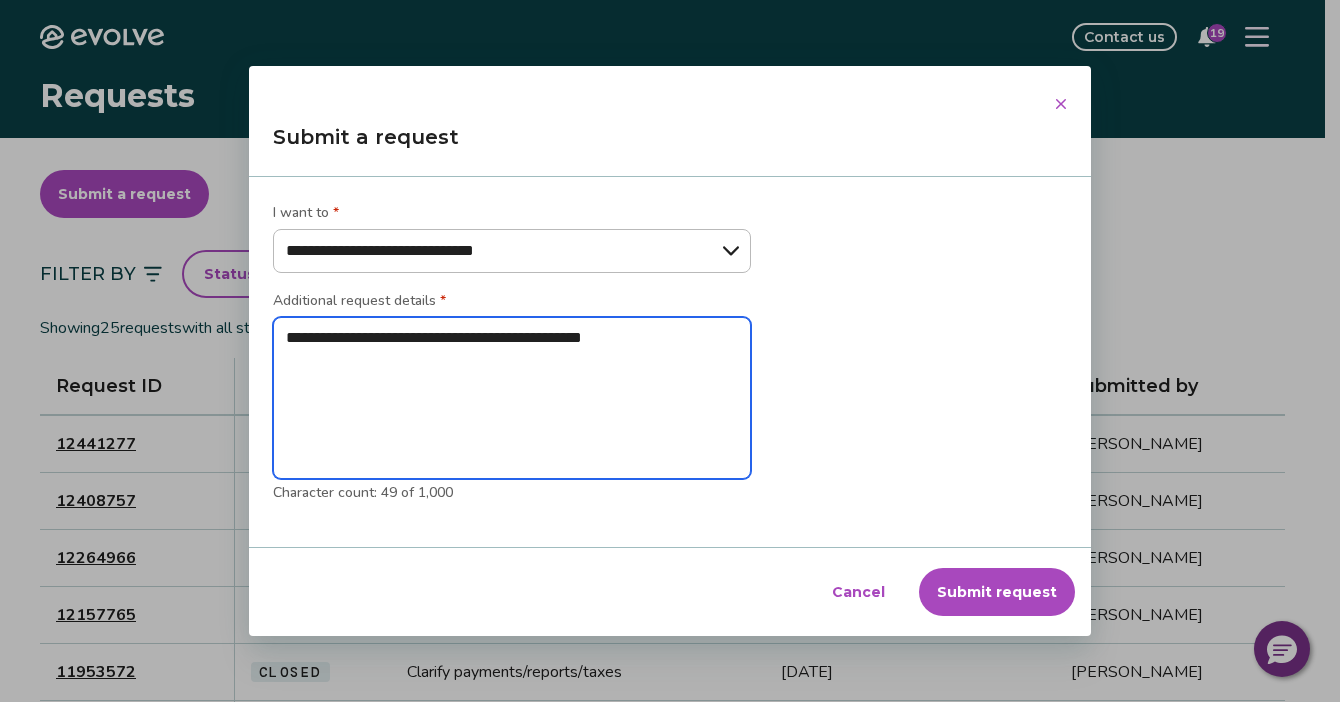 type on "**********" 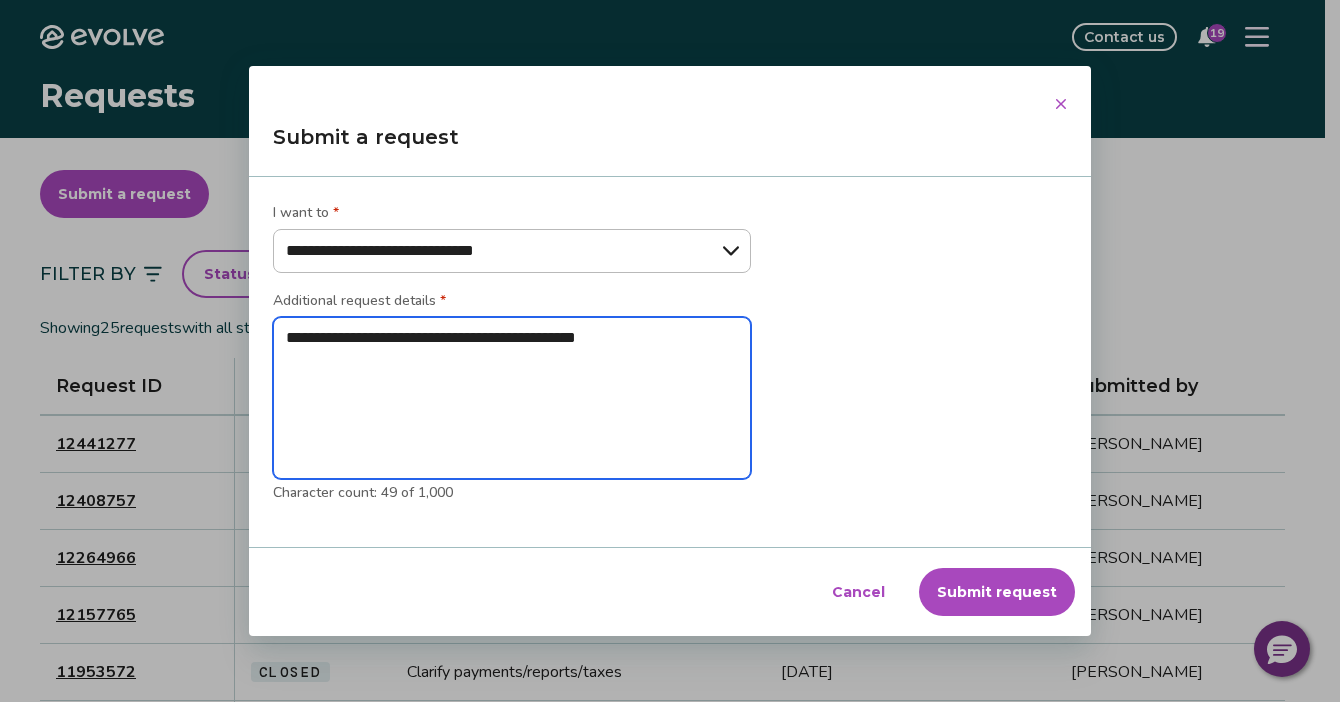 type on "**********" 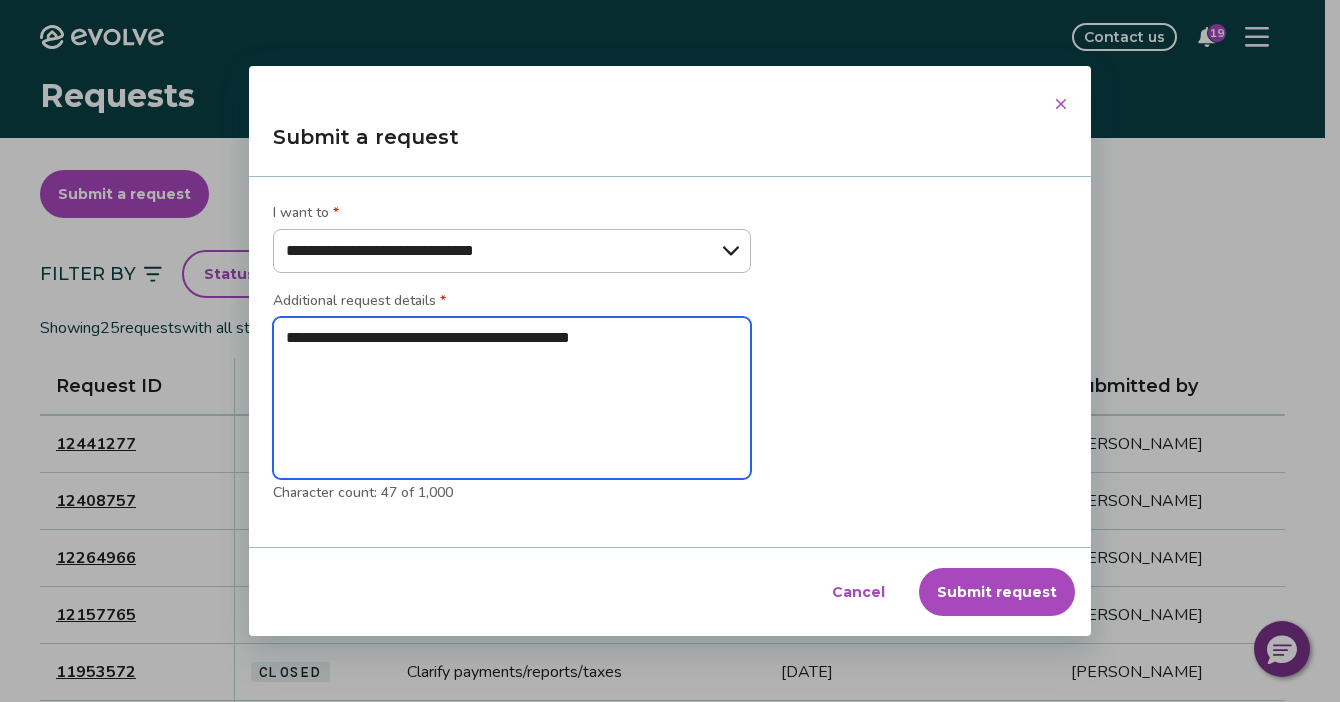 type on "**********" 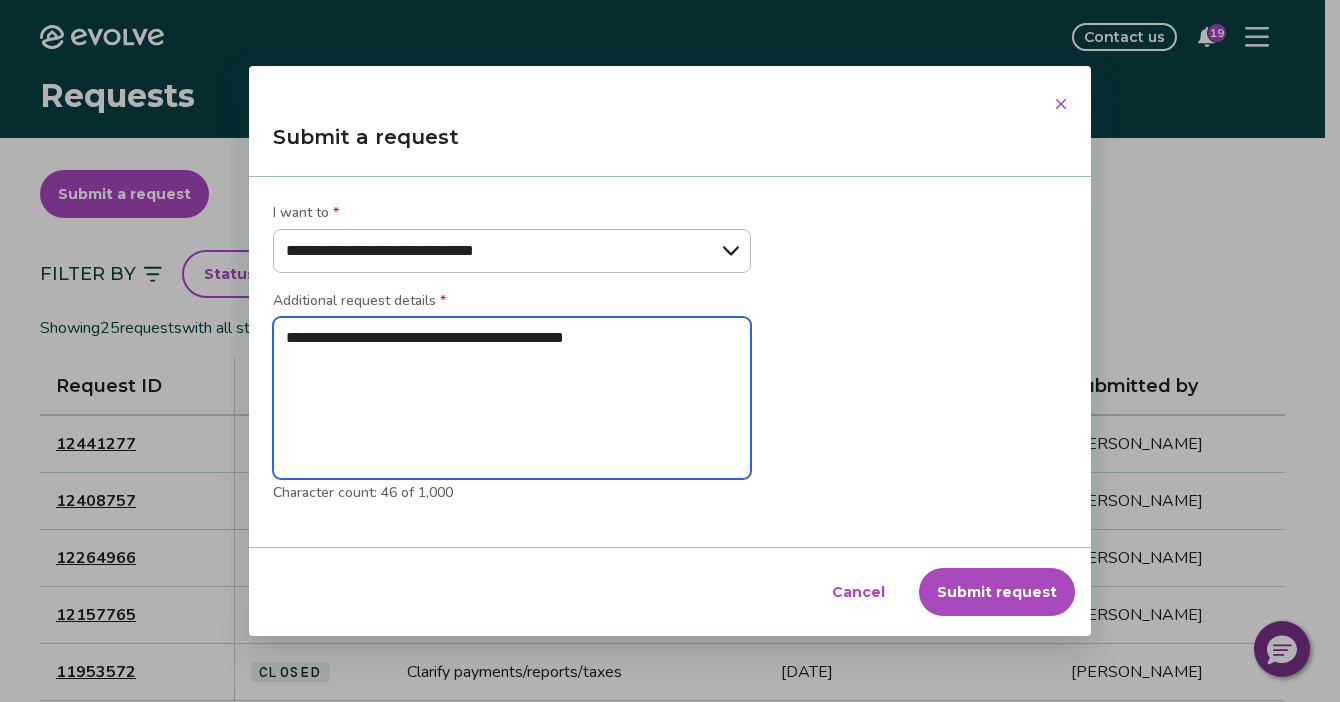 type on "**********" 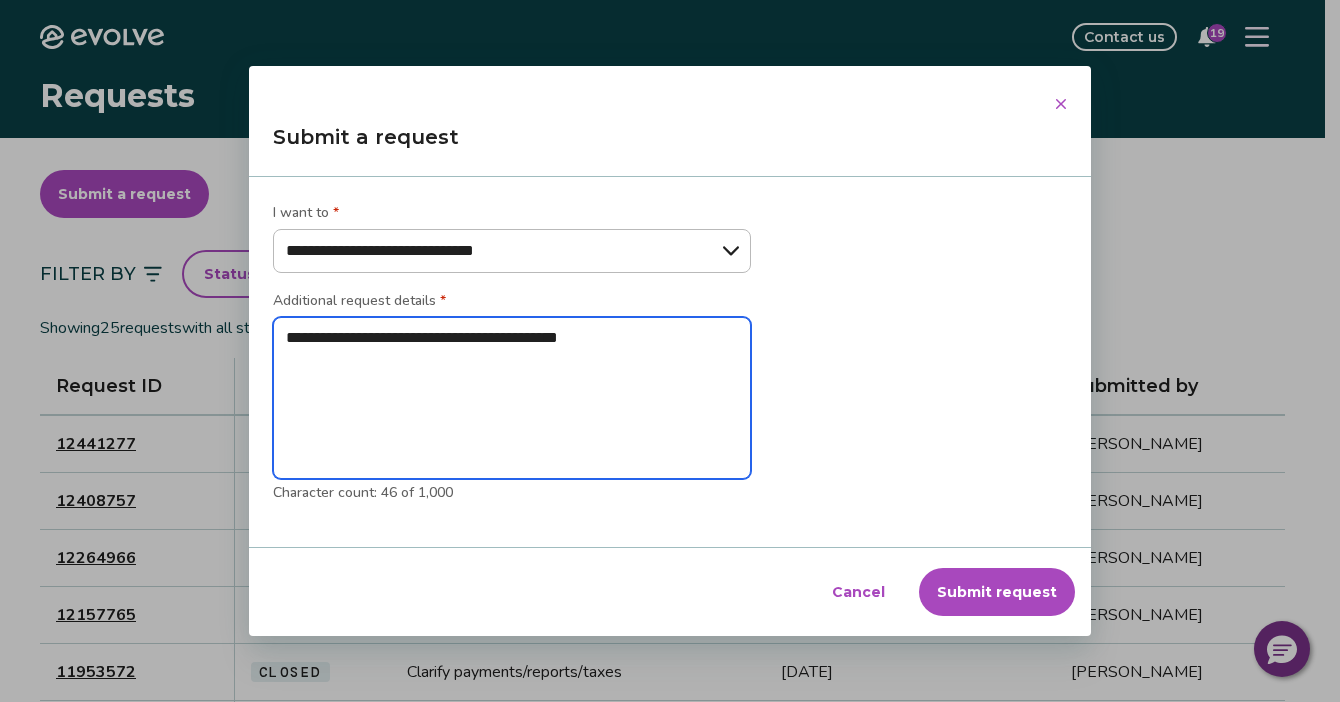 type on "**********" 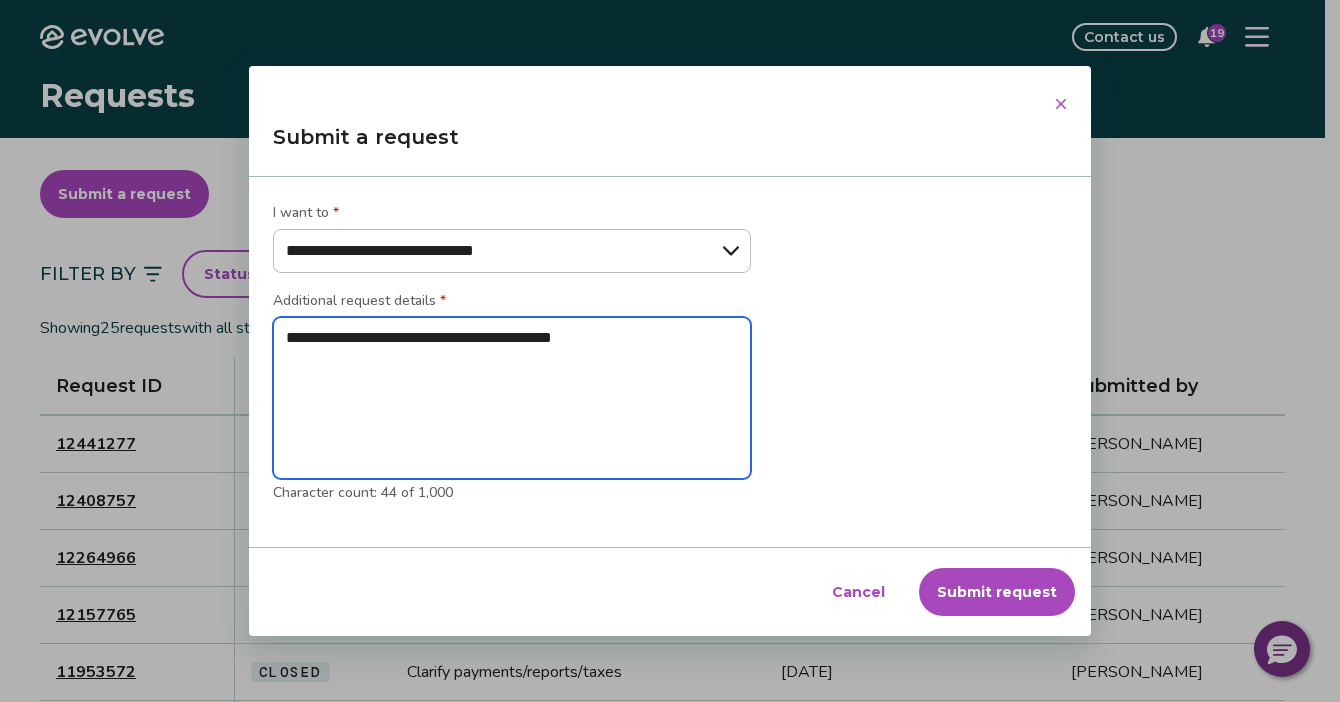type on "**********" 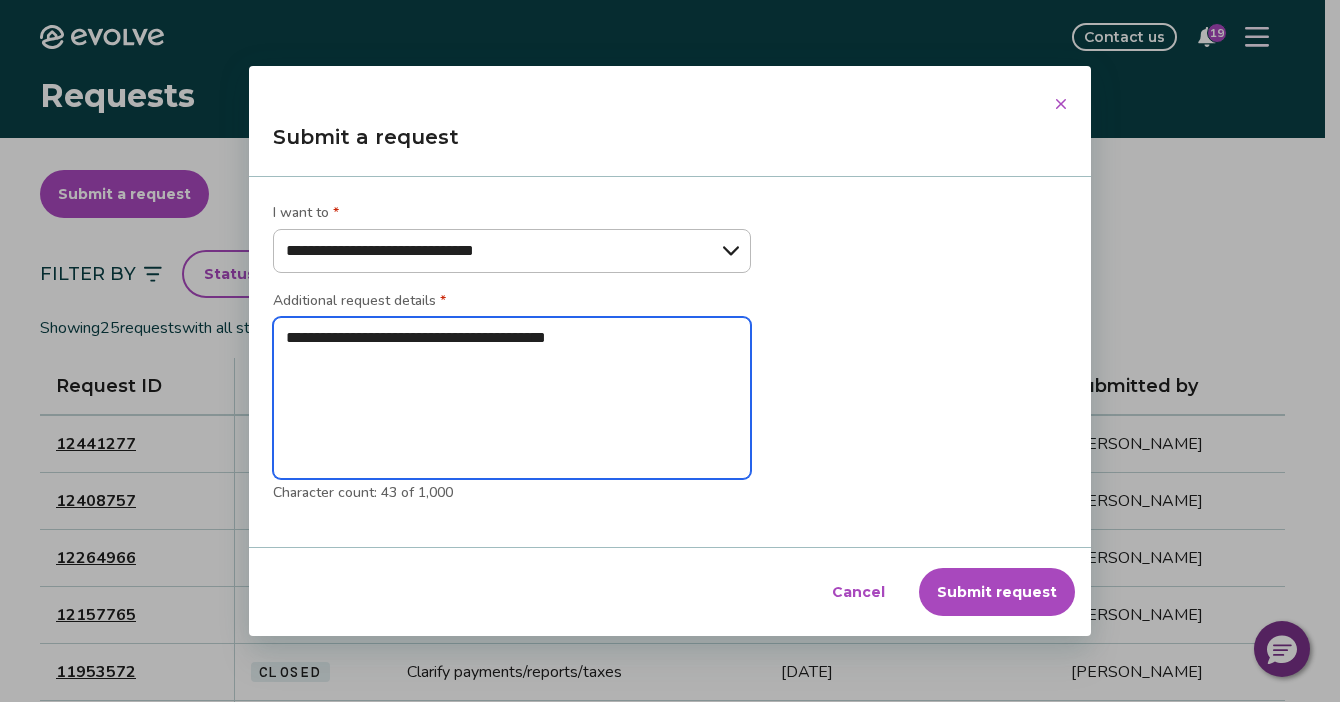 type on "**********" 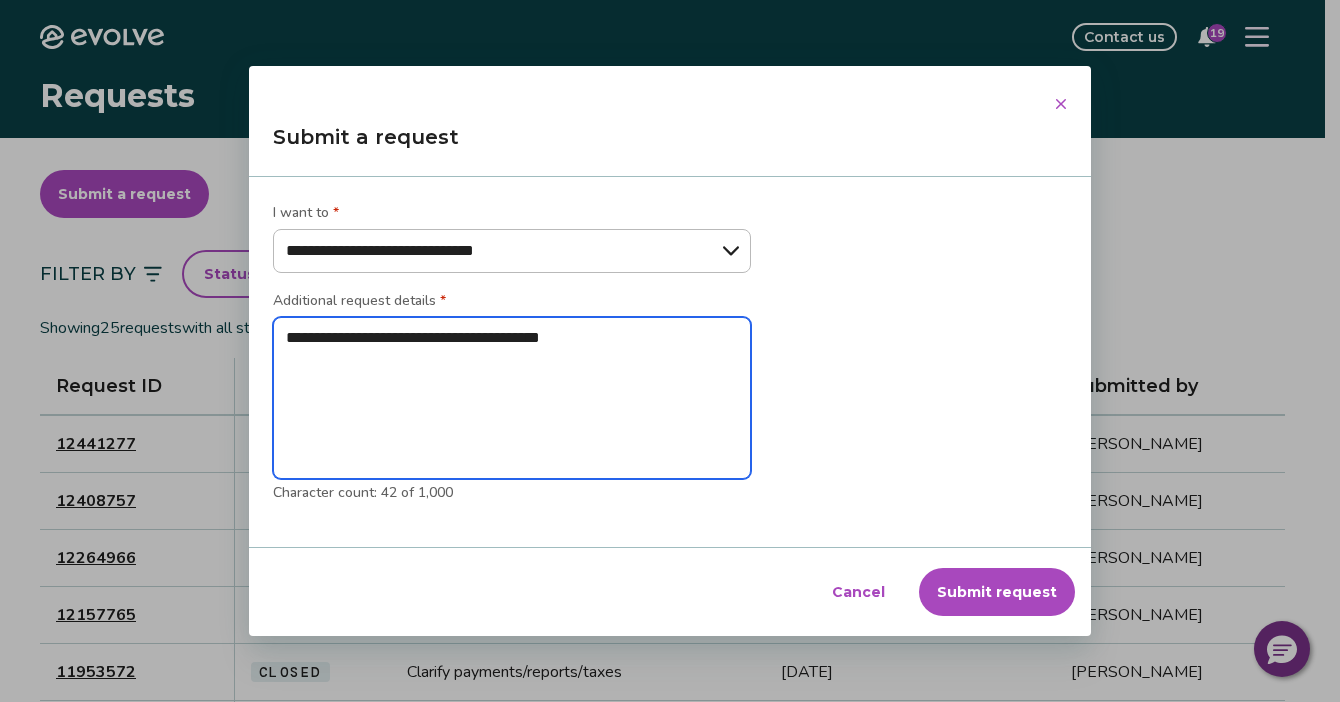 type on "**********" 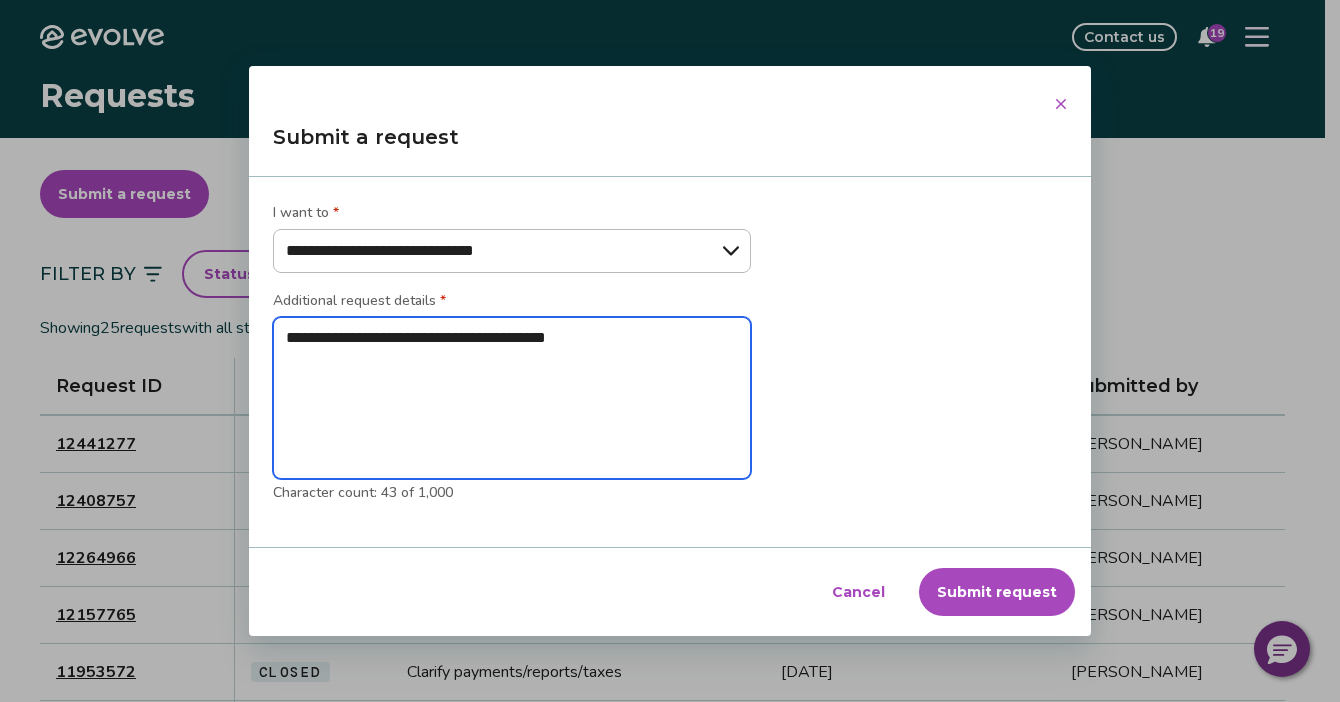 click on "**********" at bounding box center [512, 398] 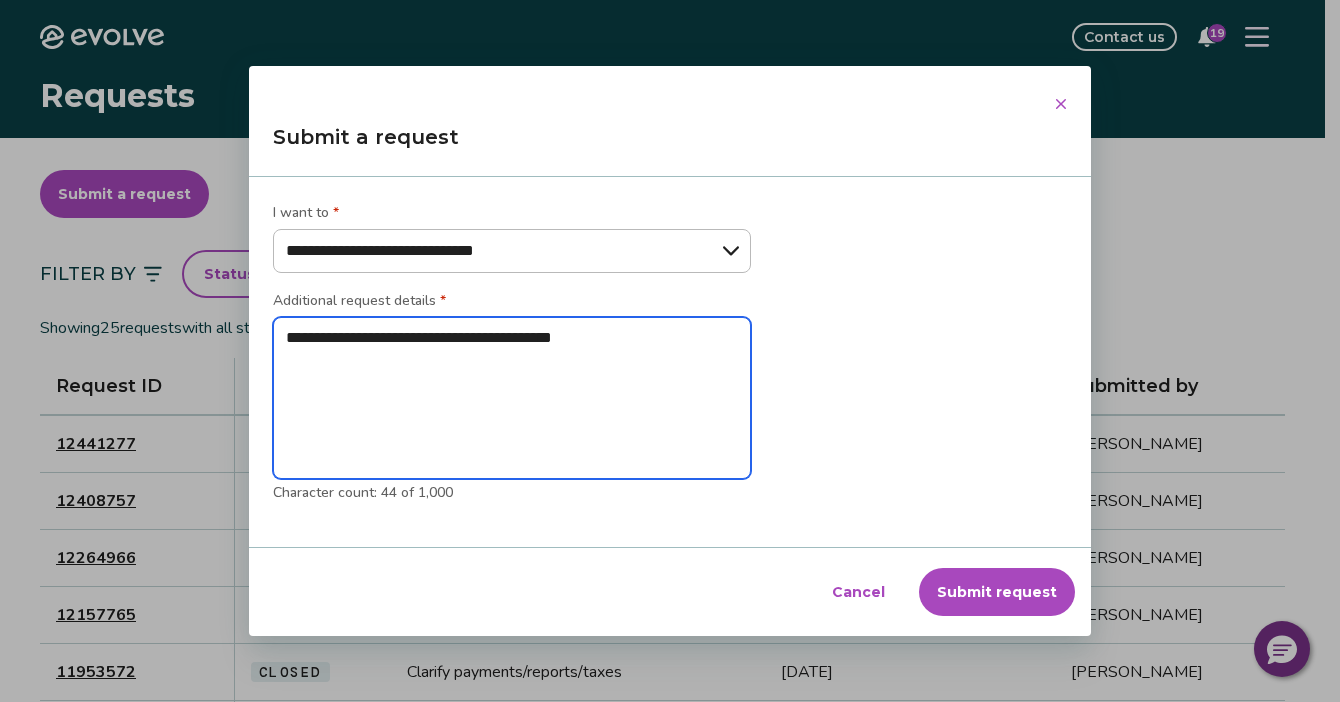 type on "**********" 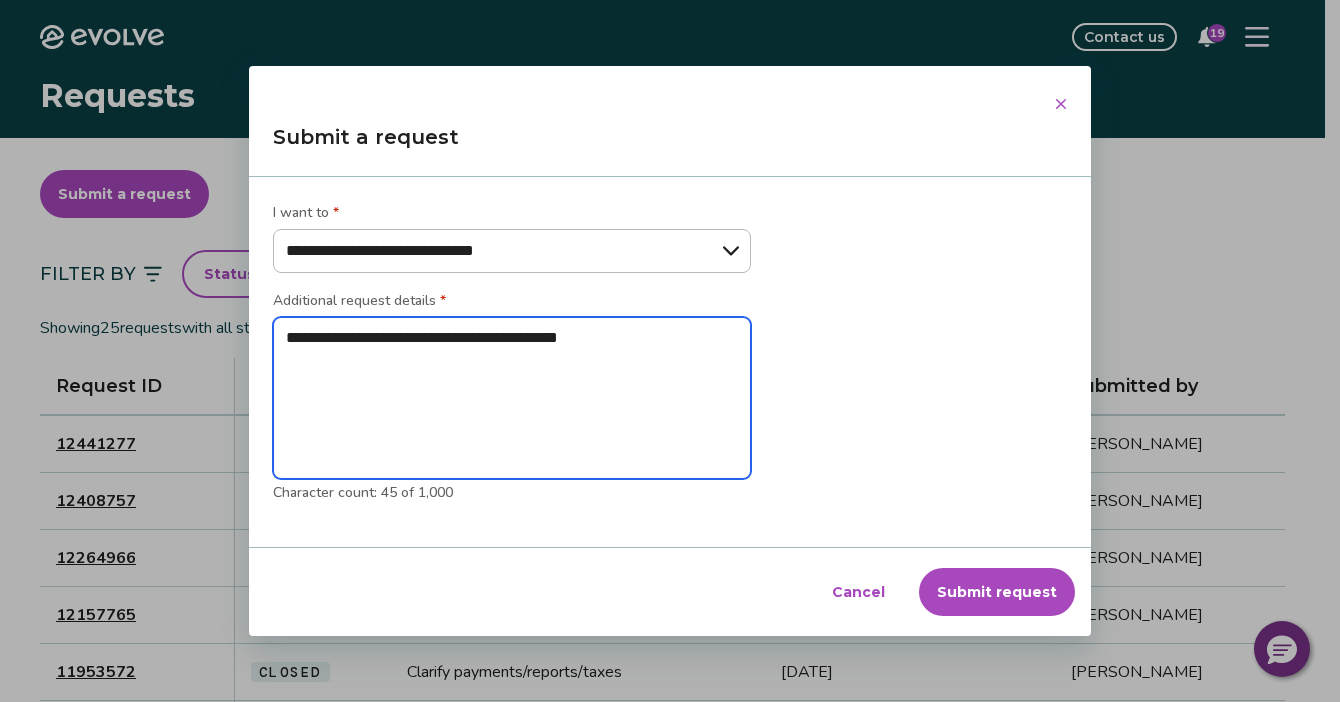 type on "**********" 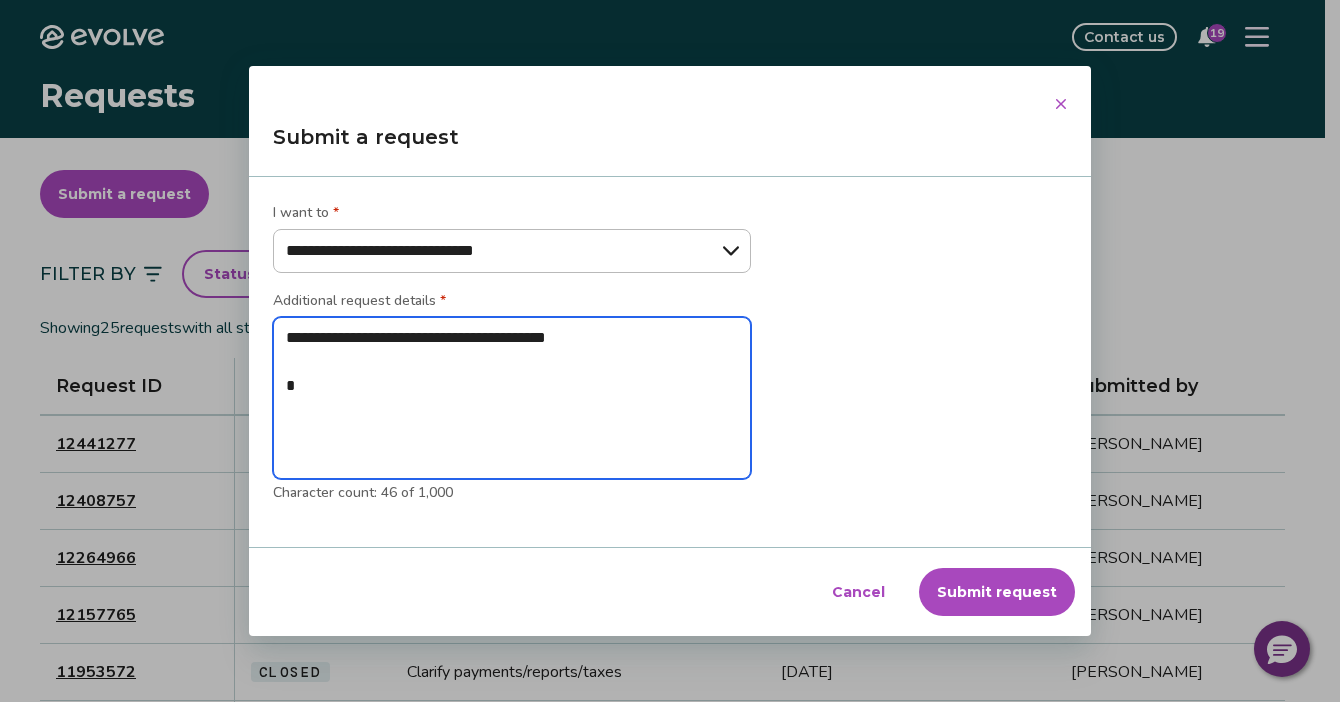 type on "**********" 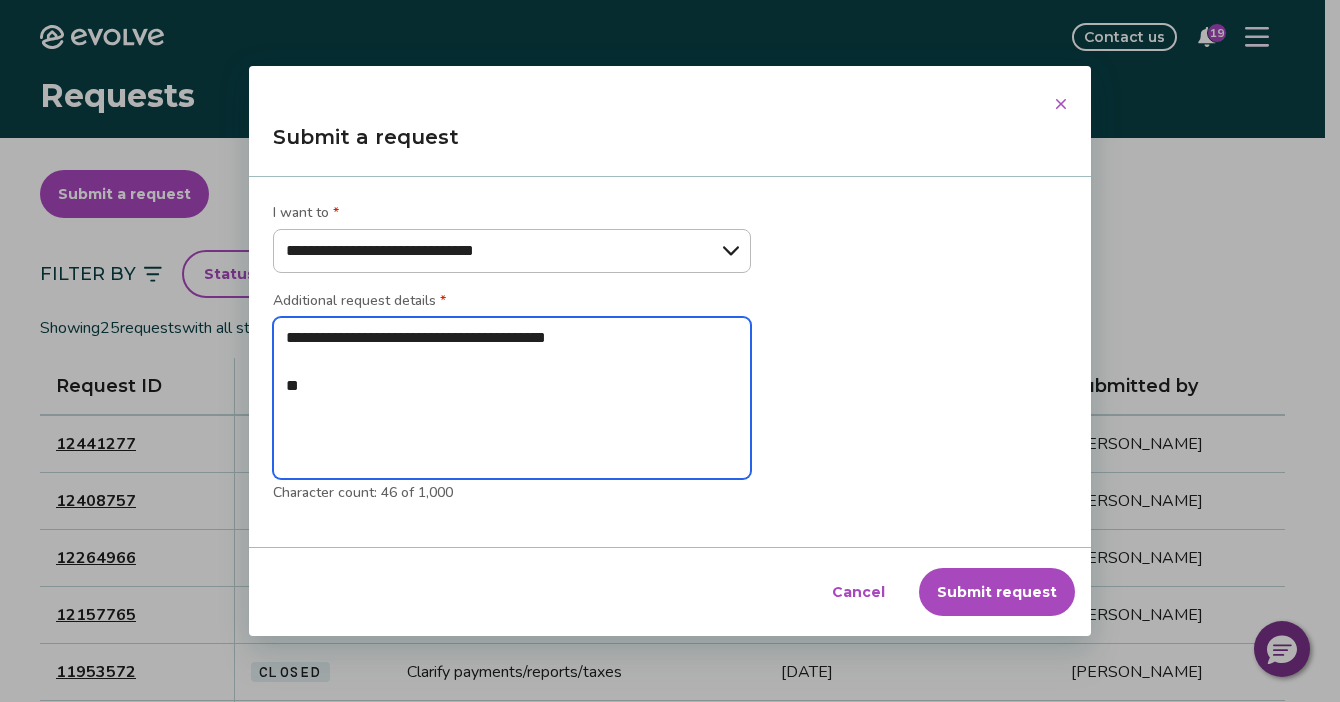 type on "**********" 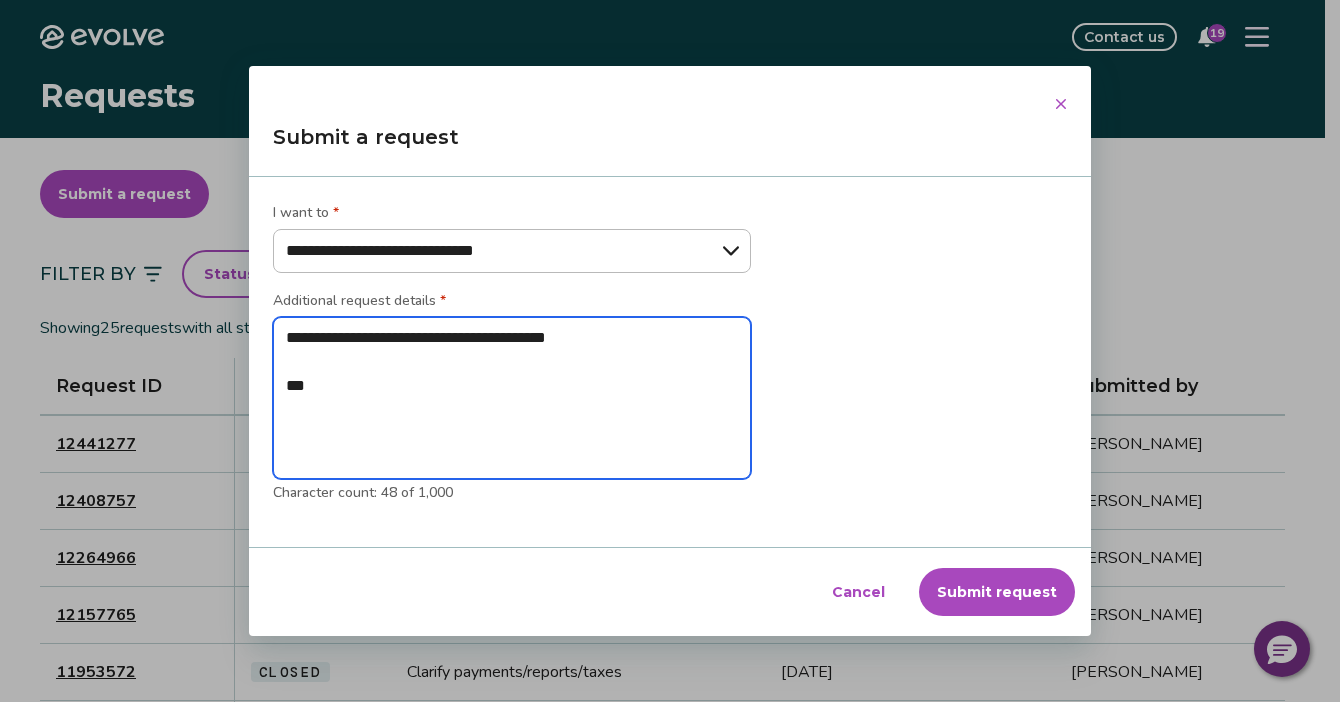 type on "**********" 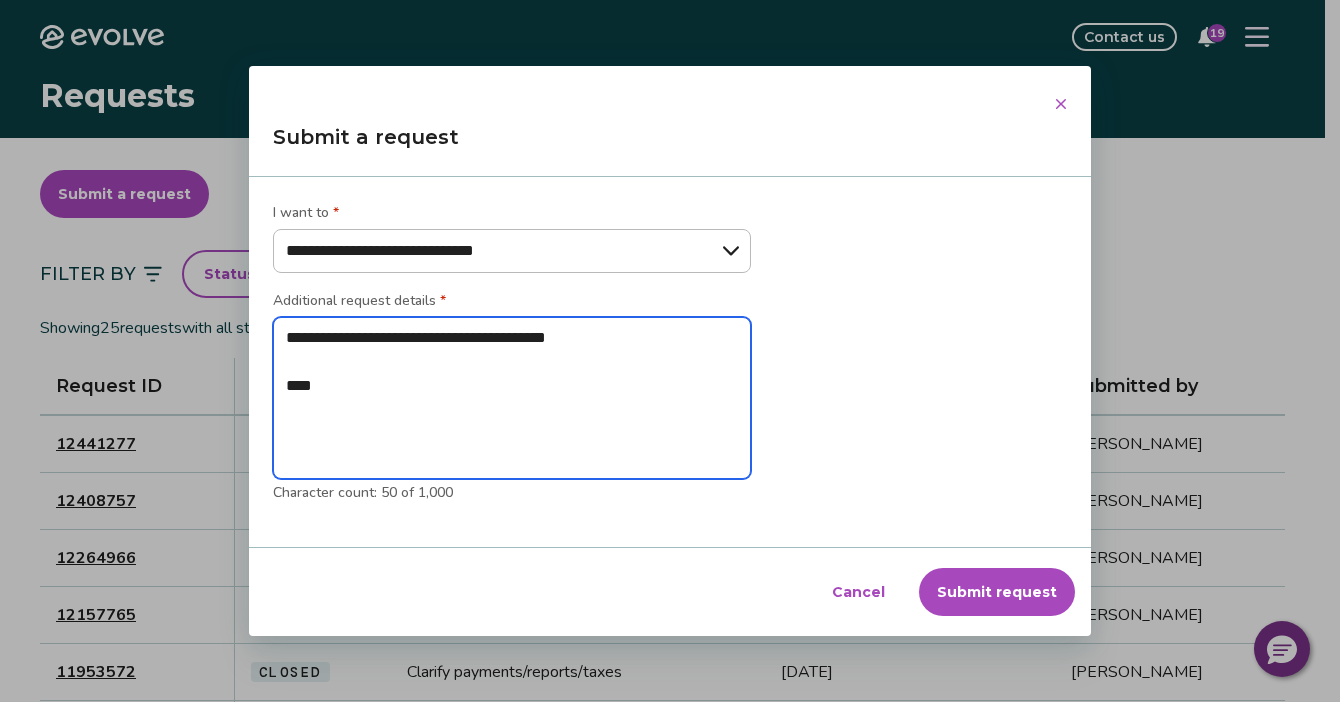 type on "**********" 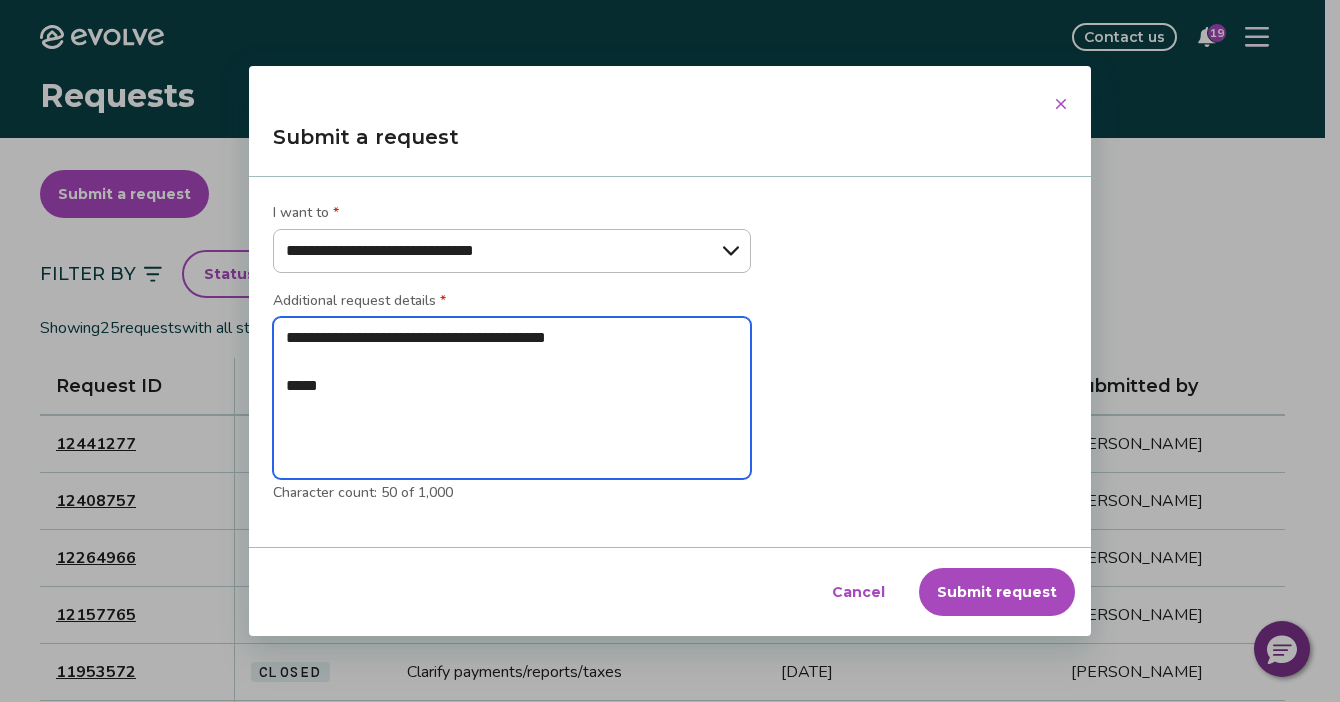 type on "**********" 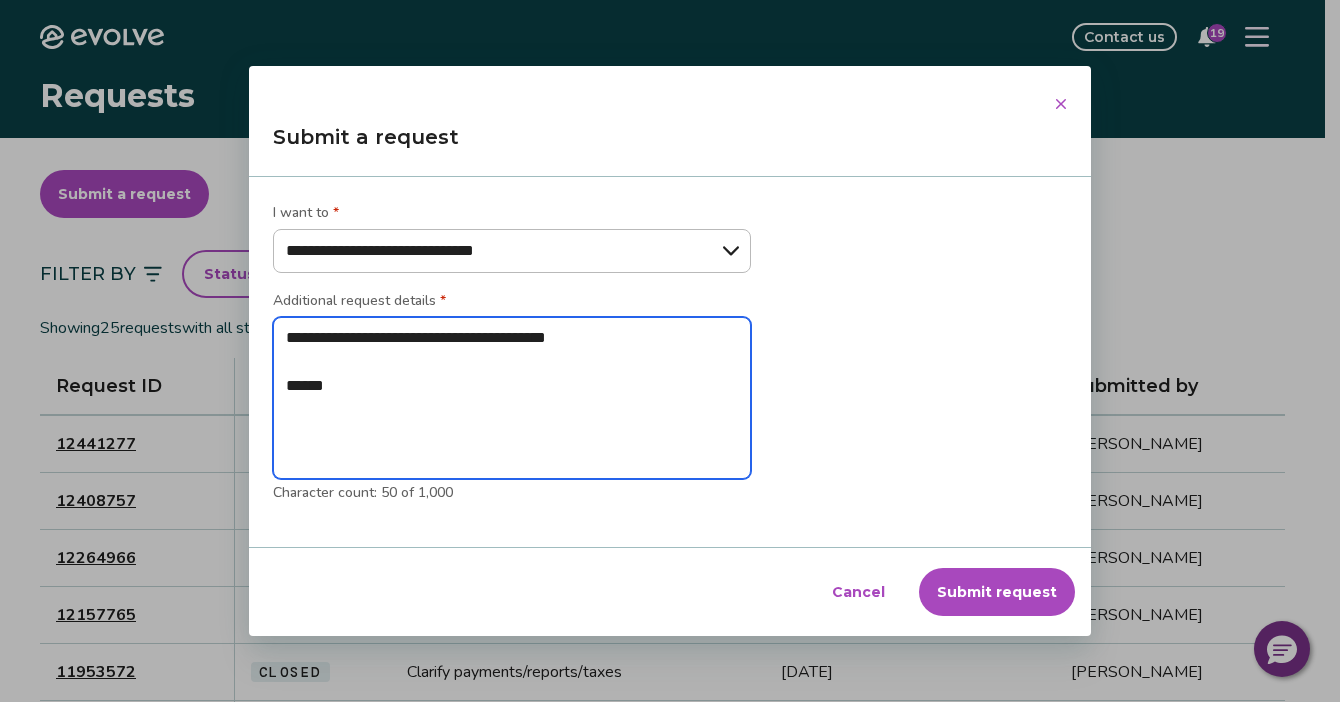 type on "**********" 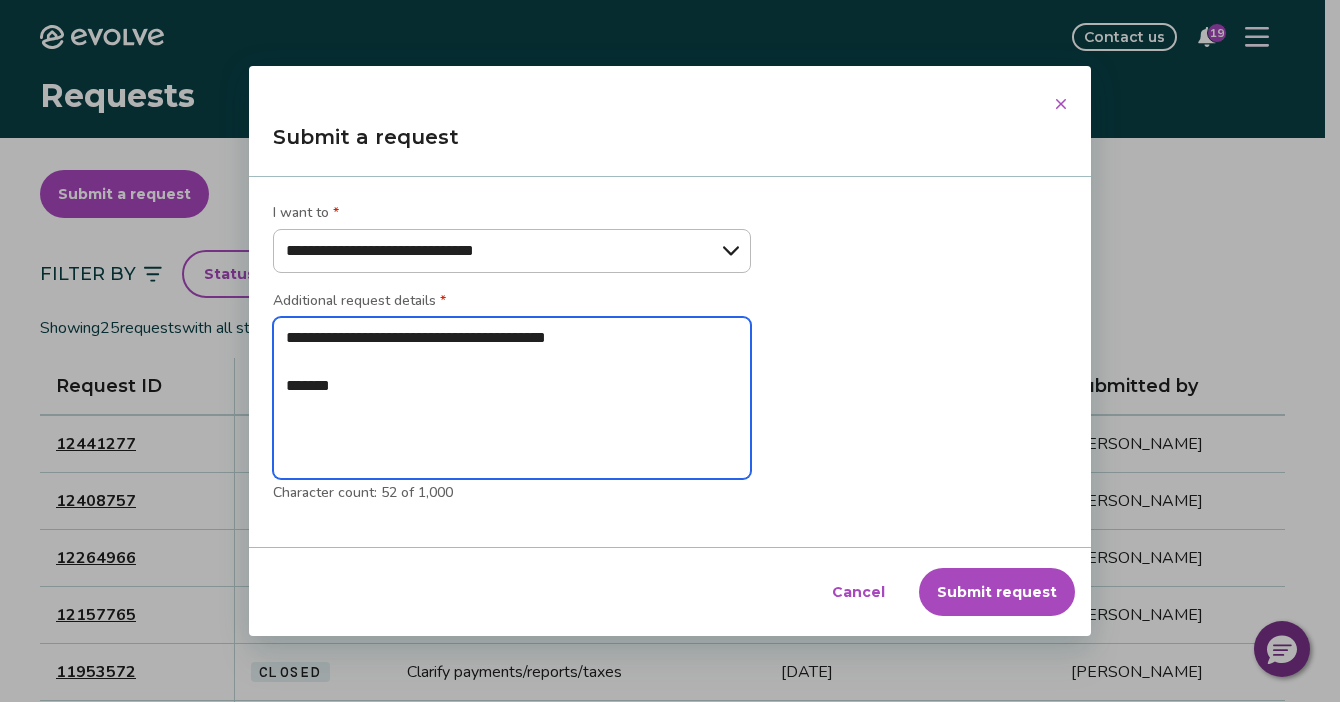 type on "**********" 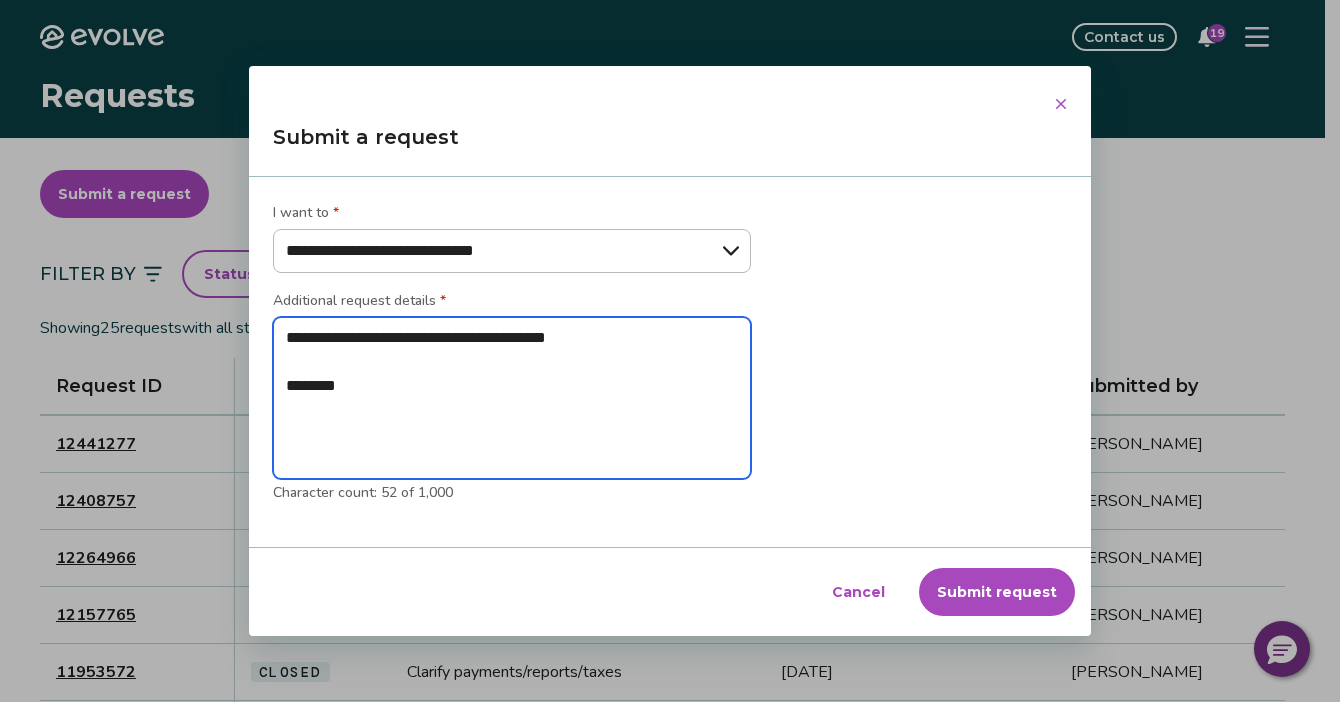 type on "**********" 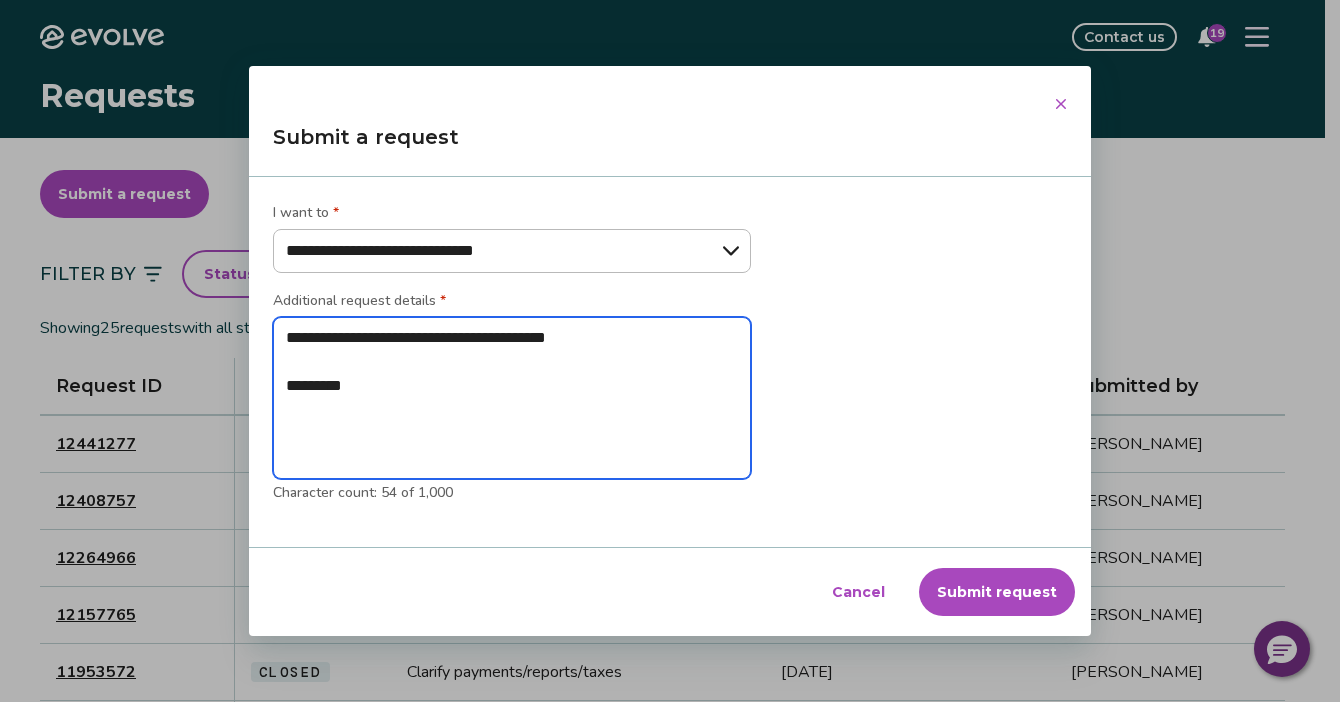 type on "**********" 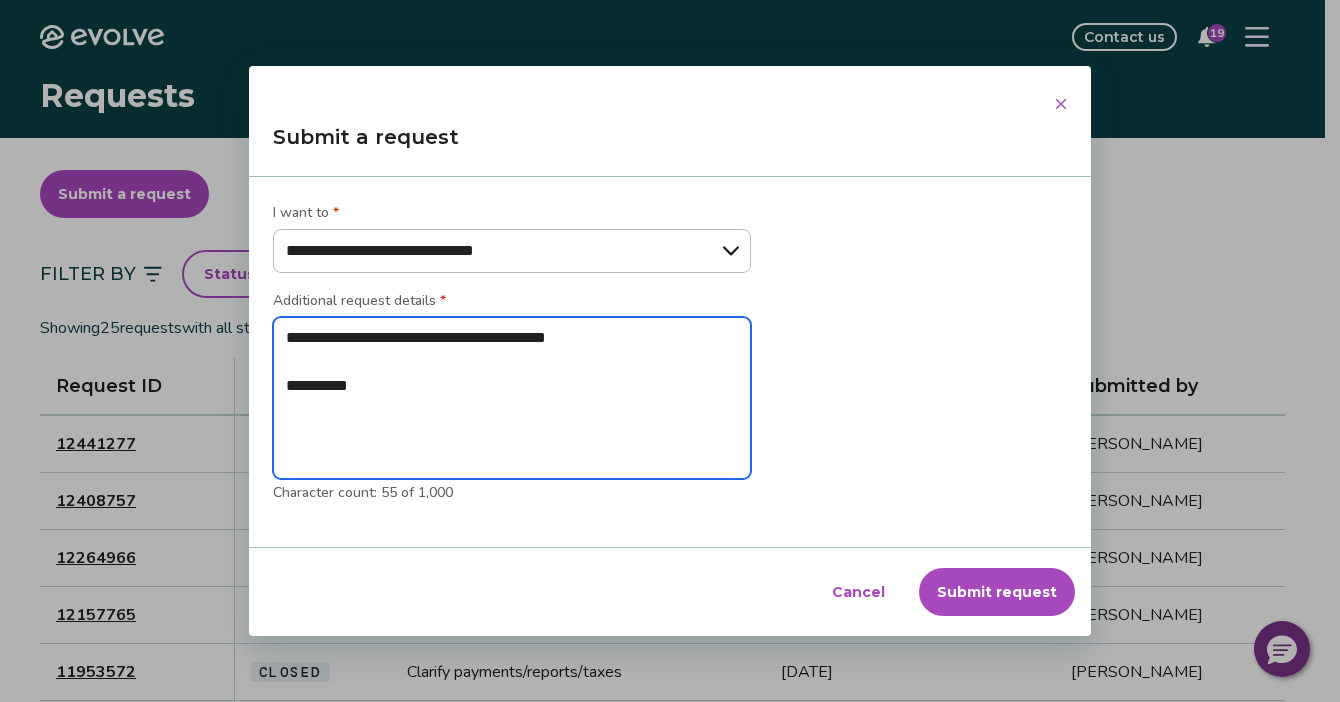 type on "**********" 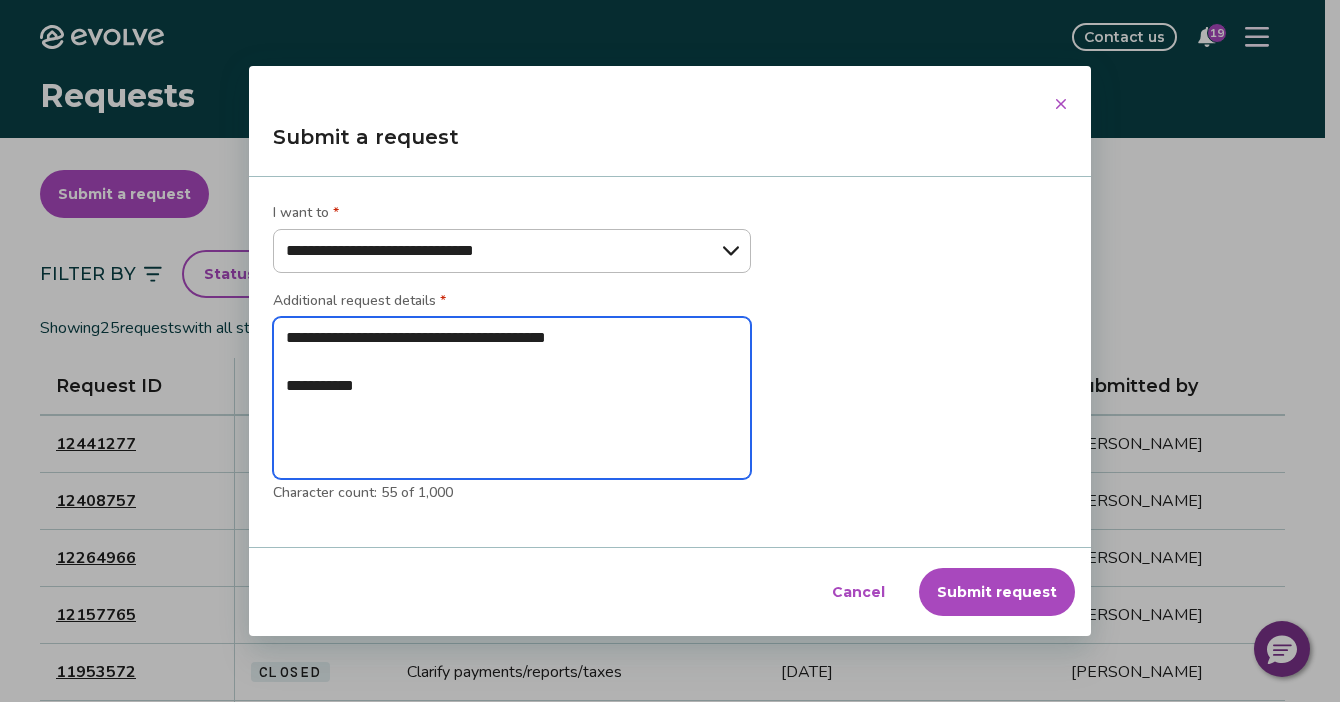 type on "**********" 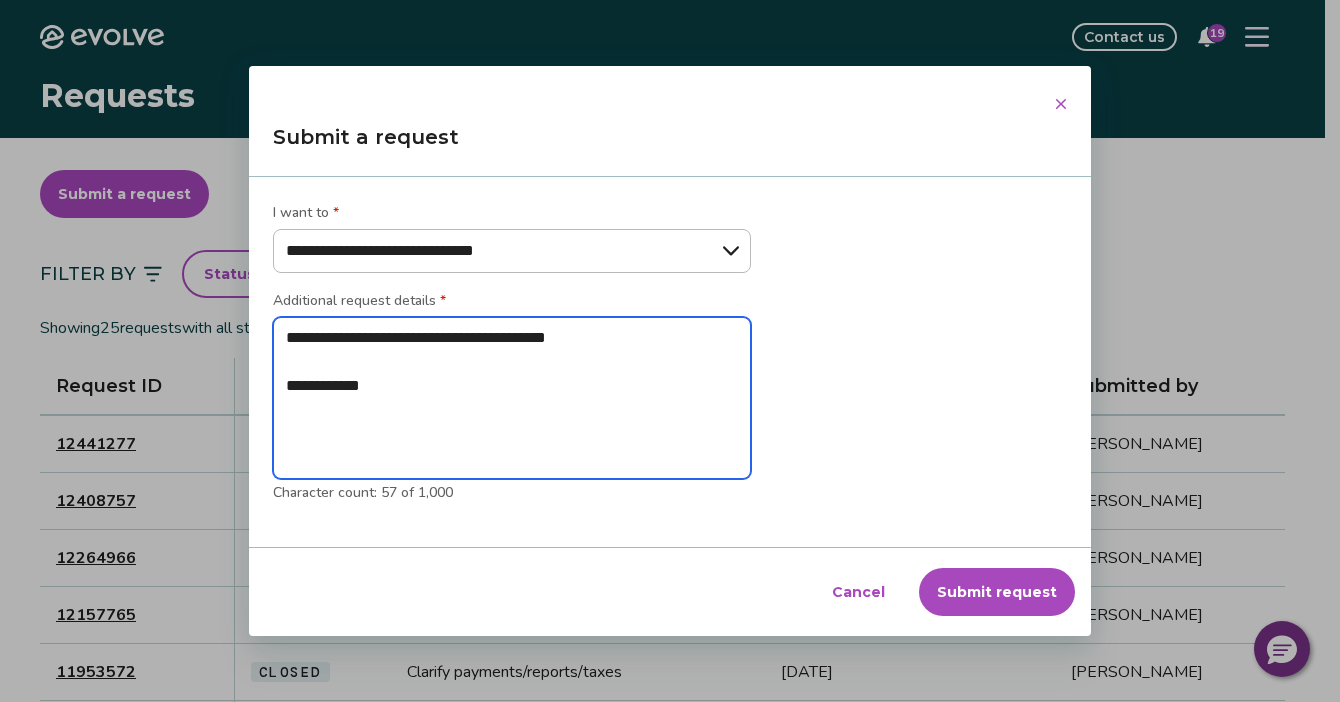 type on "**********" 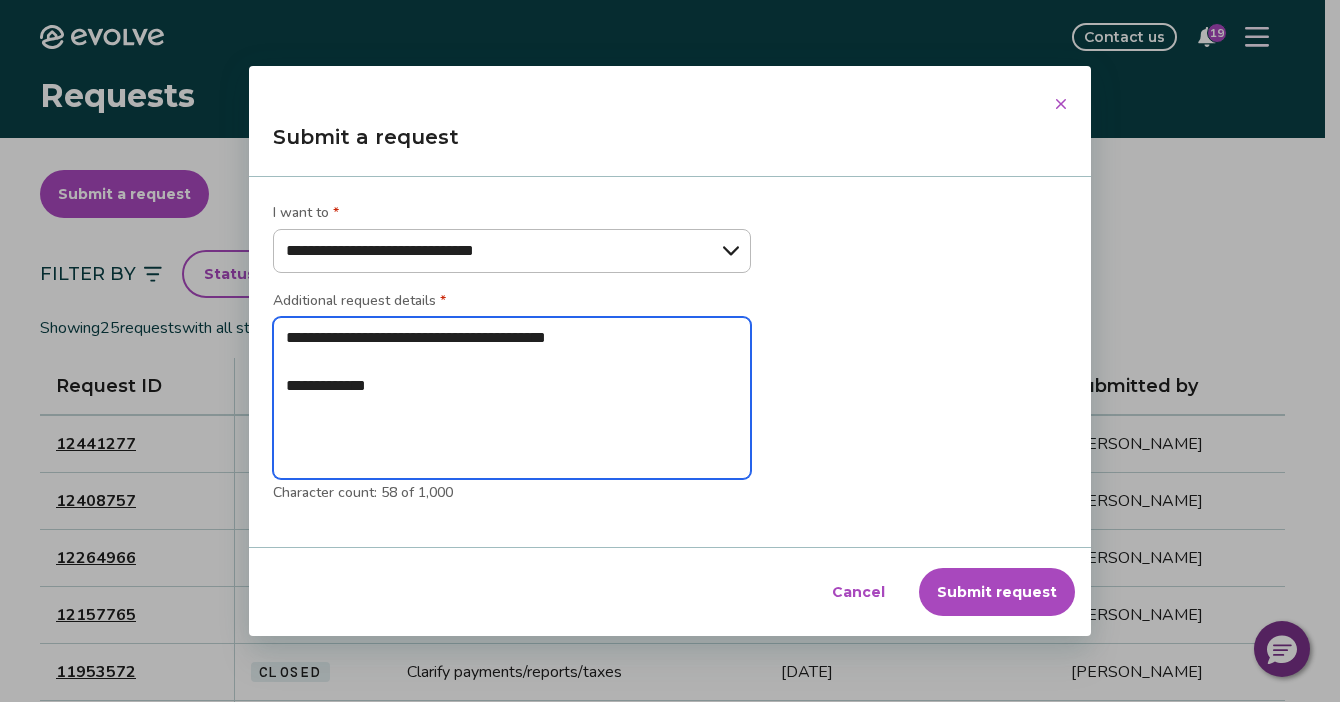 type on "**********" 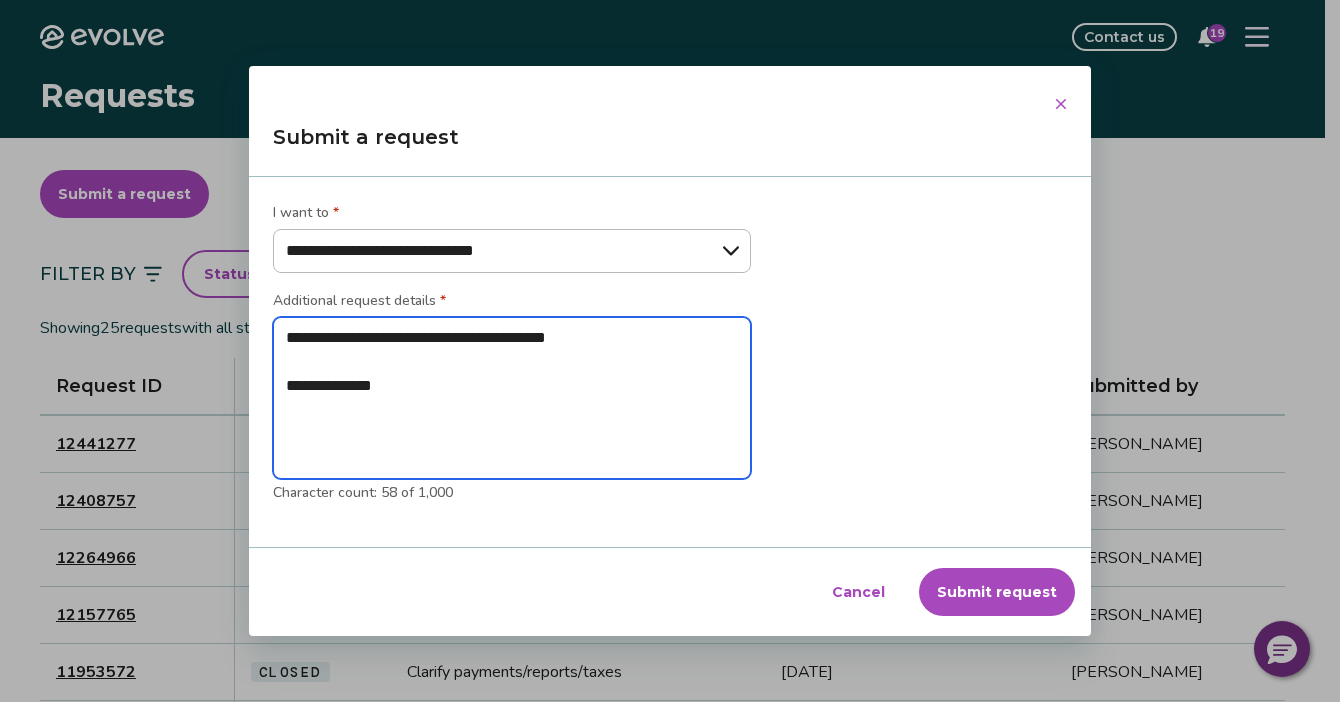 type on "**********" 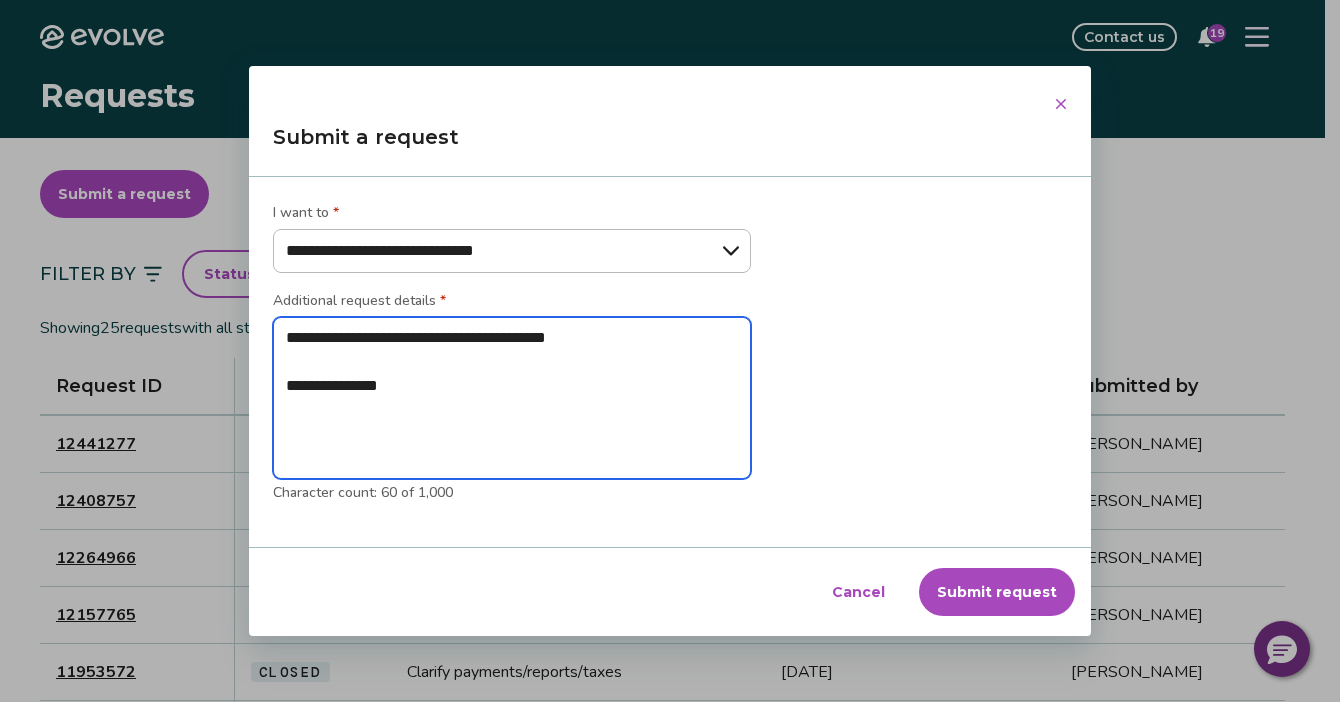 type on "**********" 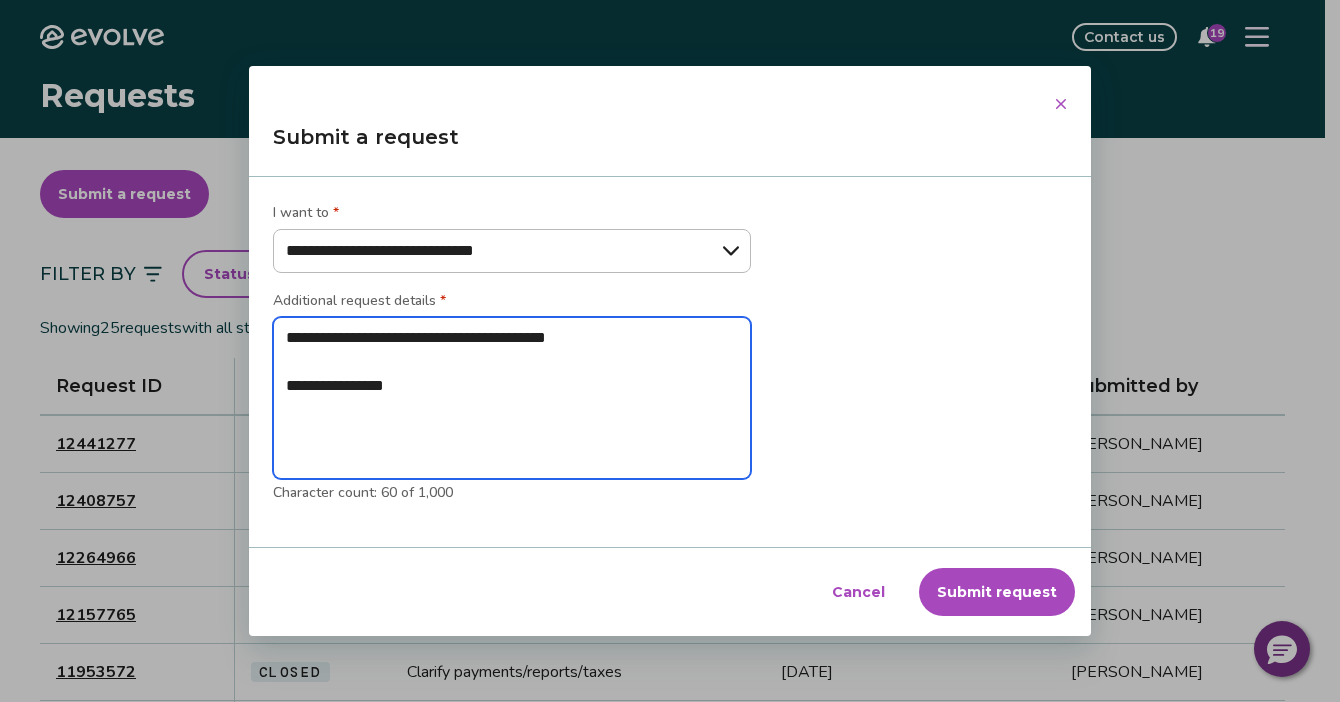 type on "**********" 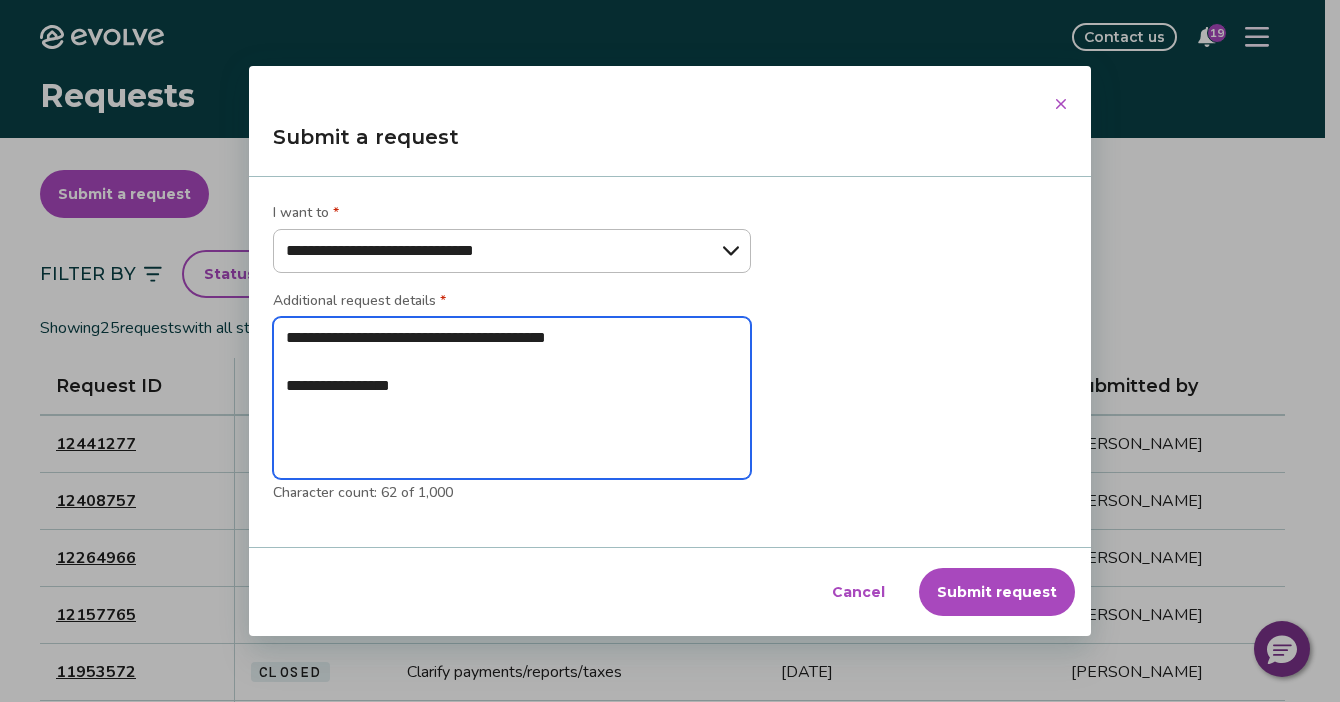 type on "**********" 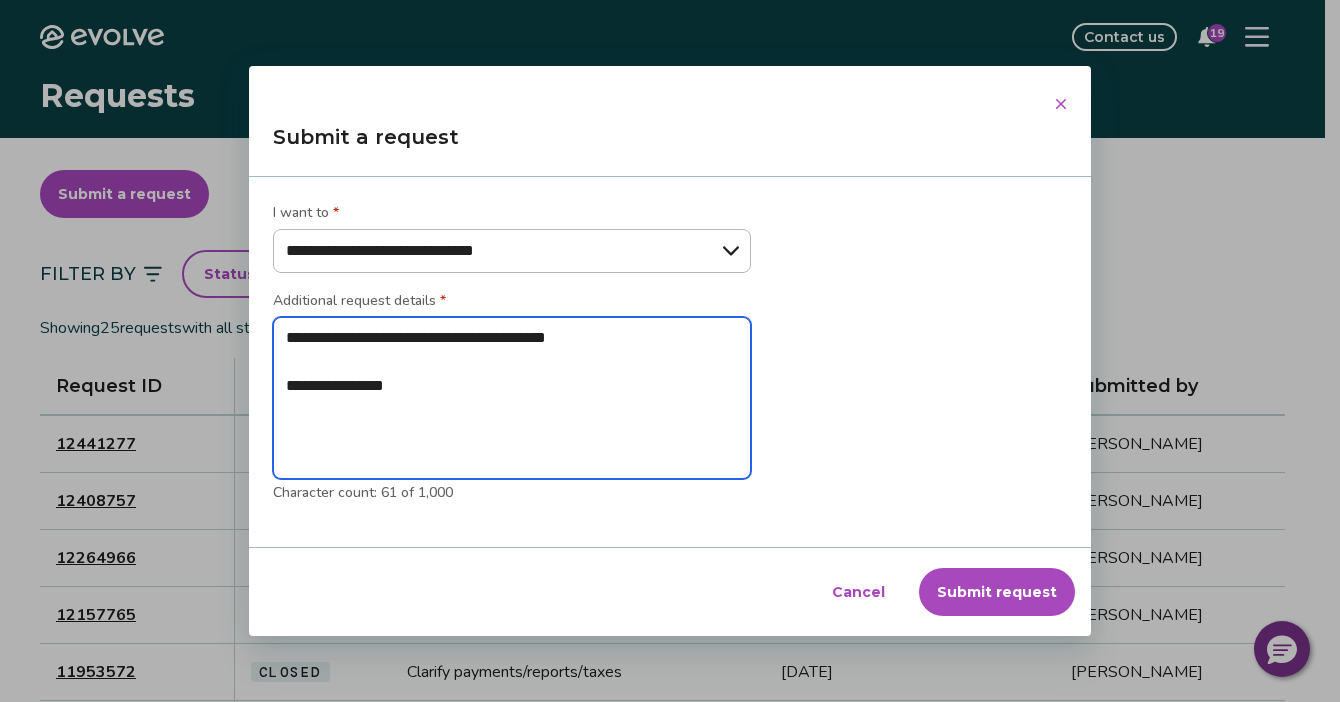 type on "**********" 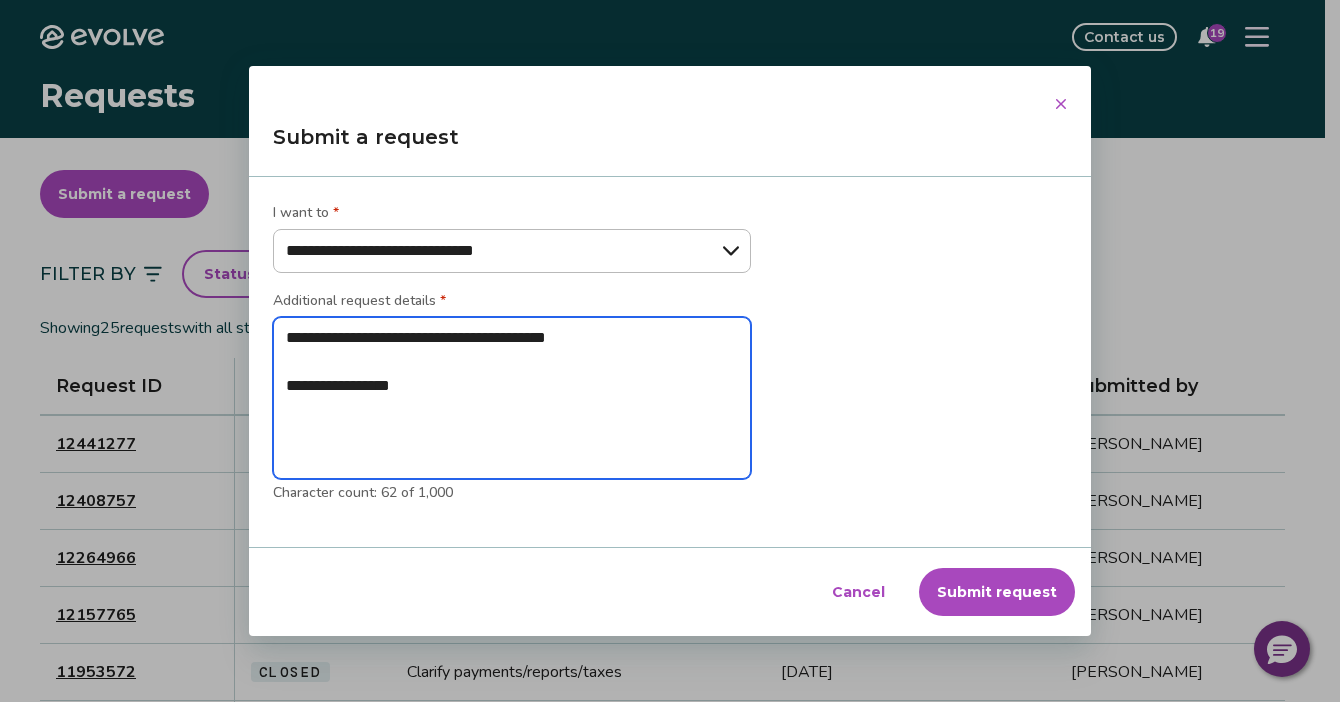 type on "**********" 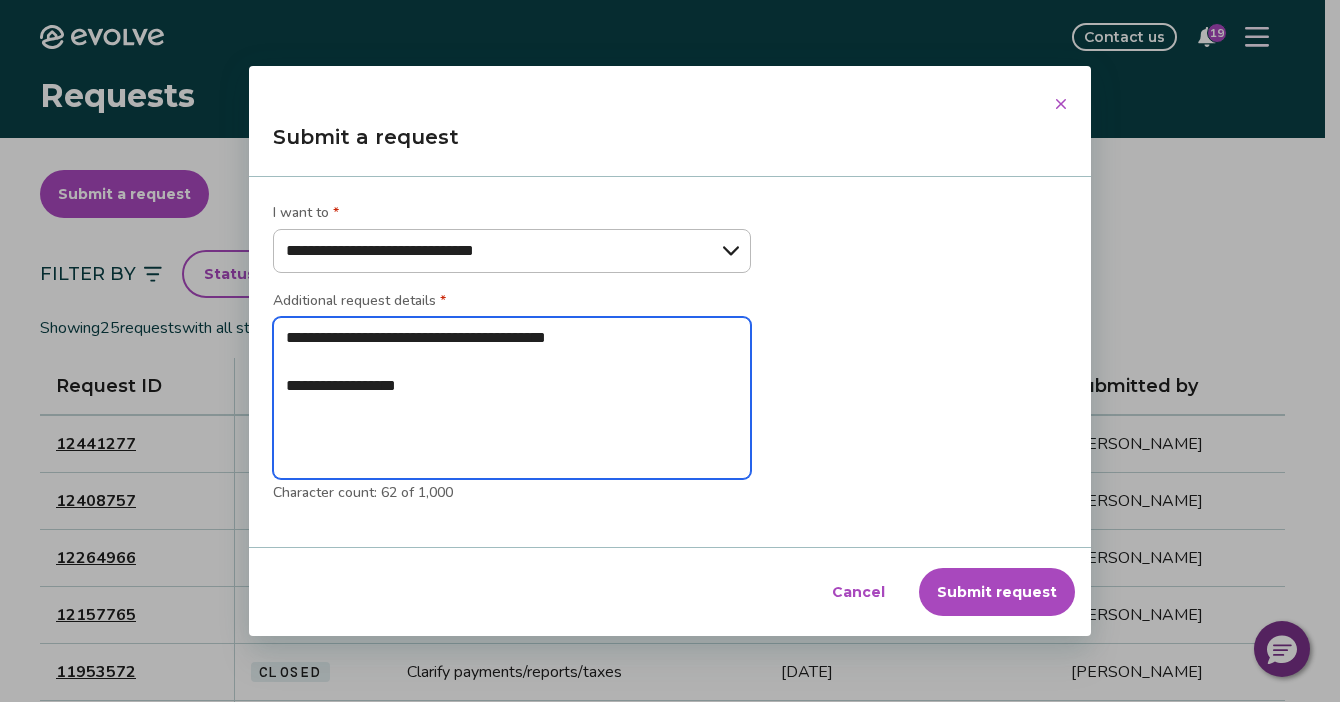 type on "**********" 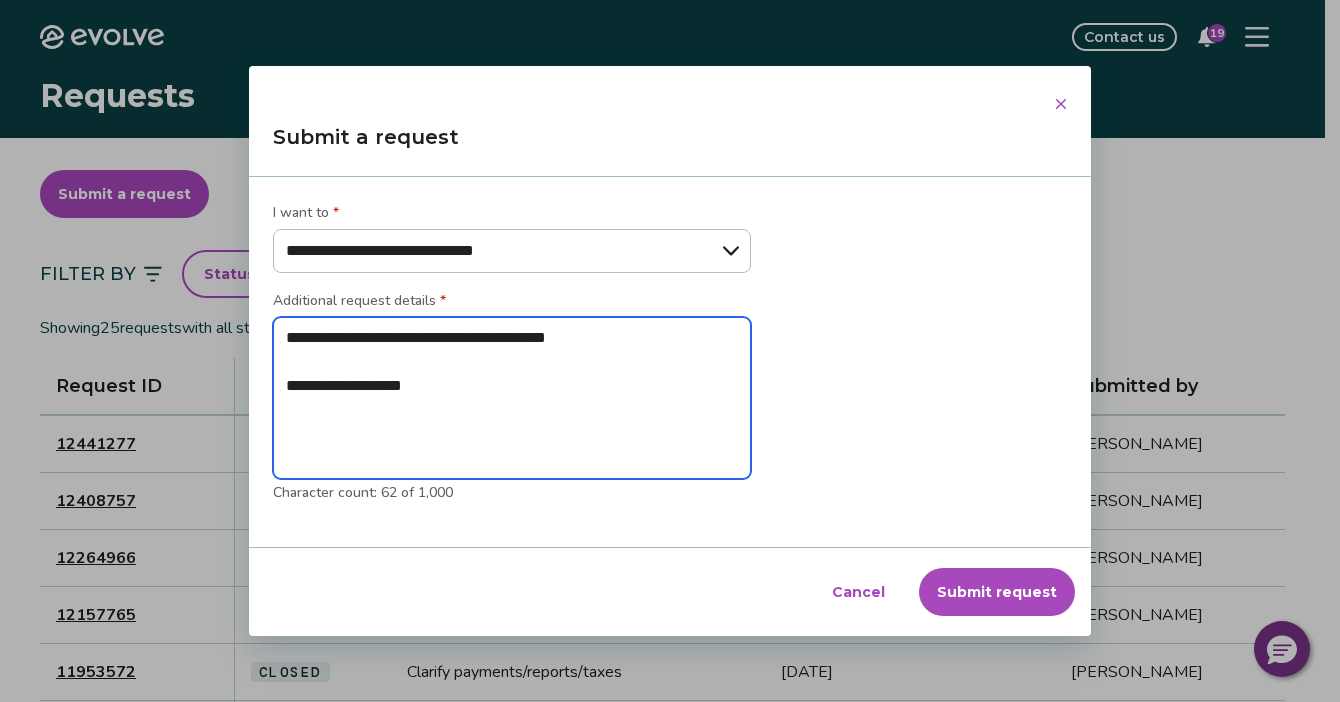 type on "**********" 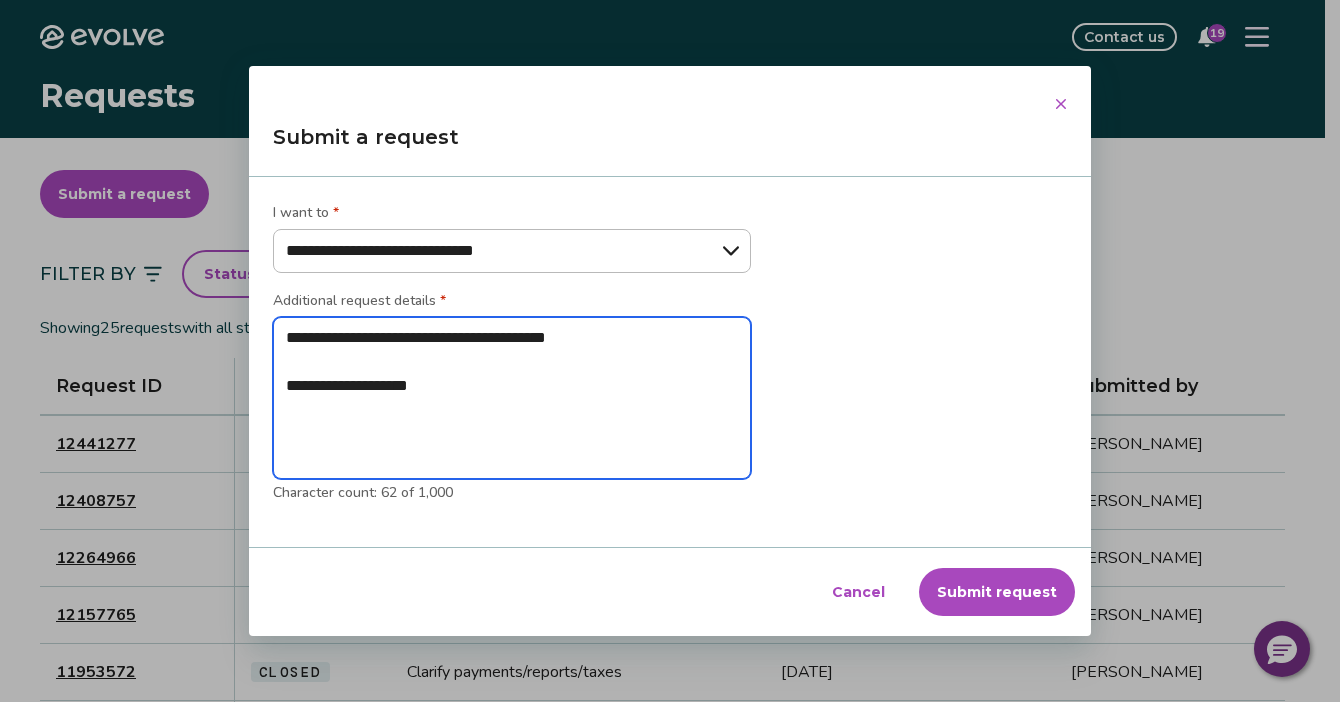 type on "*" 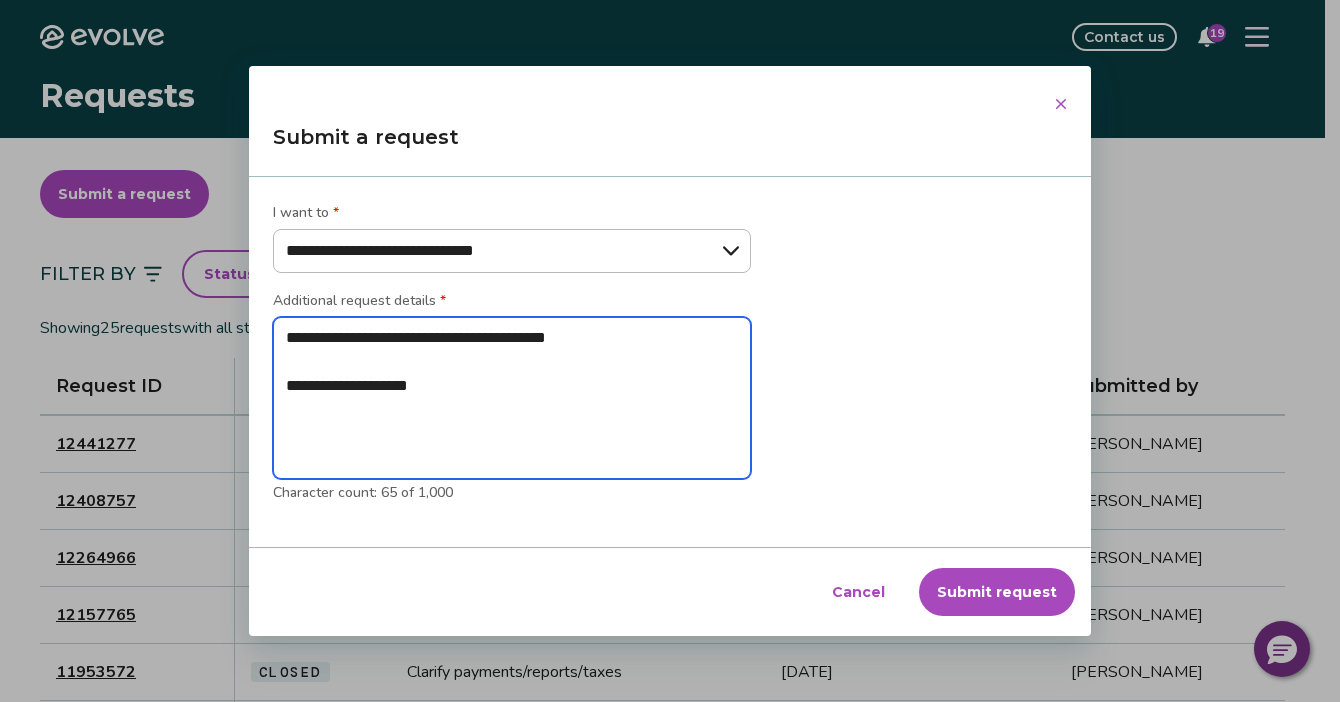 type on "**********" 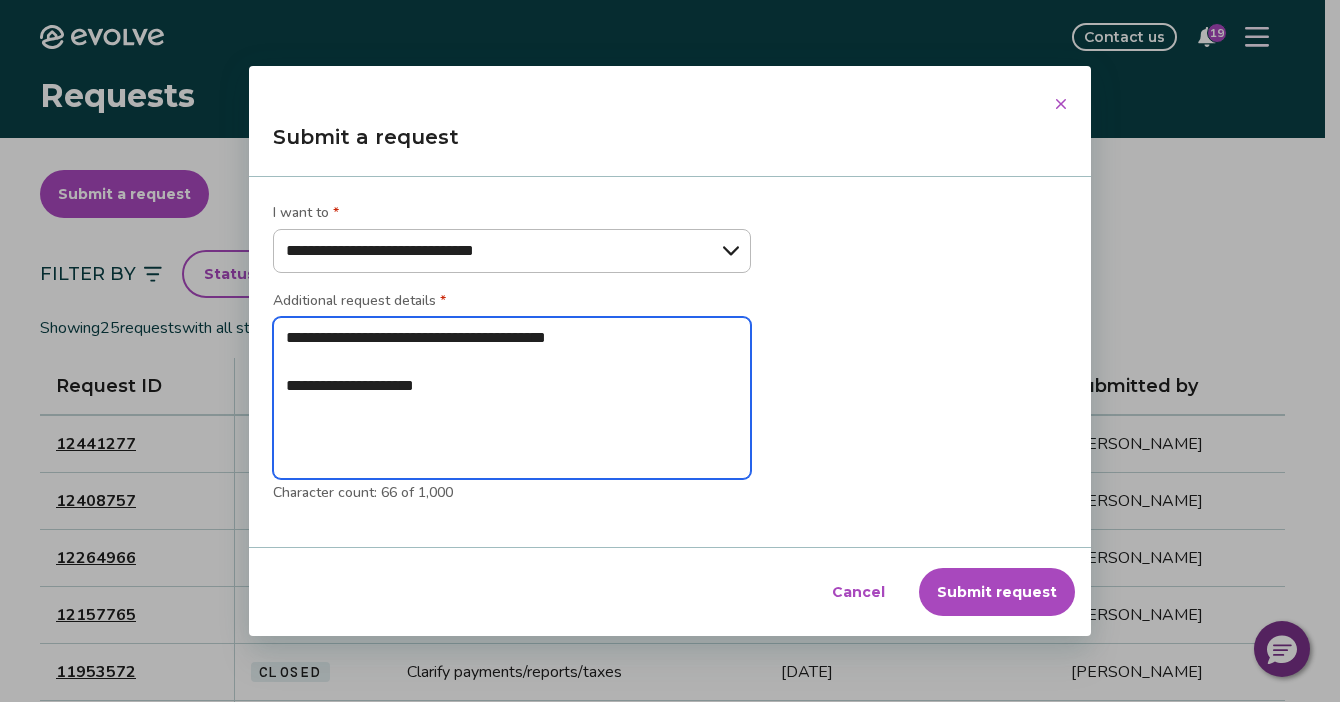type on "**********" 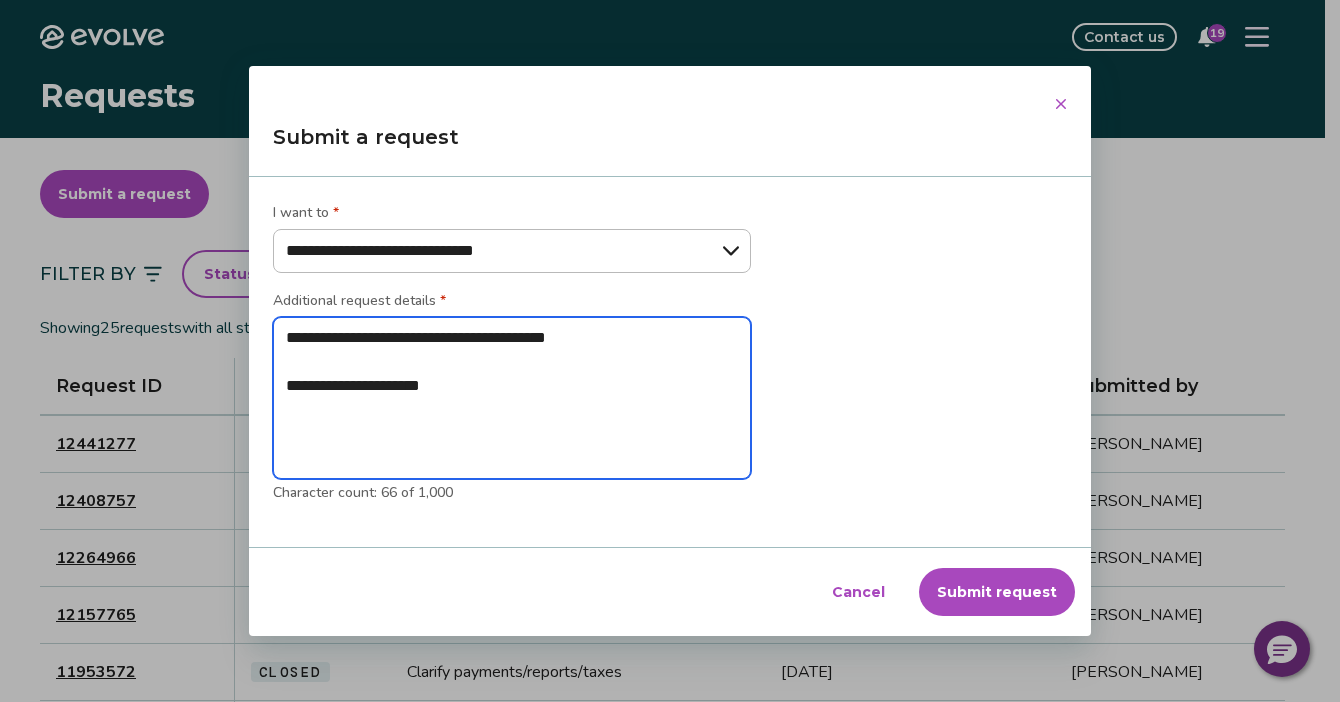 type on "**********" 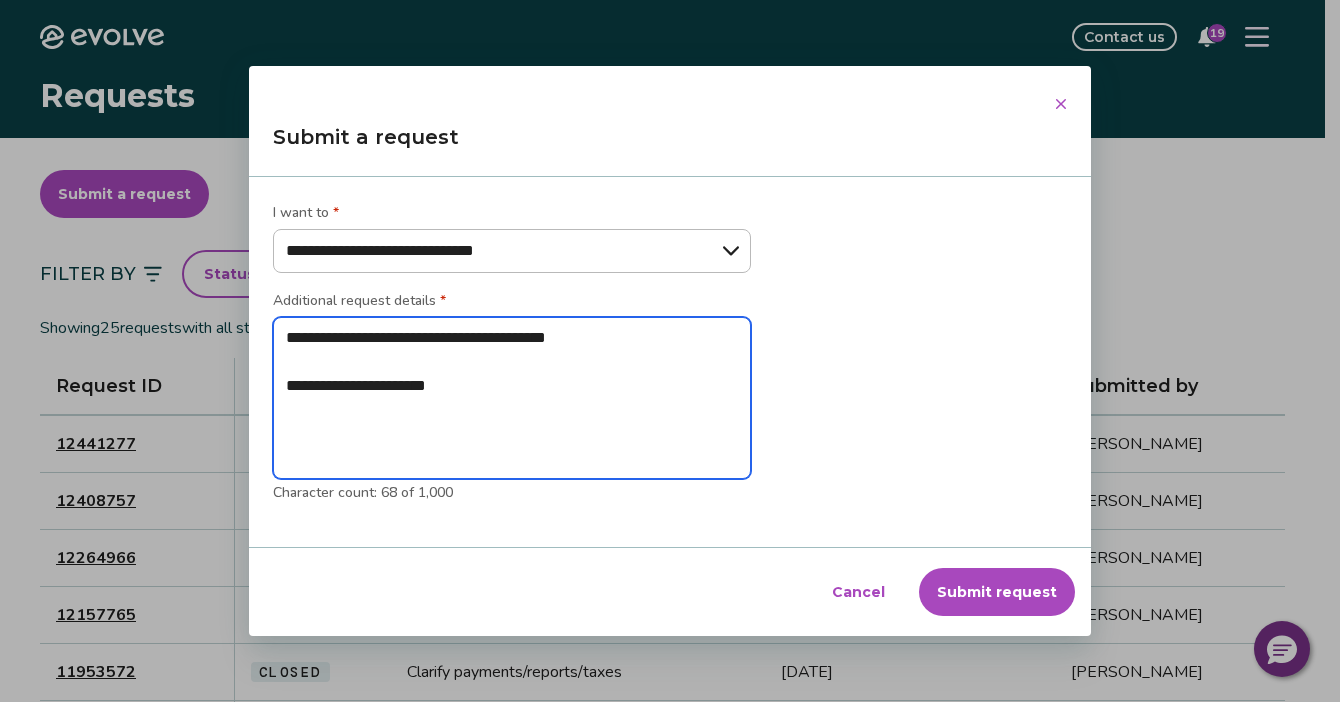 type on "**********" 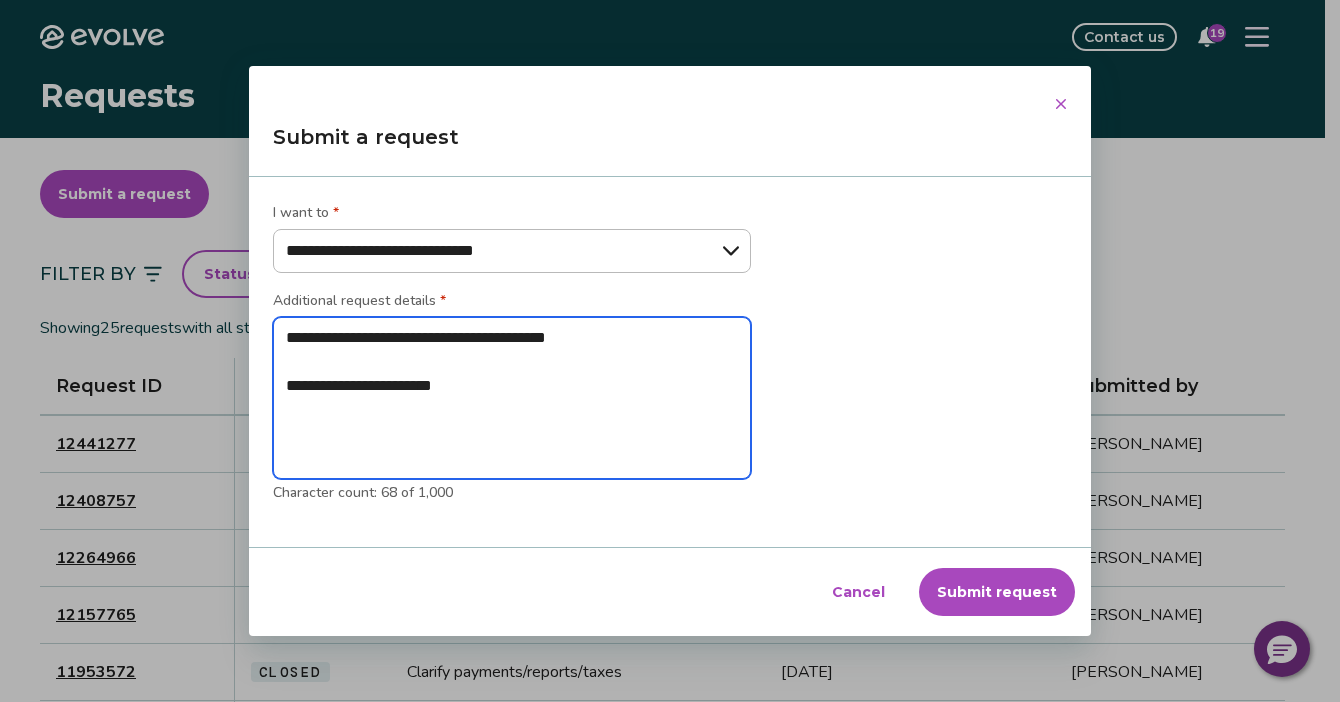 type on "**********" 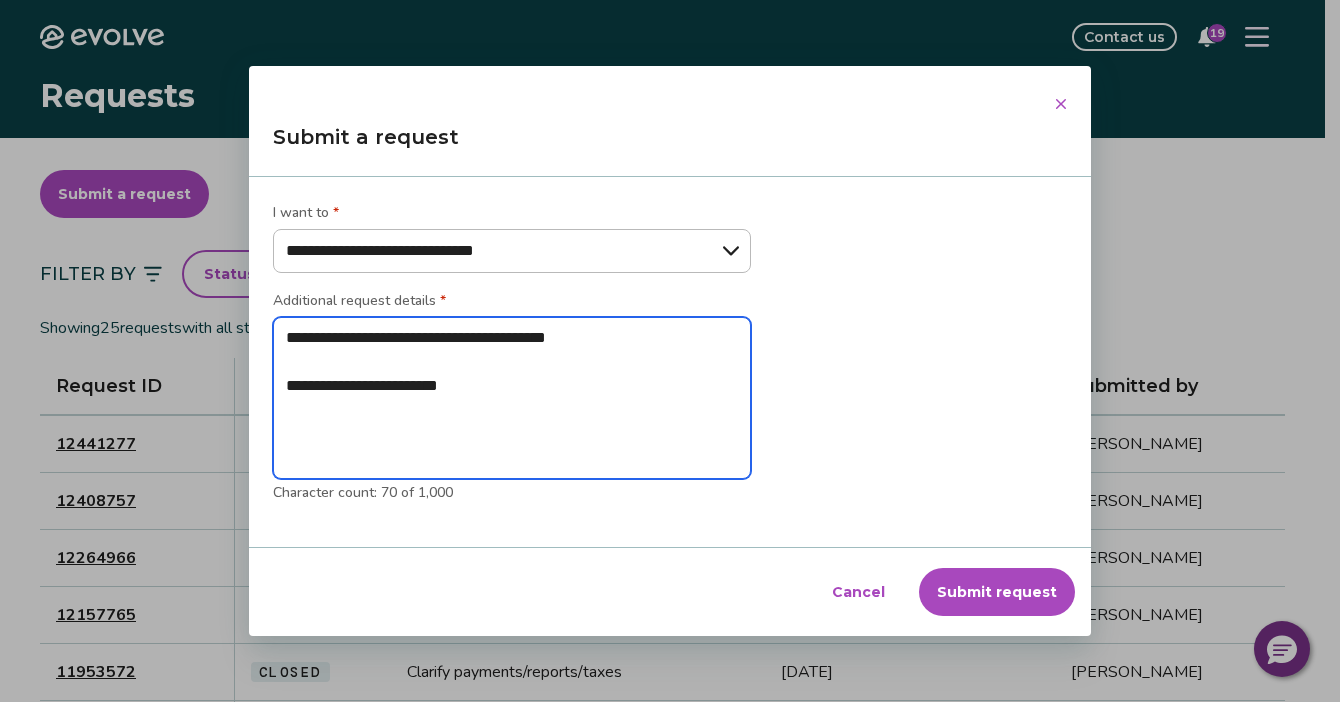 type on "**********" 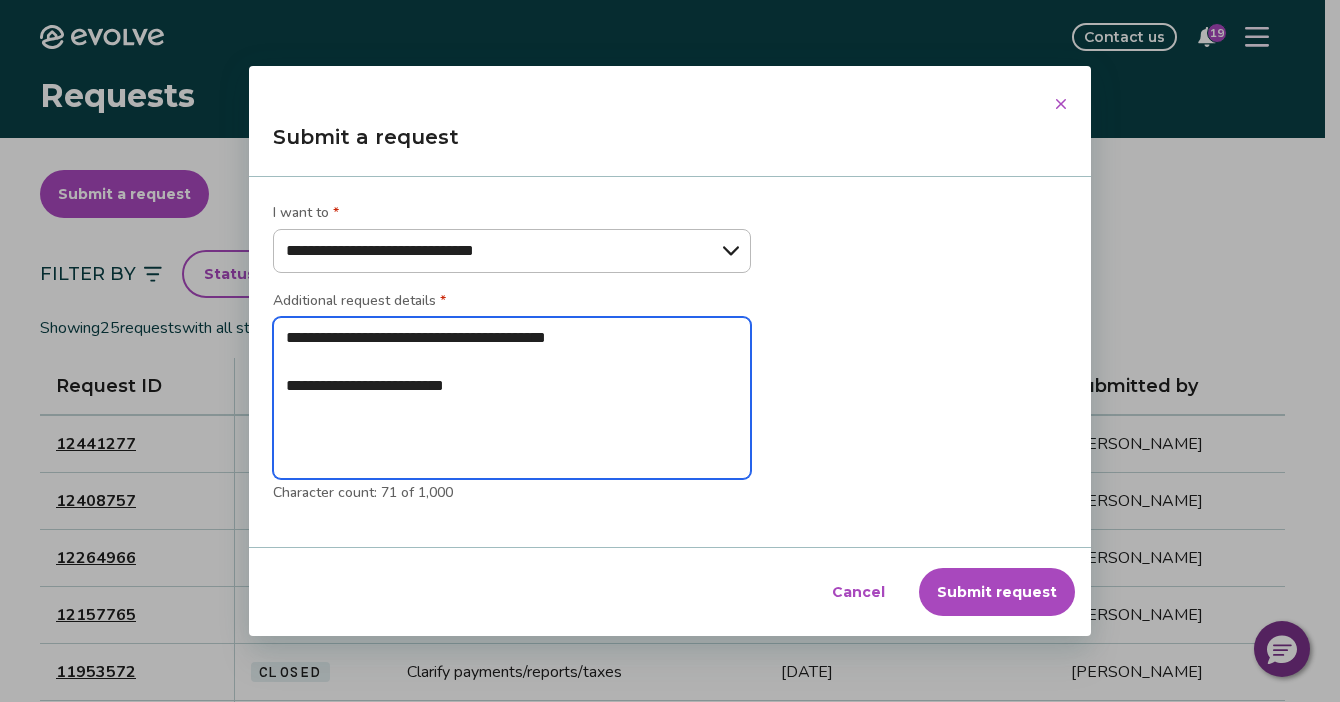 type on "**********" 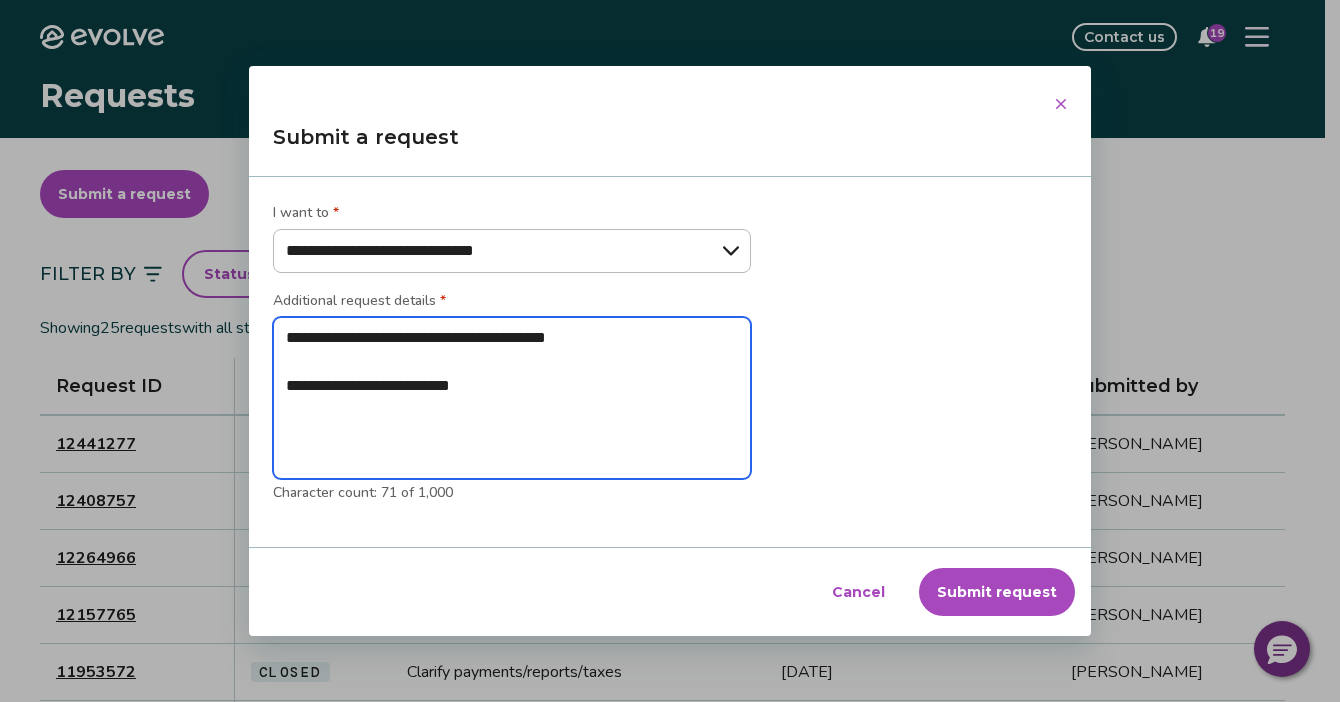 type on "**********" 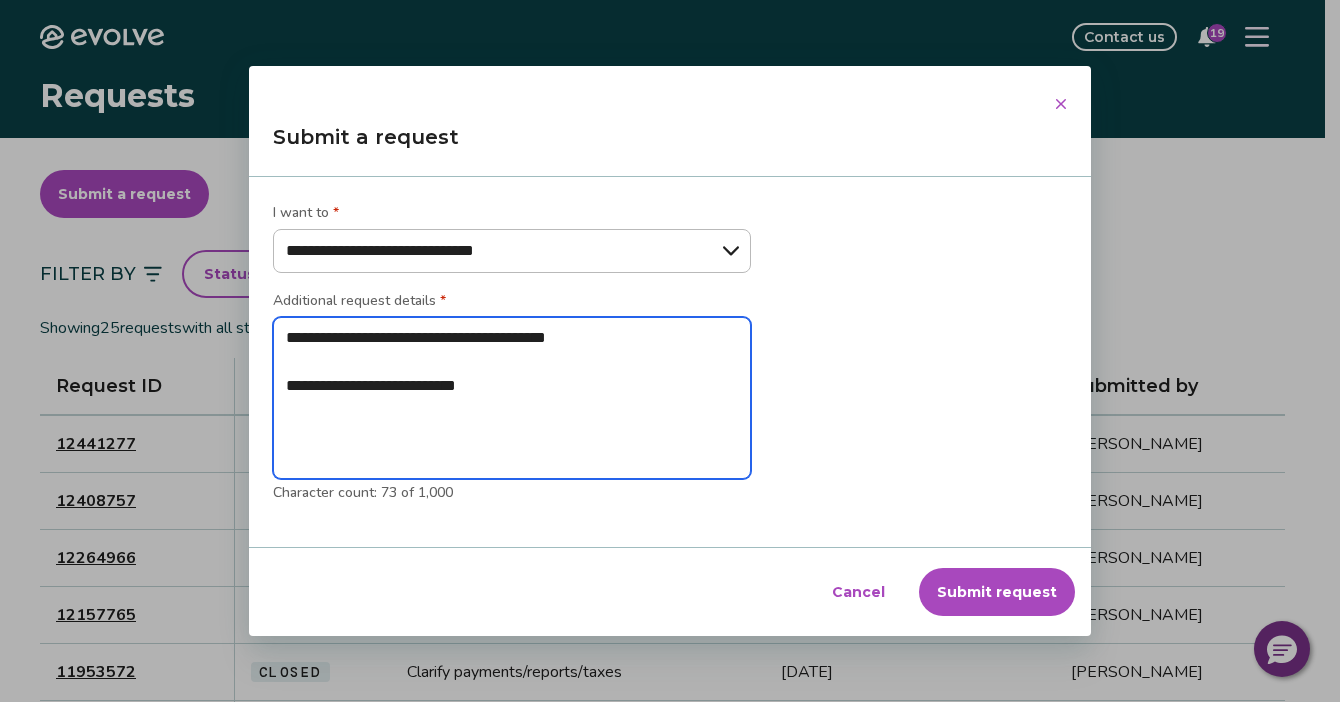 type on "**********" 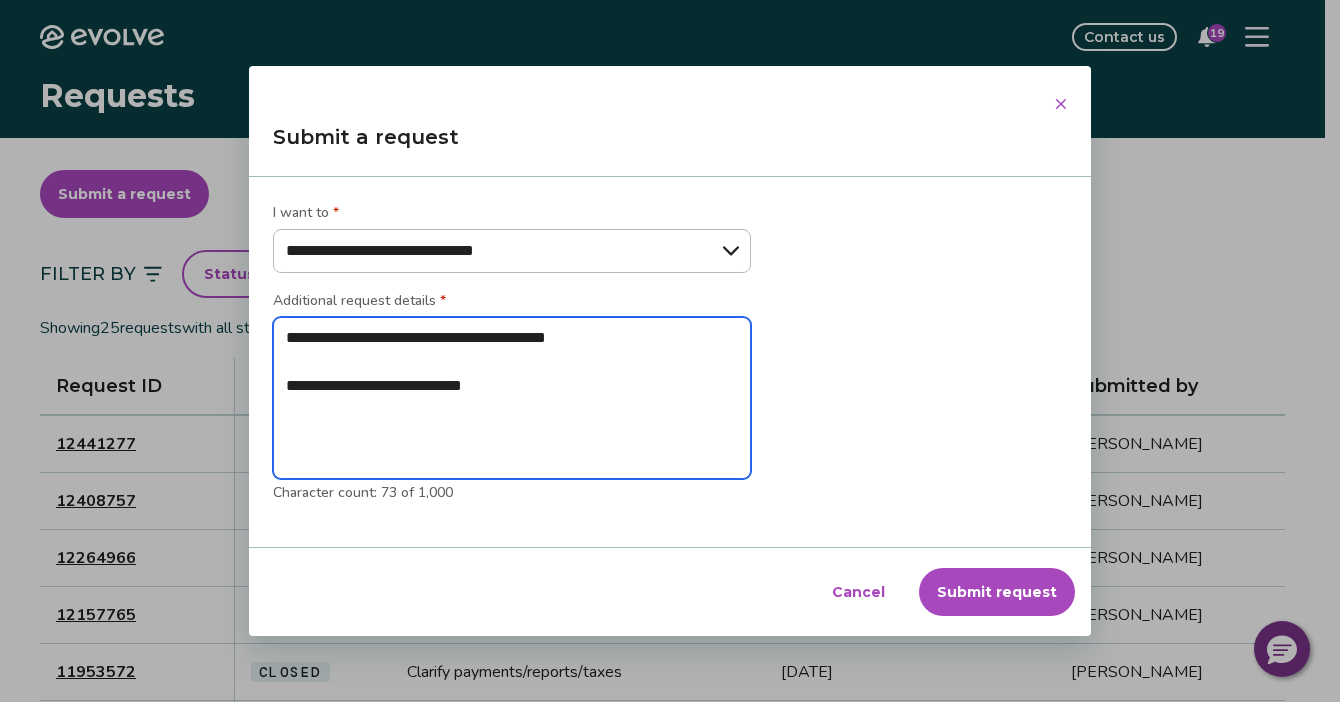 type on "**********" 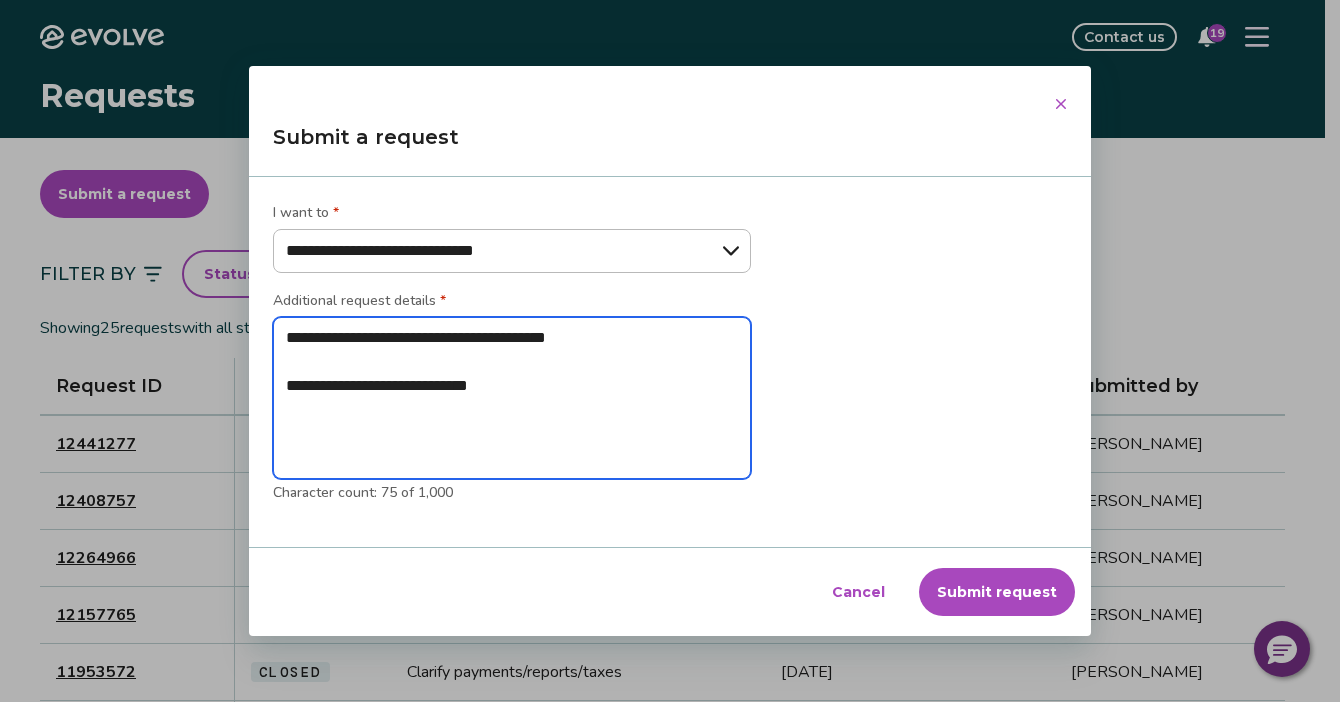 type on "**********" 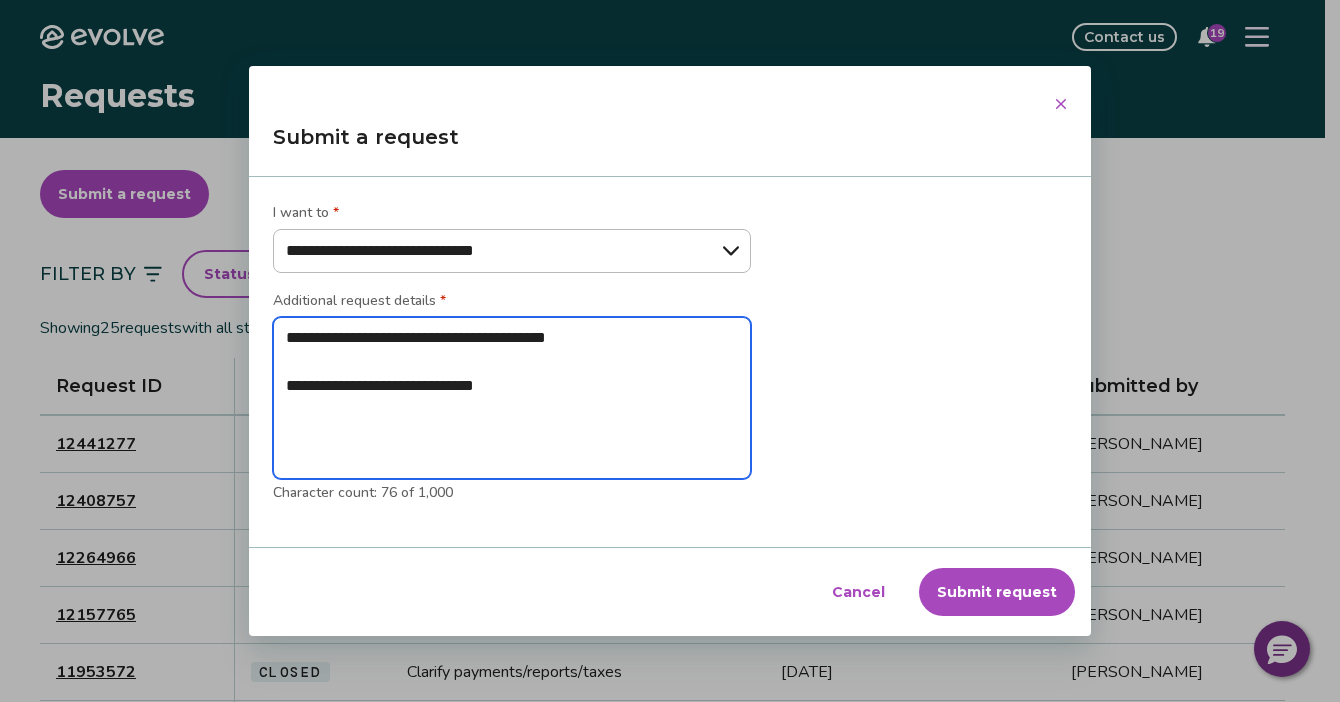 type on "**********" 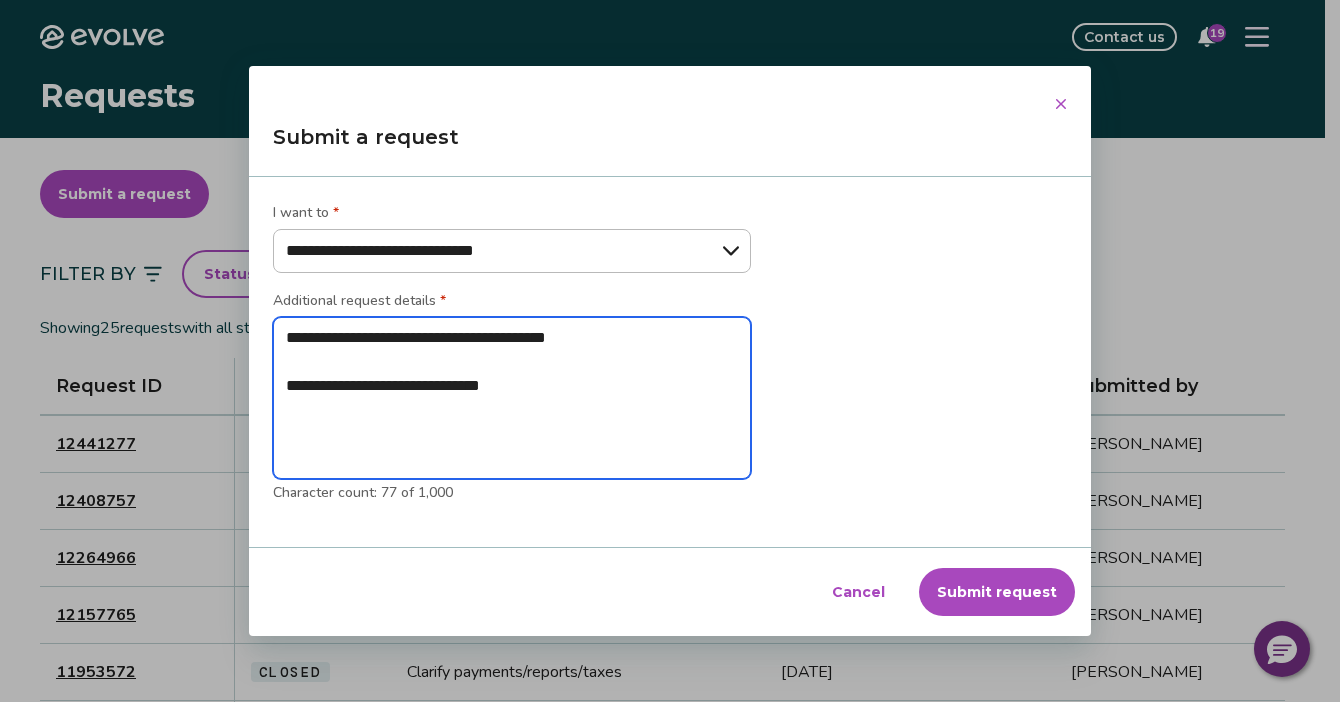 type on "**********" 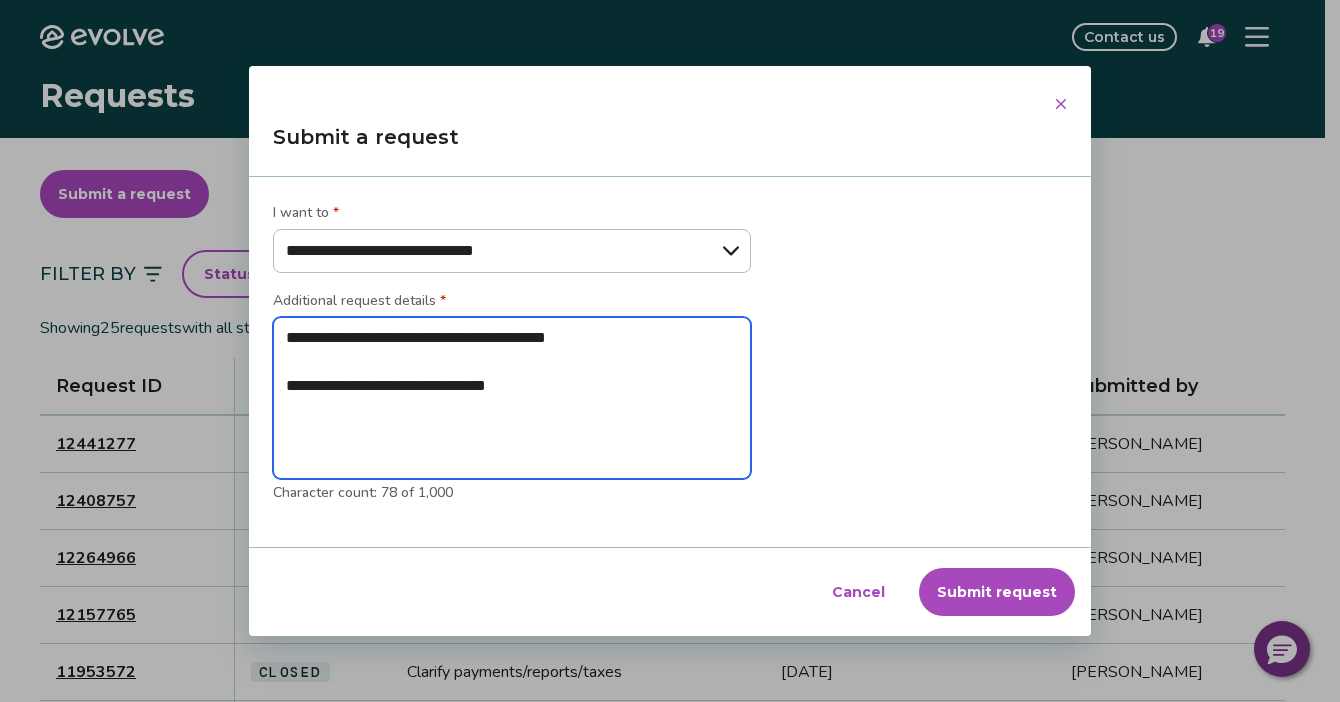 type on "**********" 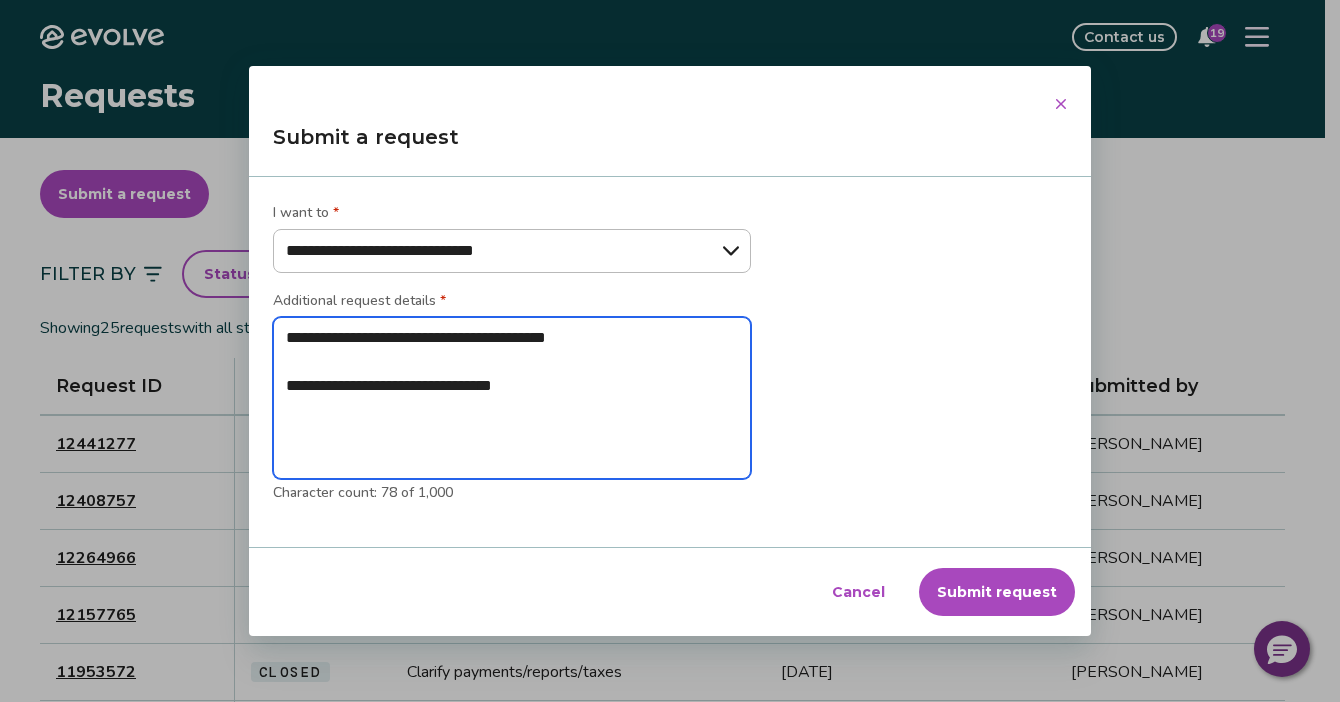 type on "**********" 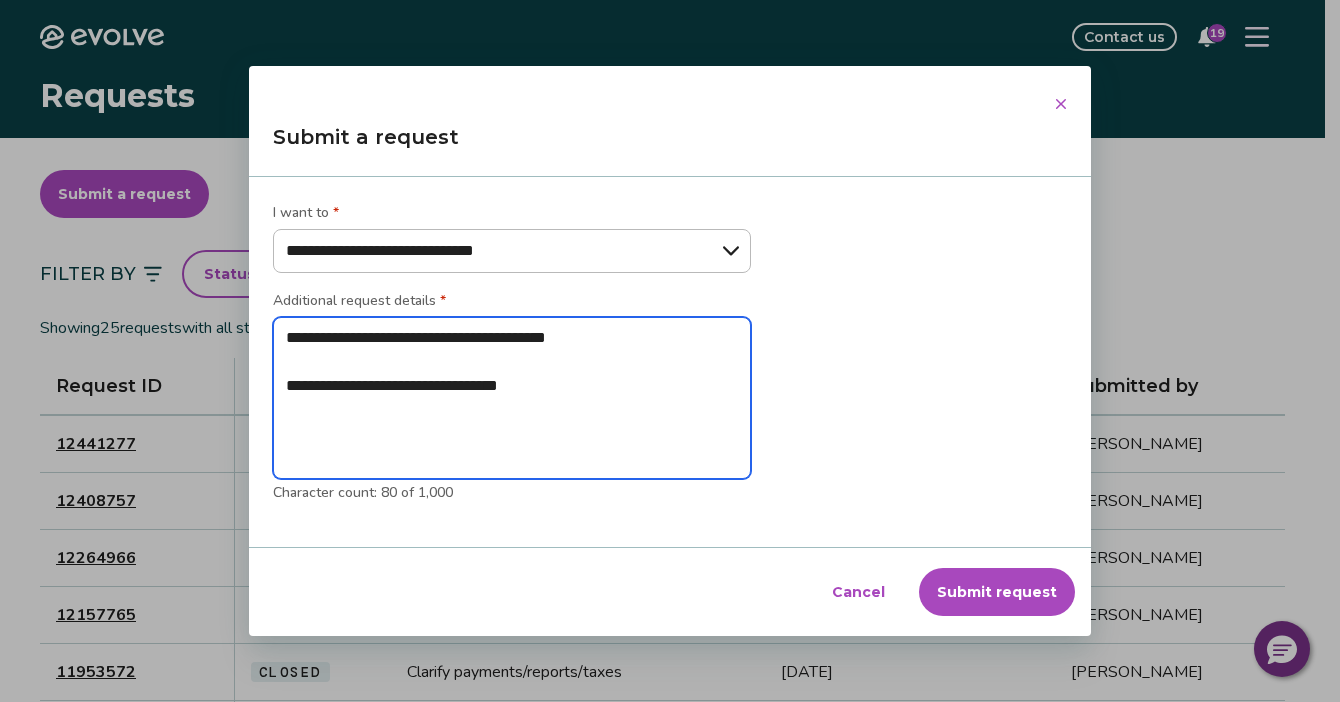 type on "**********" 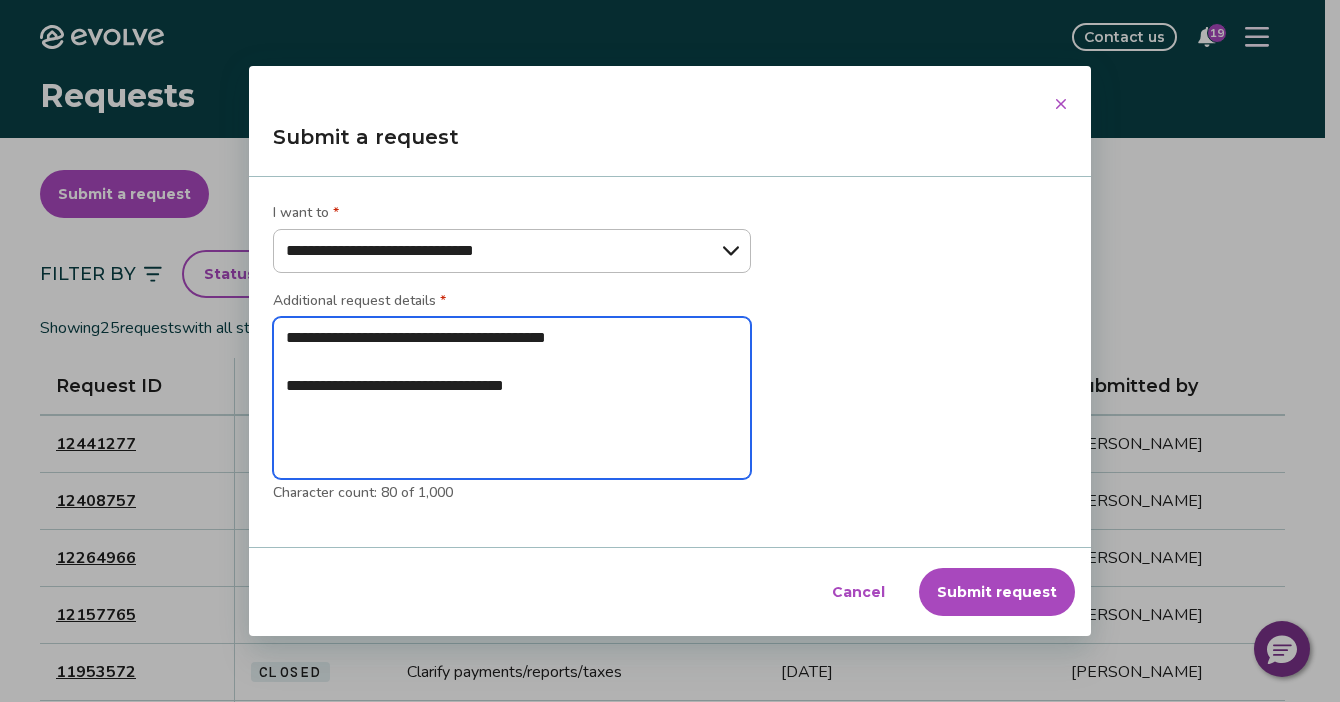 type on "**********" 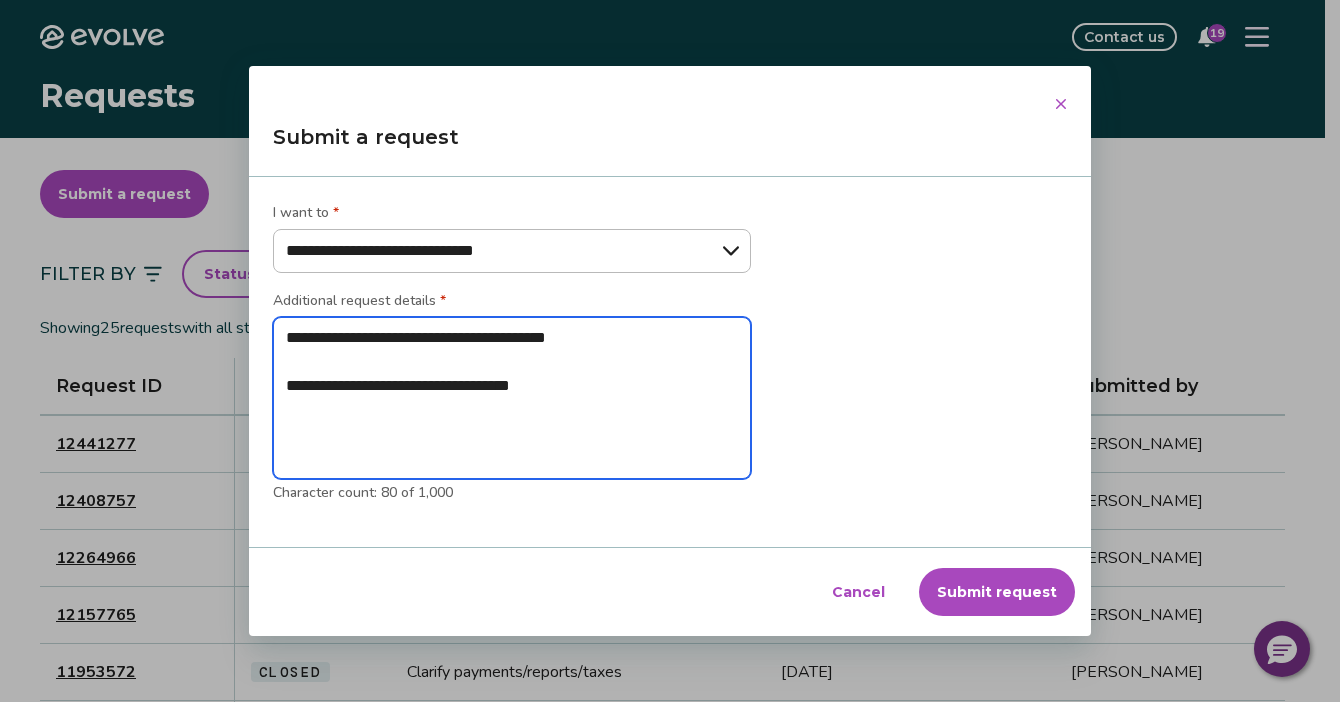 type on "**********" 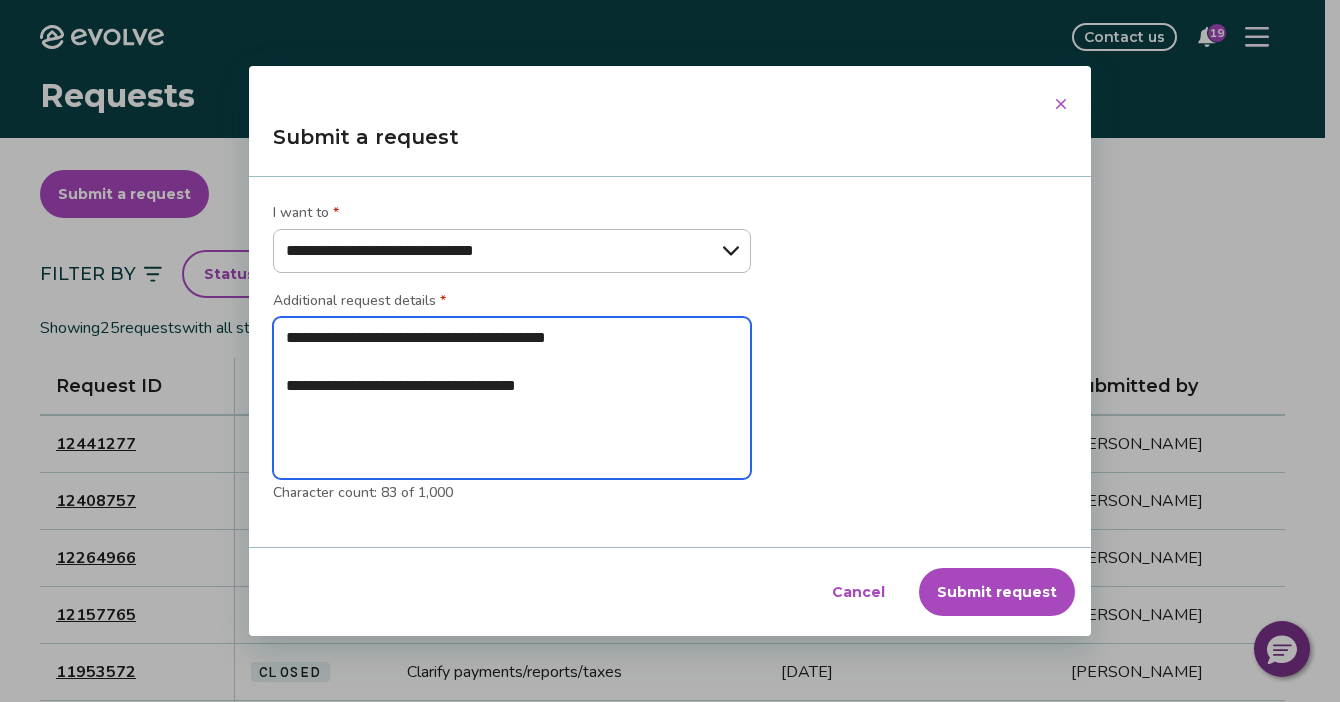 type on "**********" 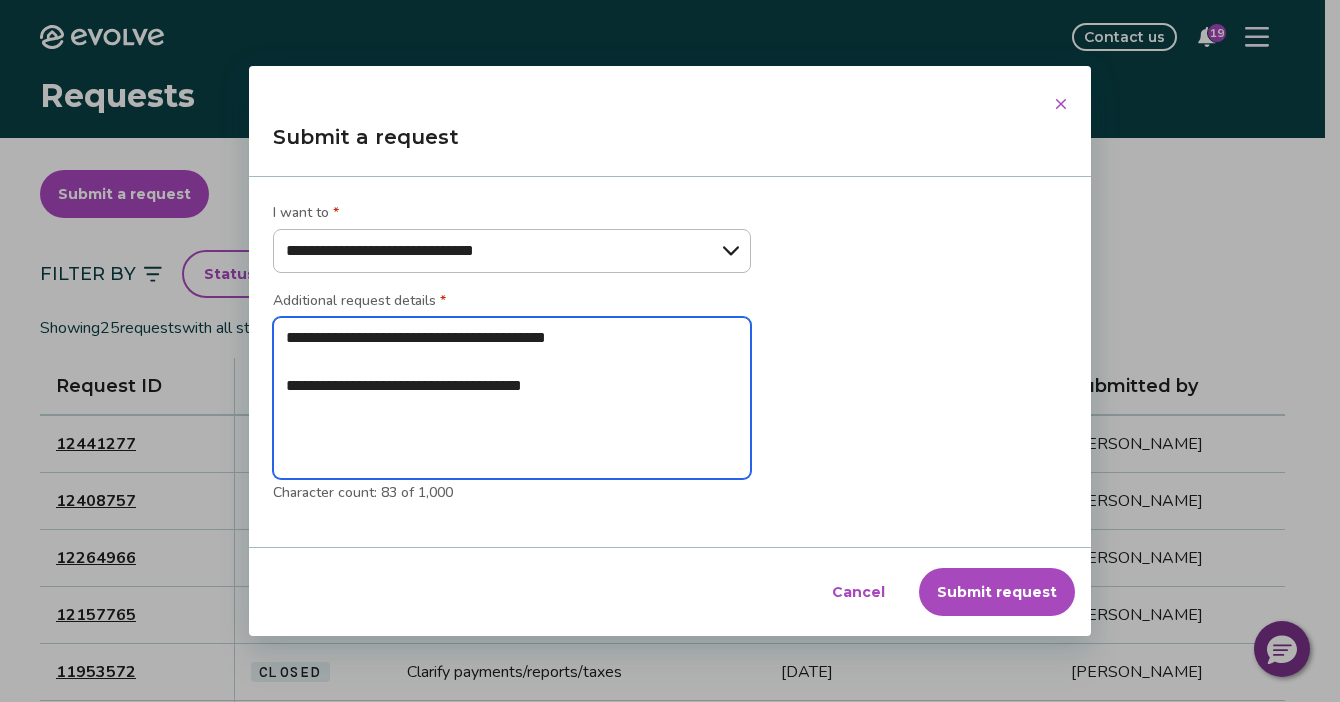 type on "**********" 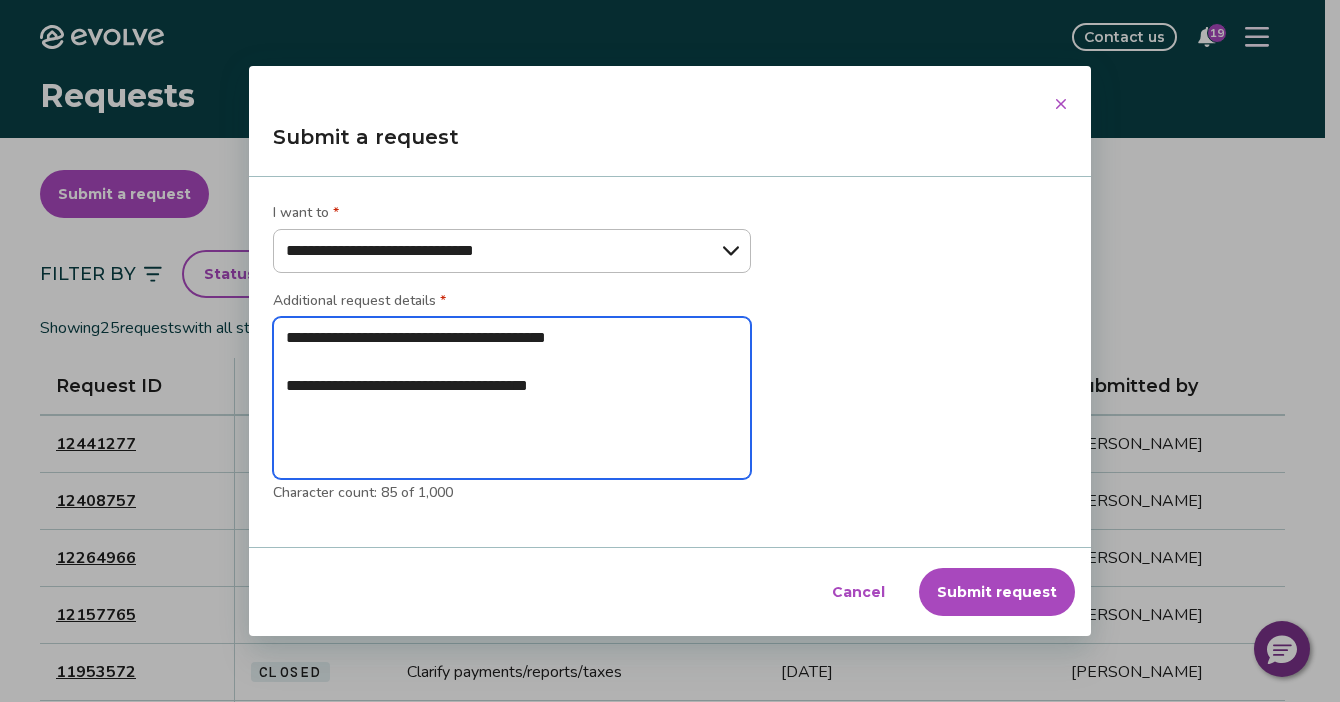 type on "**********" 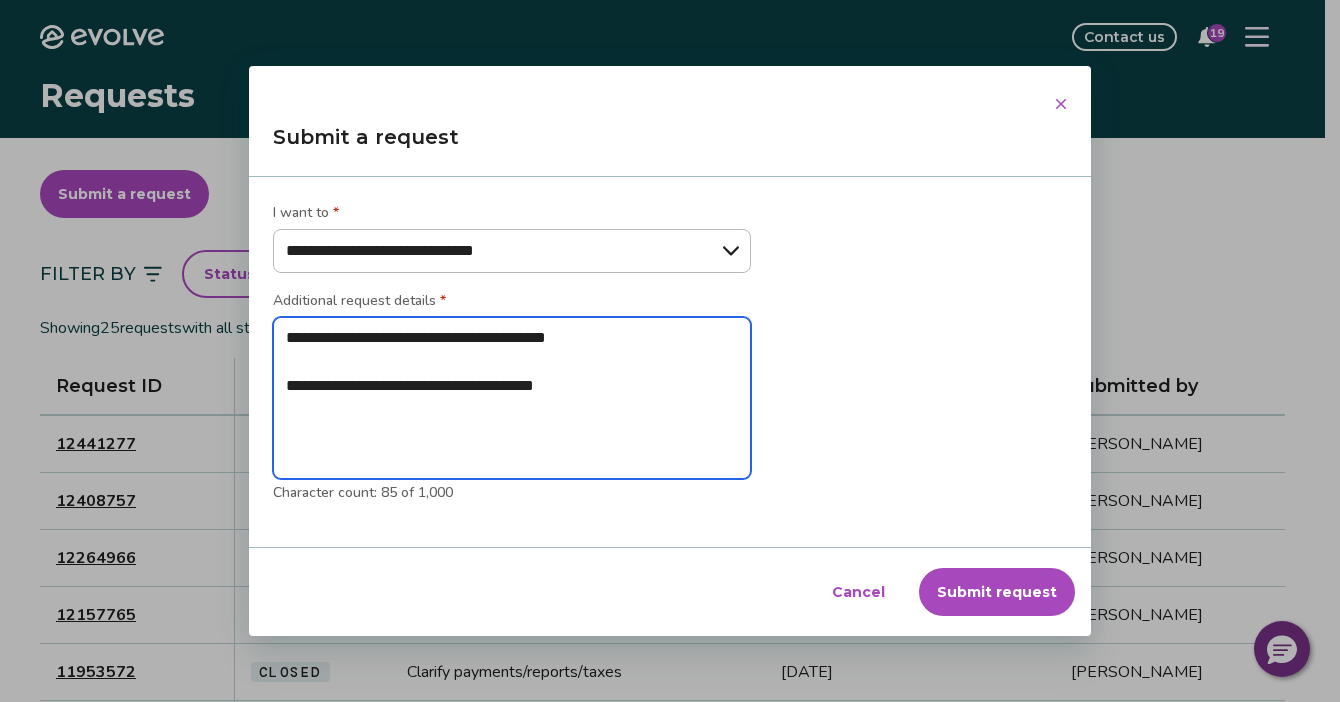 type on "**********" 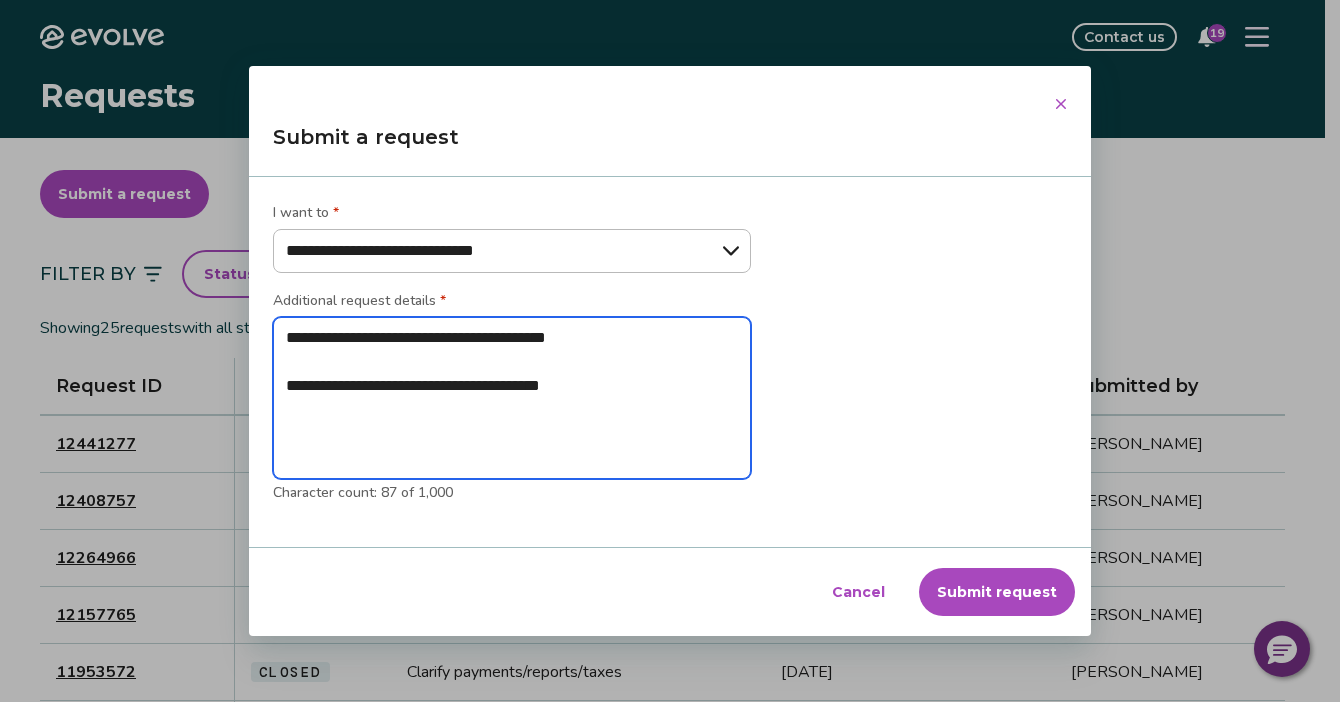 type on "**********" 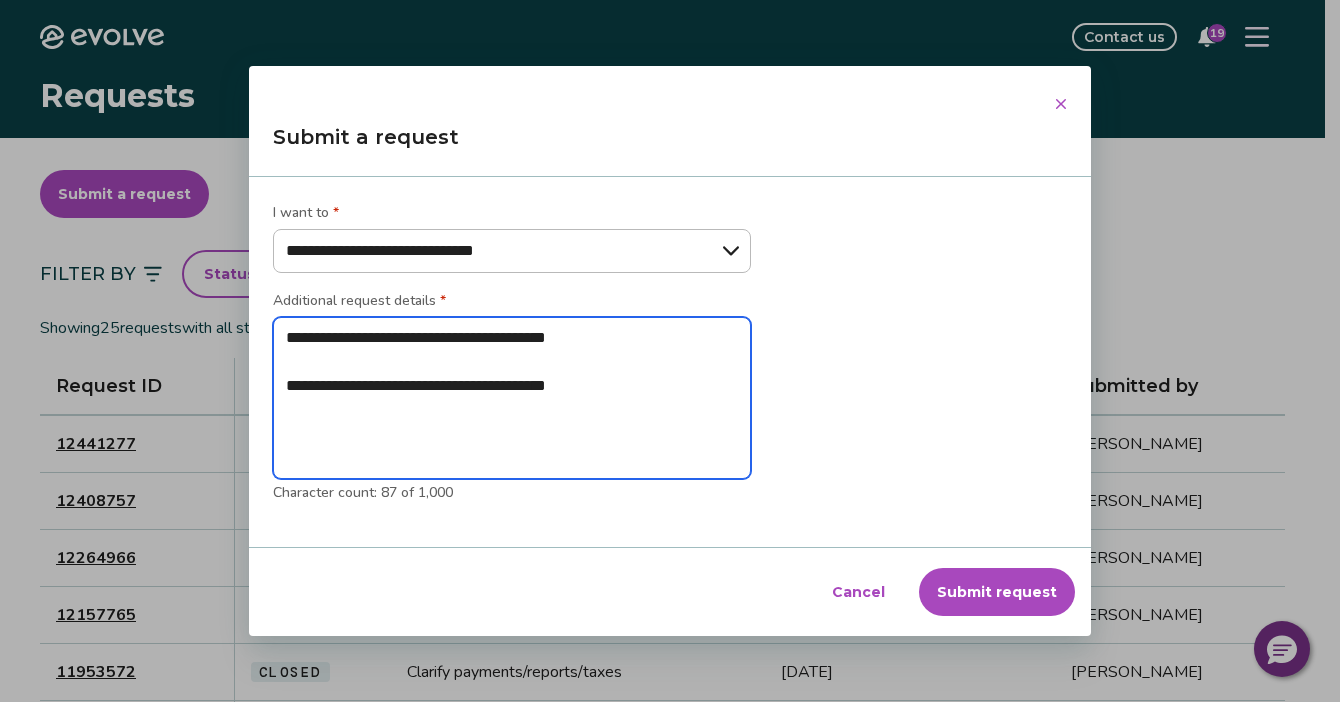 type 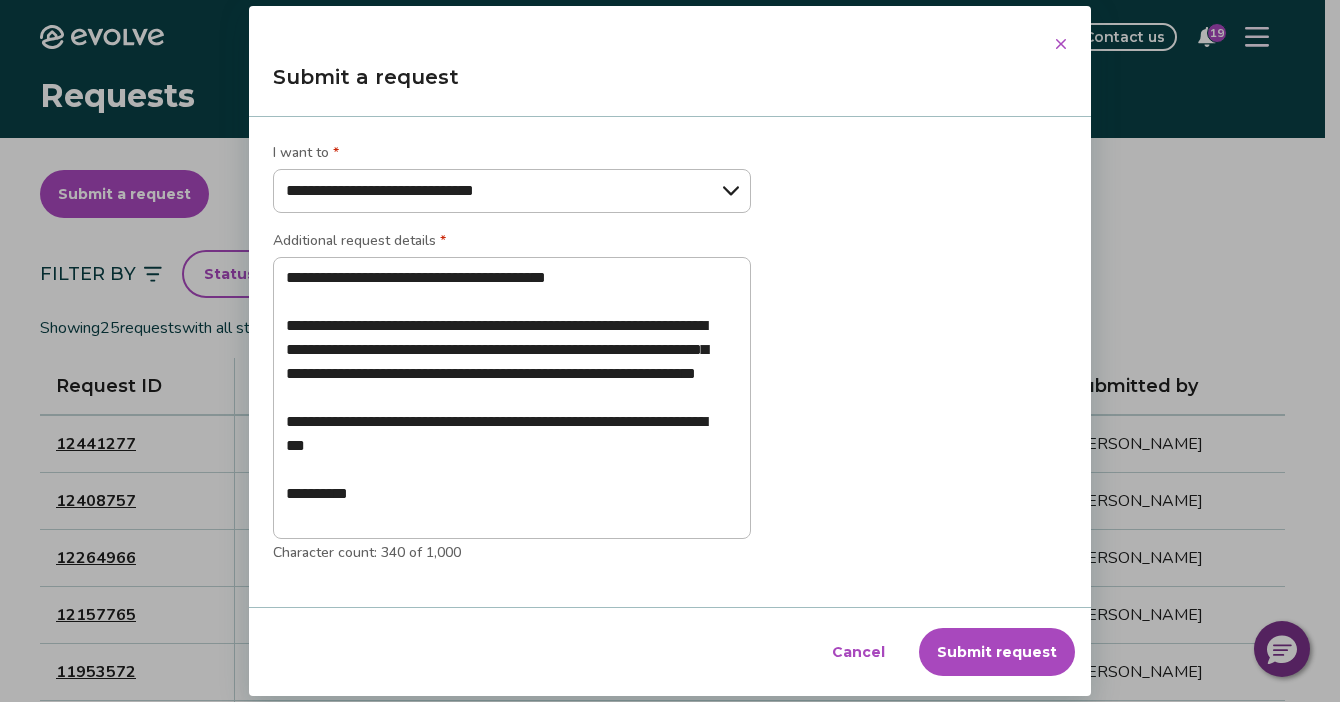 click on "Submit request" at bounding box center [997, 652] 